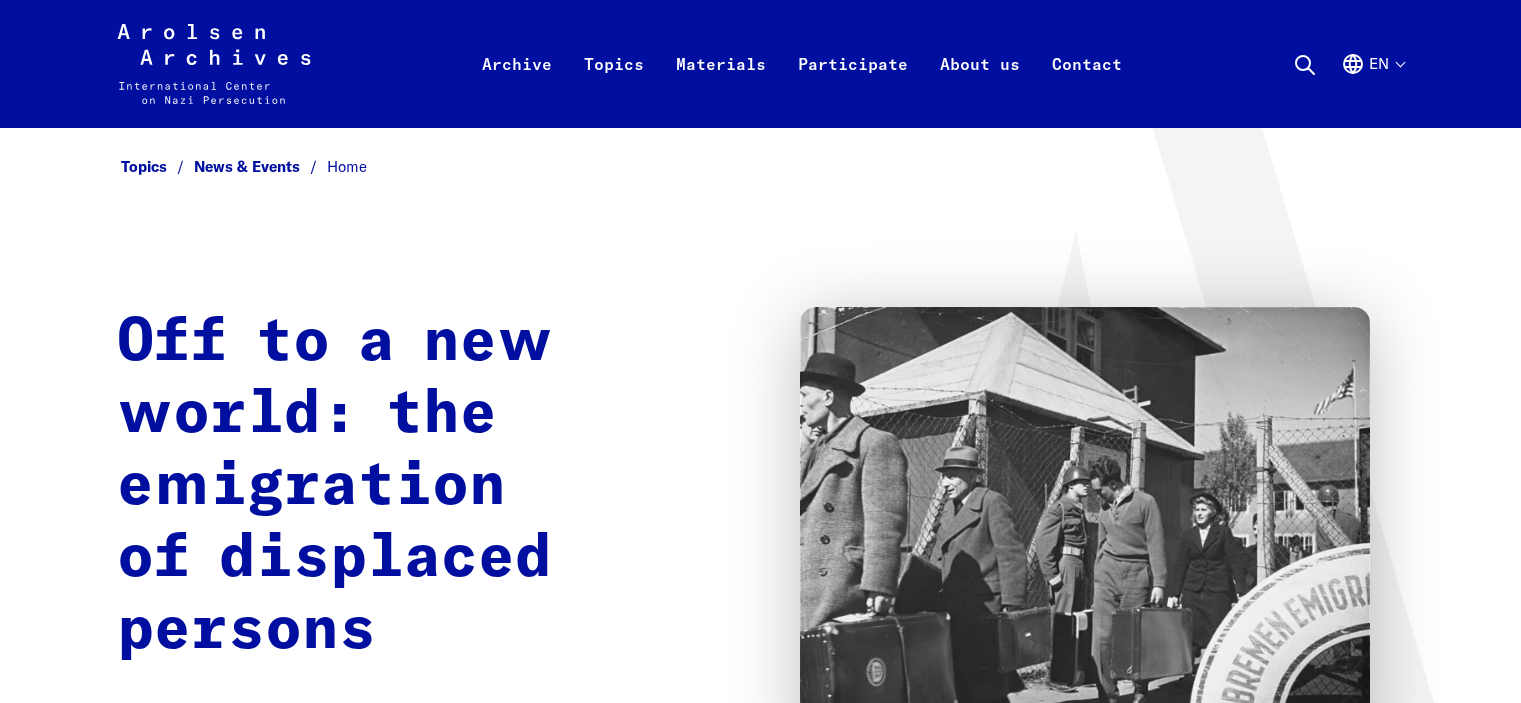 scroll, scrollTop: 0, scrollLeft: 0, axis: both 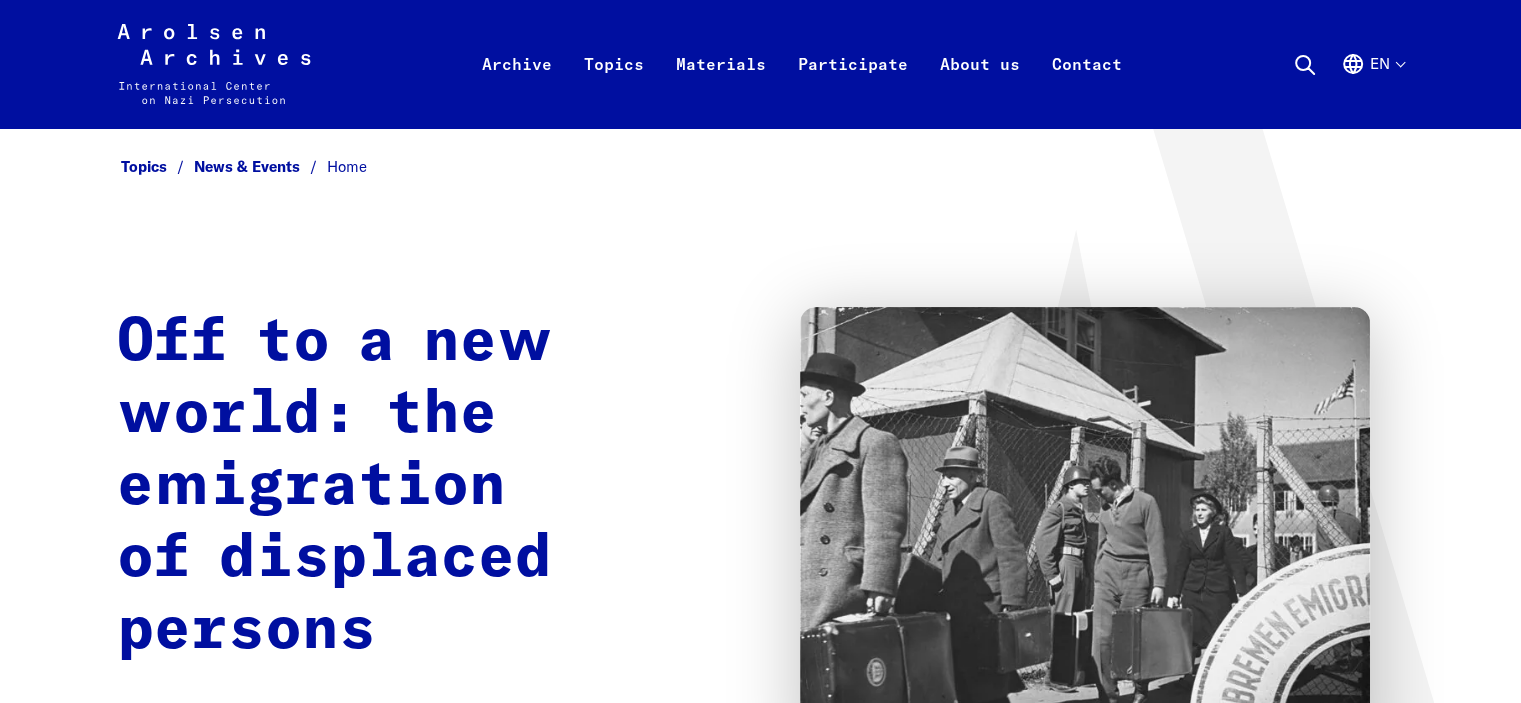 click 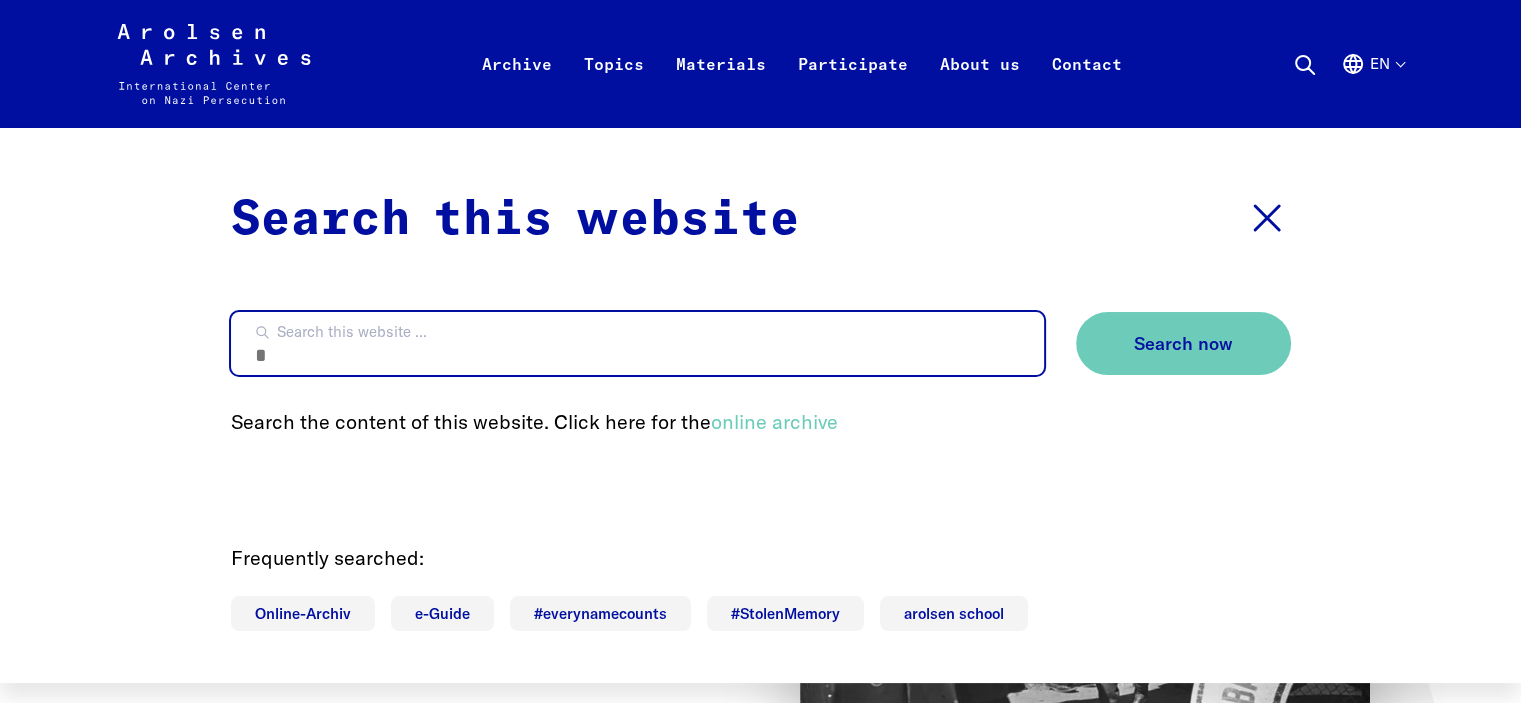 click on "Search this website ..." at bounding box center [637, 343] 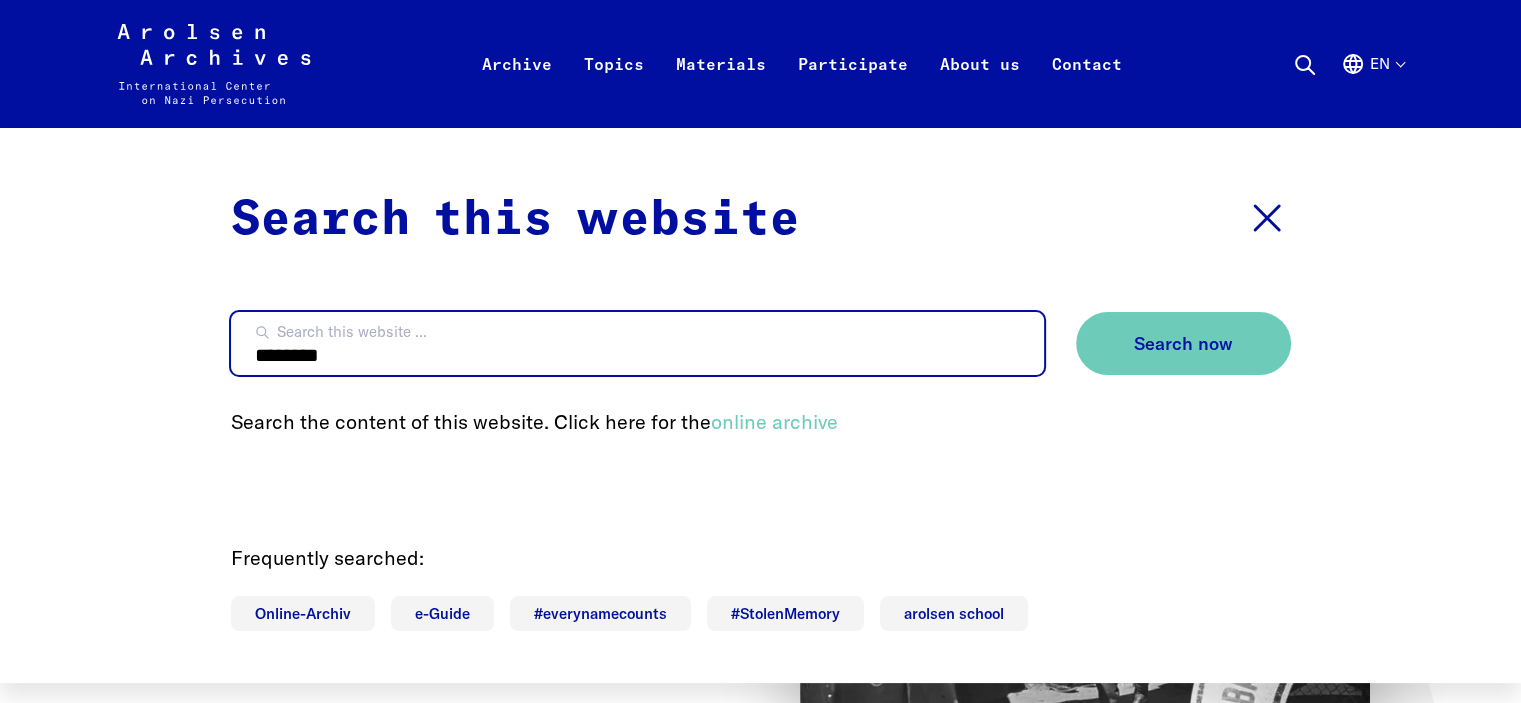 type on "********" 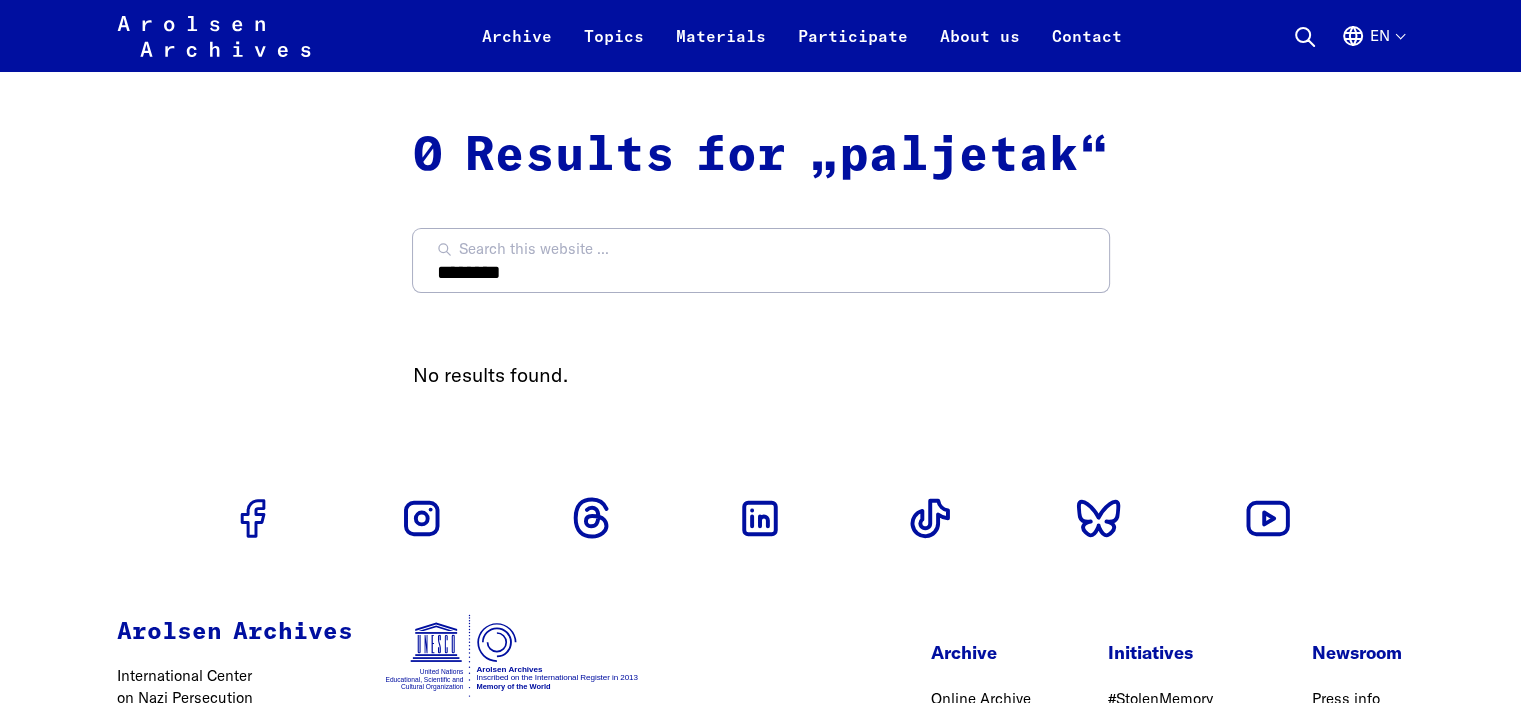 scroll, scrollTop: 0, scrollLeft: 0, axis: both 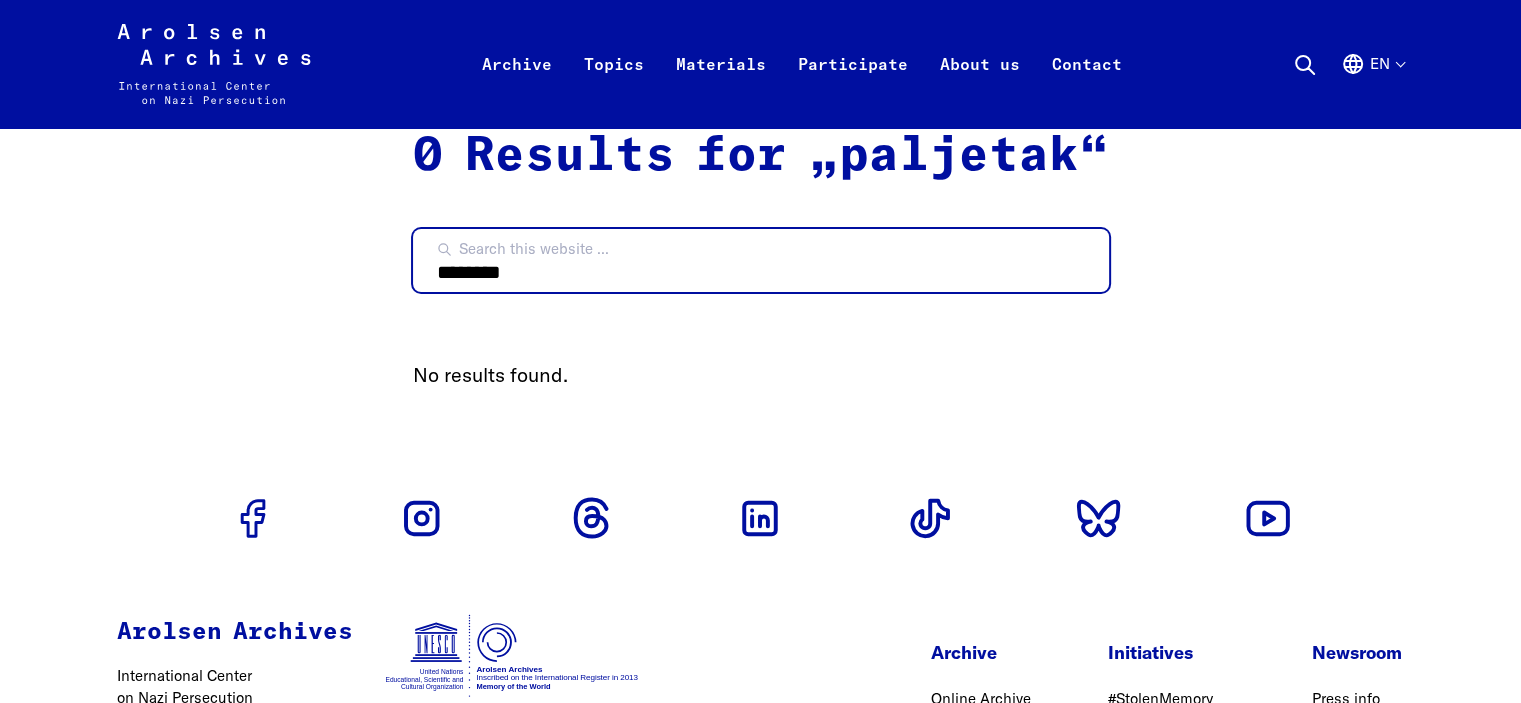 click on "********" at bounding box center (761, 260) 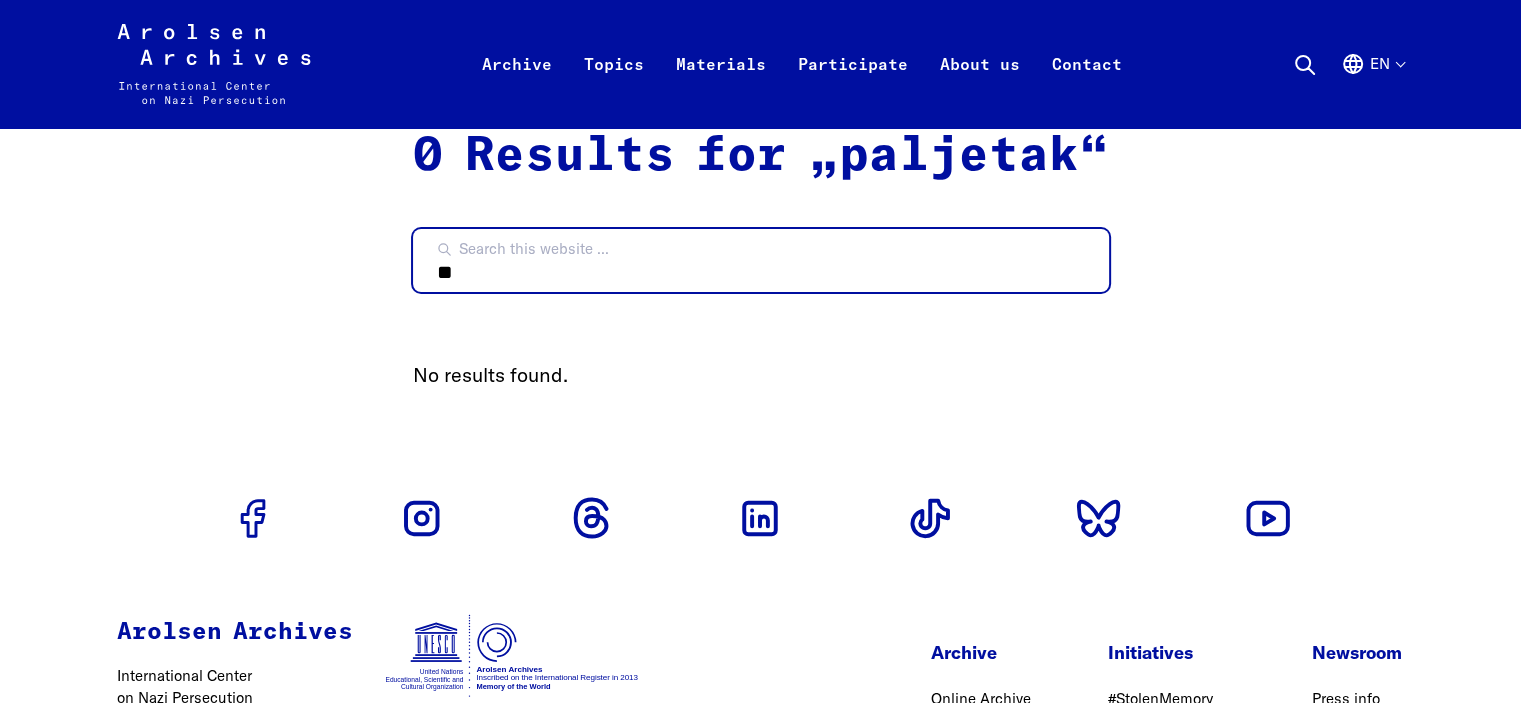 type on "*" 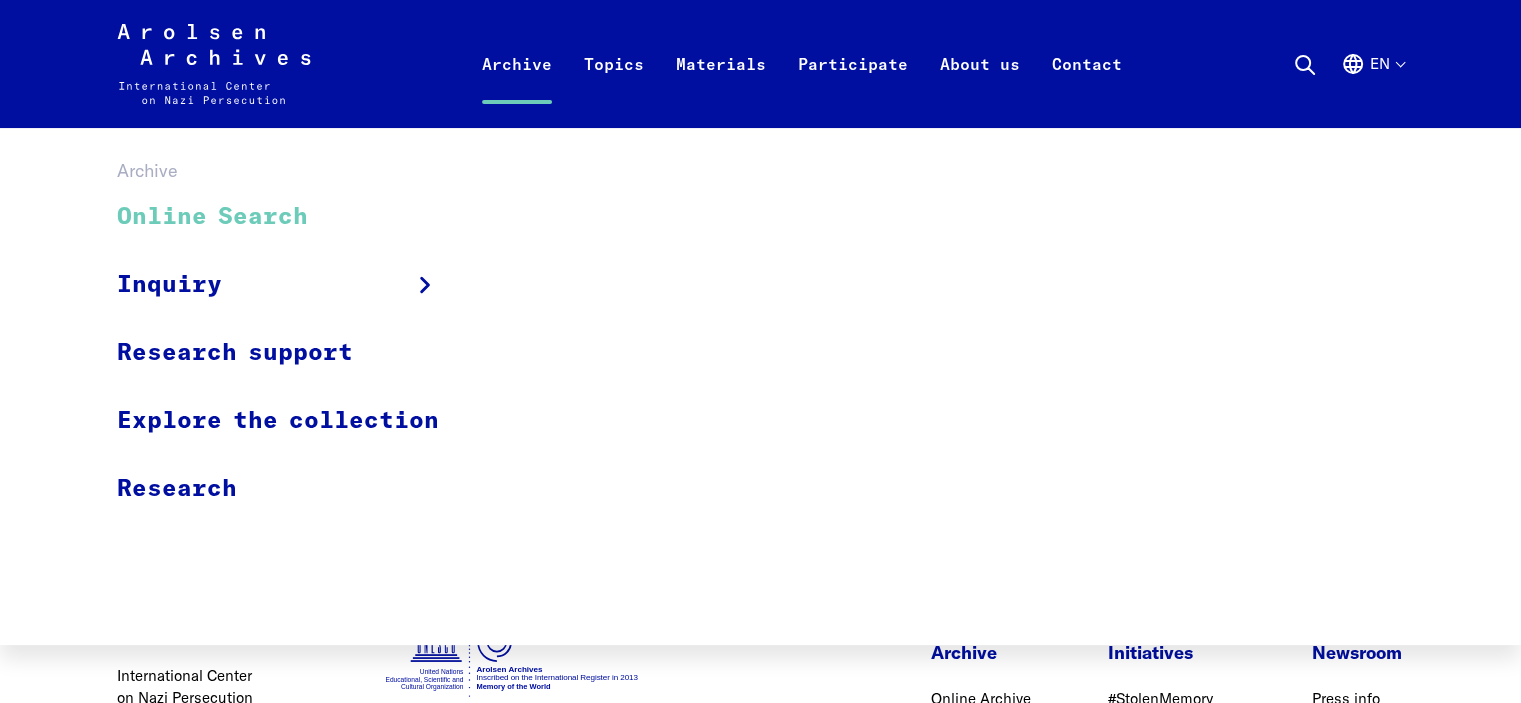type 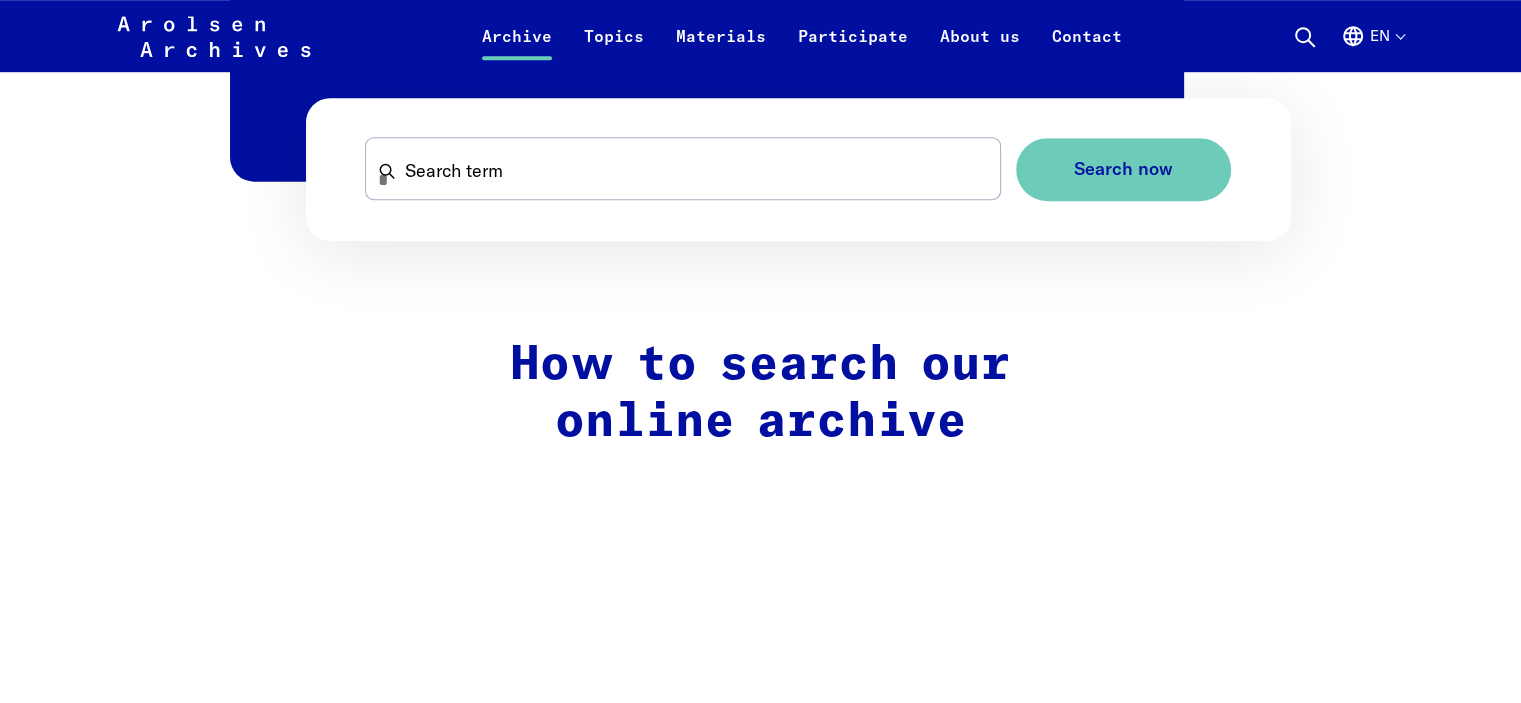 scroll, scrollTop: 1400, scrollLeft: 0, axis: vertical 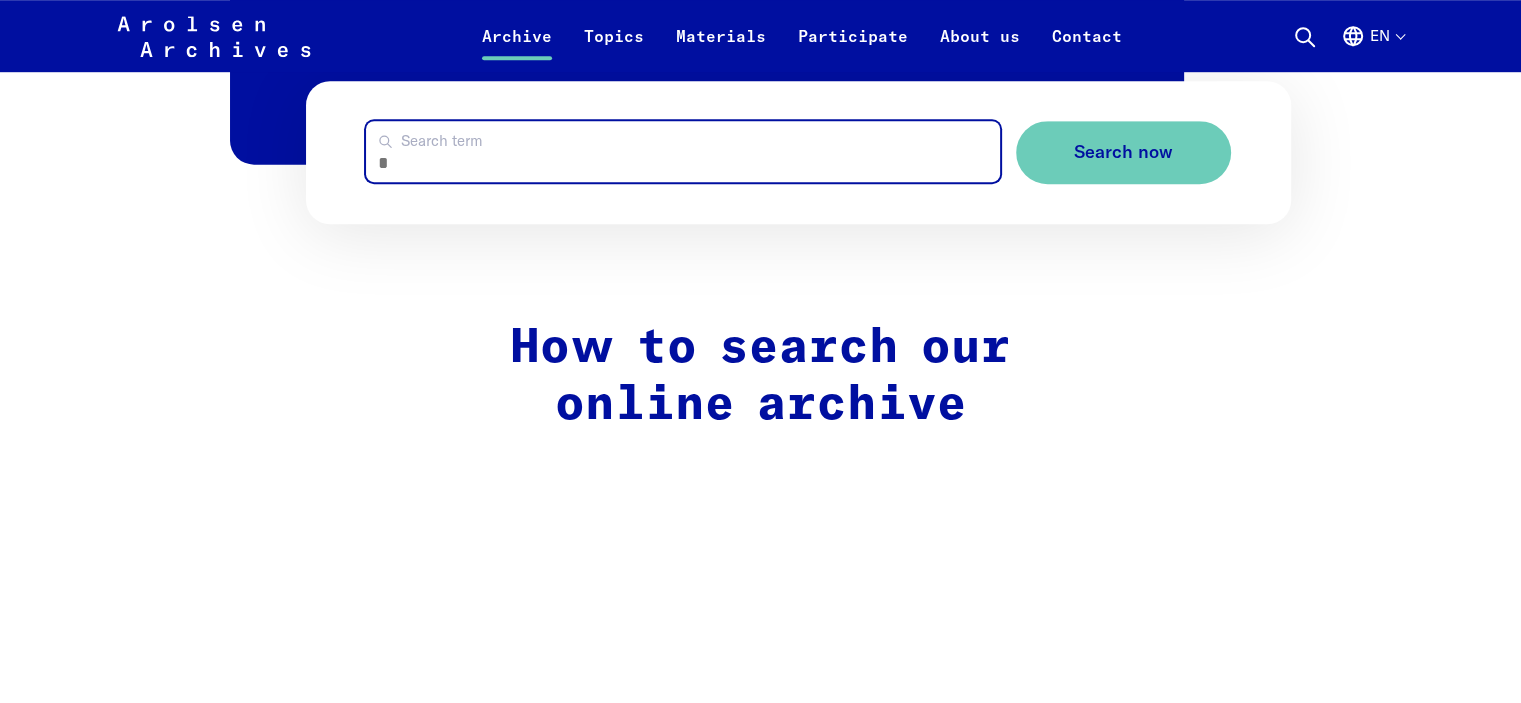 click on "Search term" at bounding box center (682, 151) 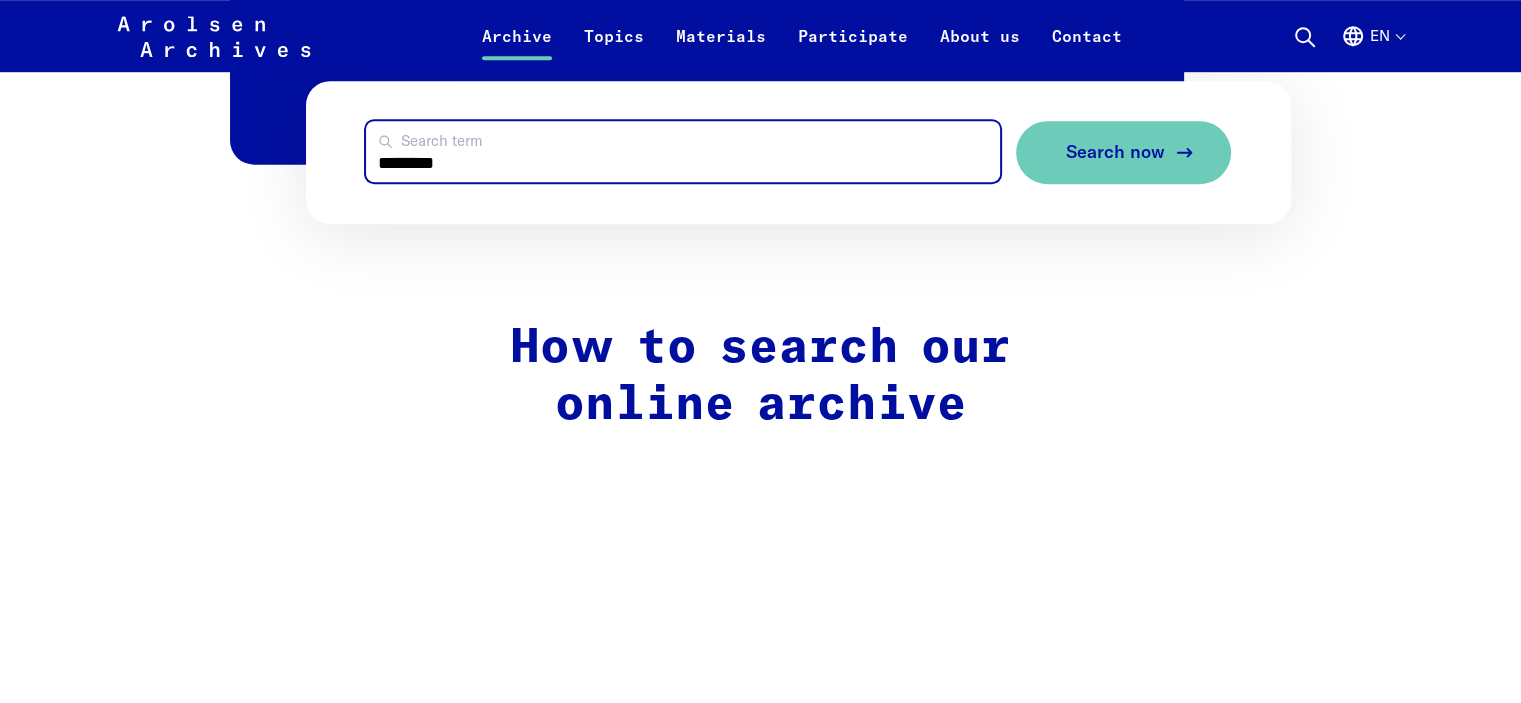 type on "********" 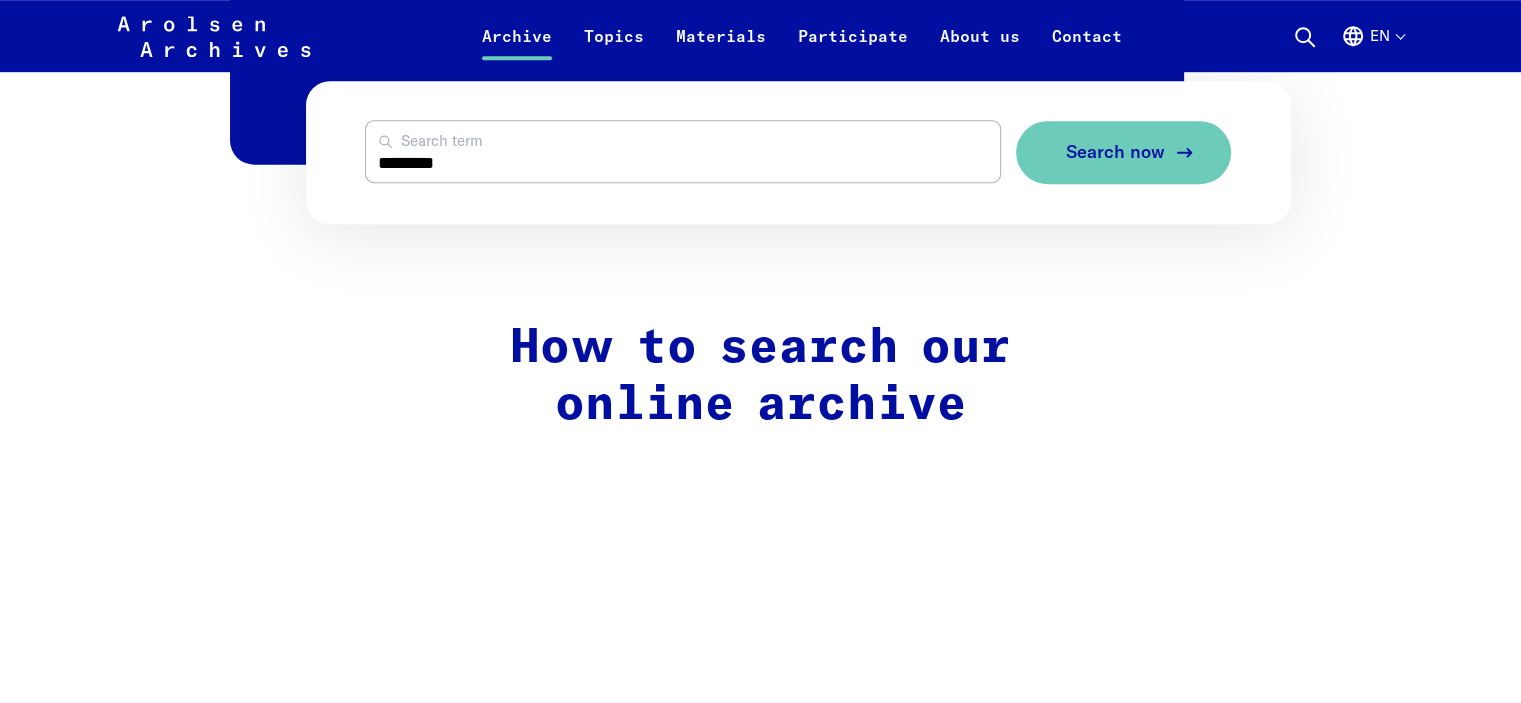 click on "Search now" at bounding box center (1115, 152) 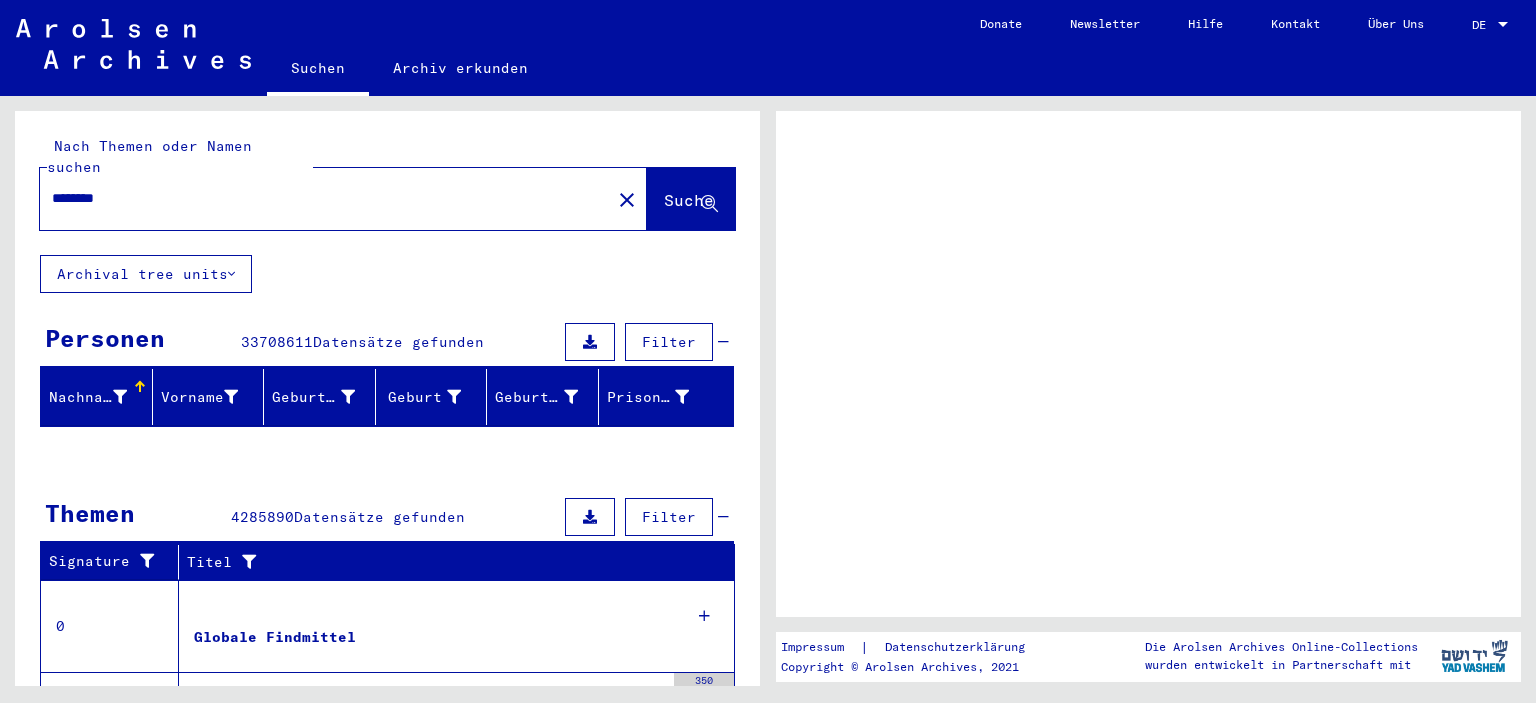 scroll, scrollTop: 0, scrollLeft: 0, axis: both 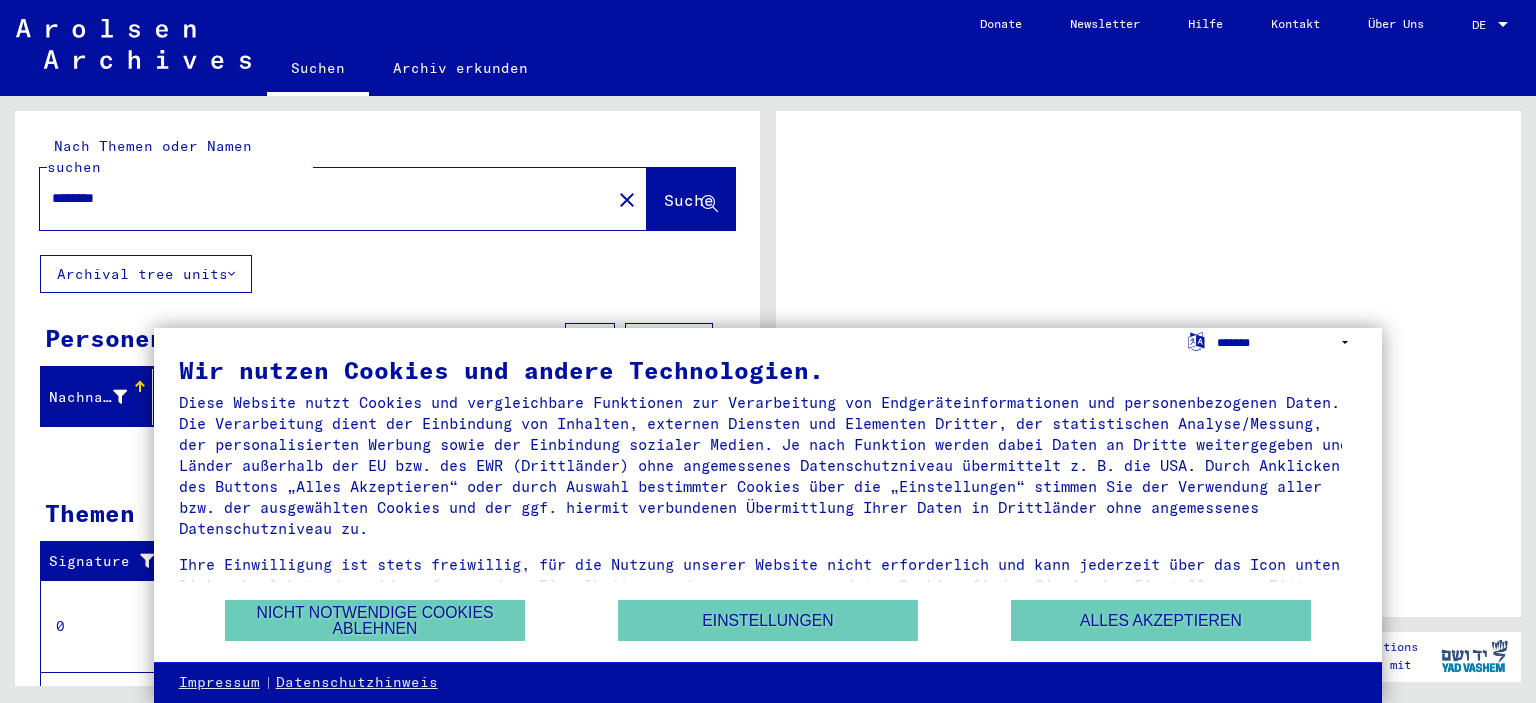click on "**********" at bounding box center (1287, 342) 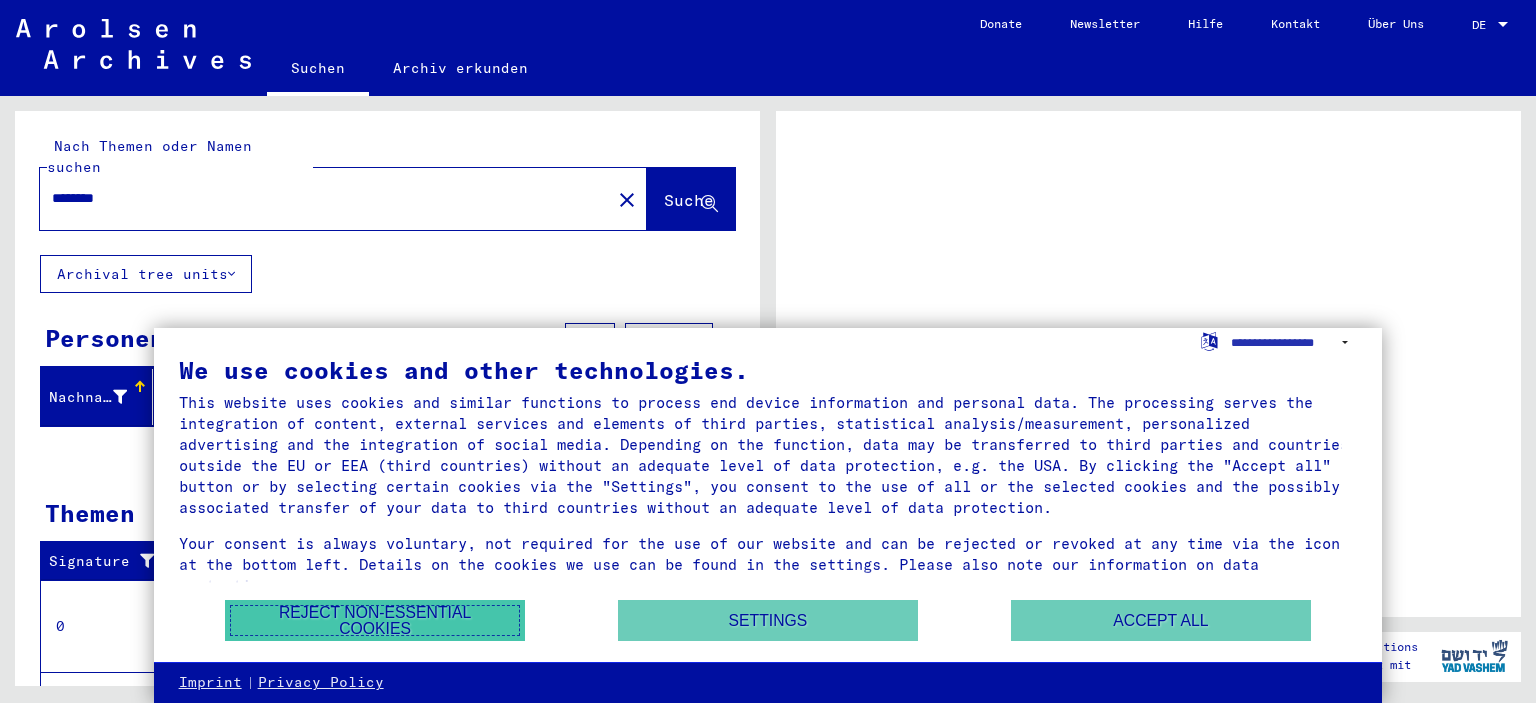 click on "Reject non-essential cookies" at bounding box center [375, 620] 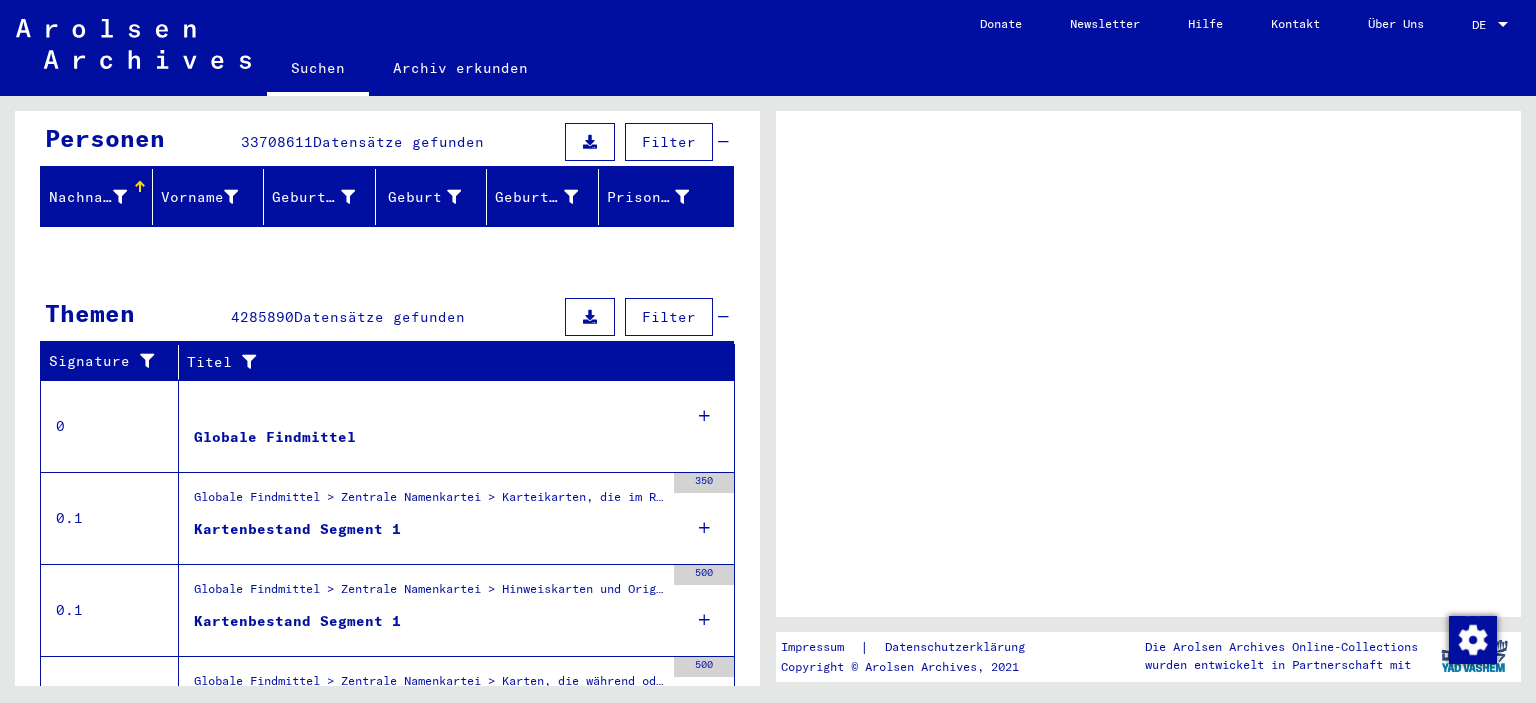 scroll, scrollTop: 0, scrollLeft: 0, axis: both 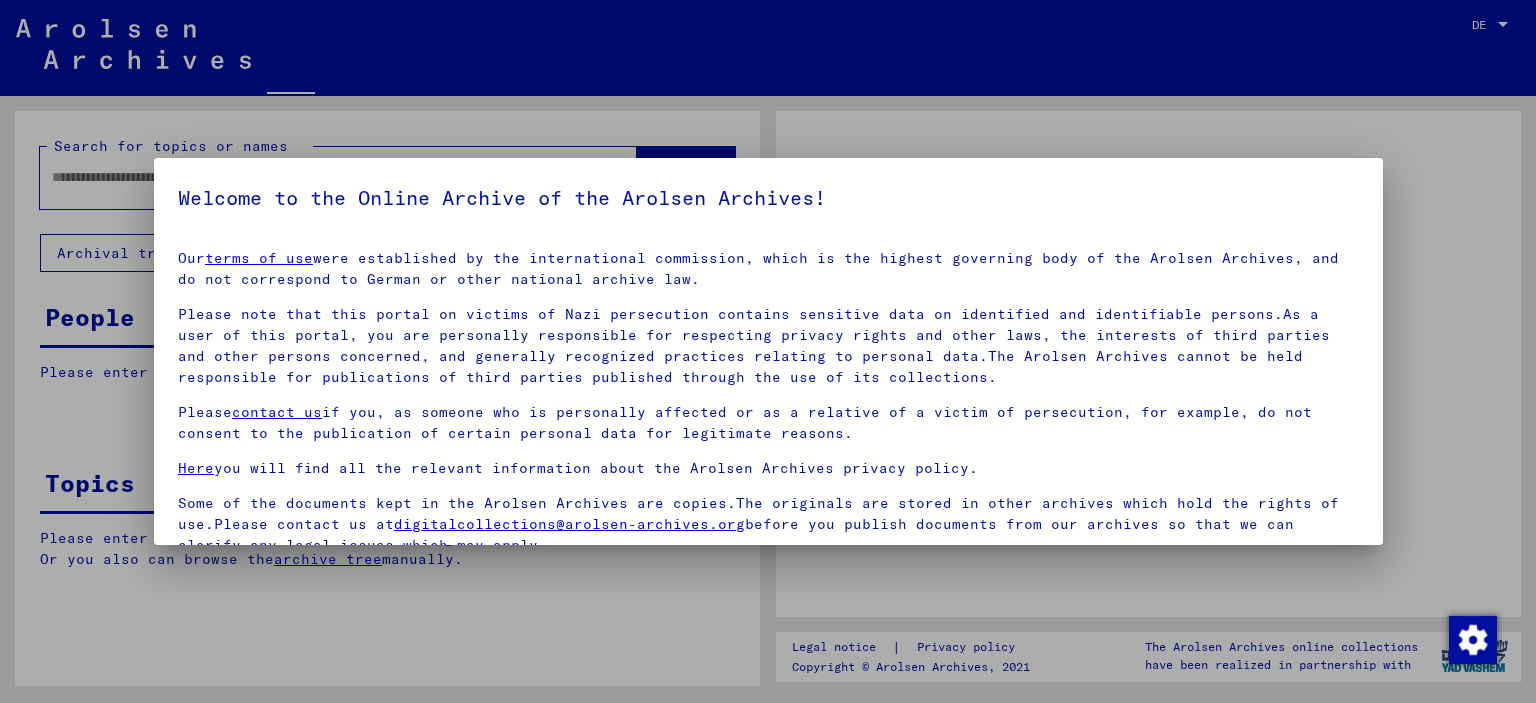 type on "********" 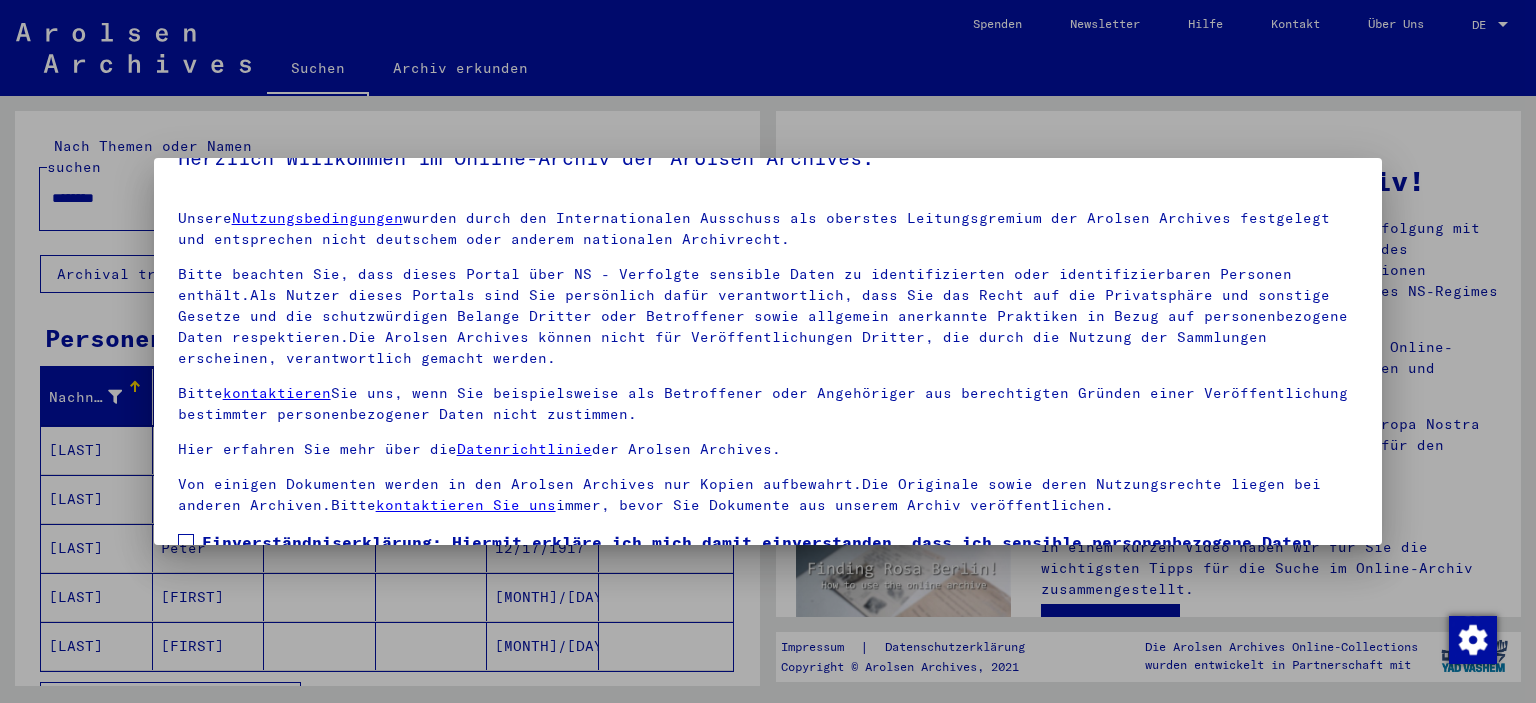scroll, scrollTop: 170, scrollLeft: 0, axis: vertical 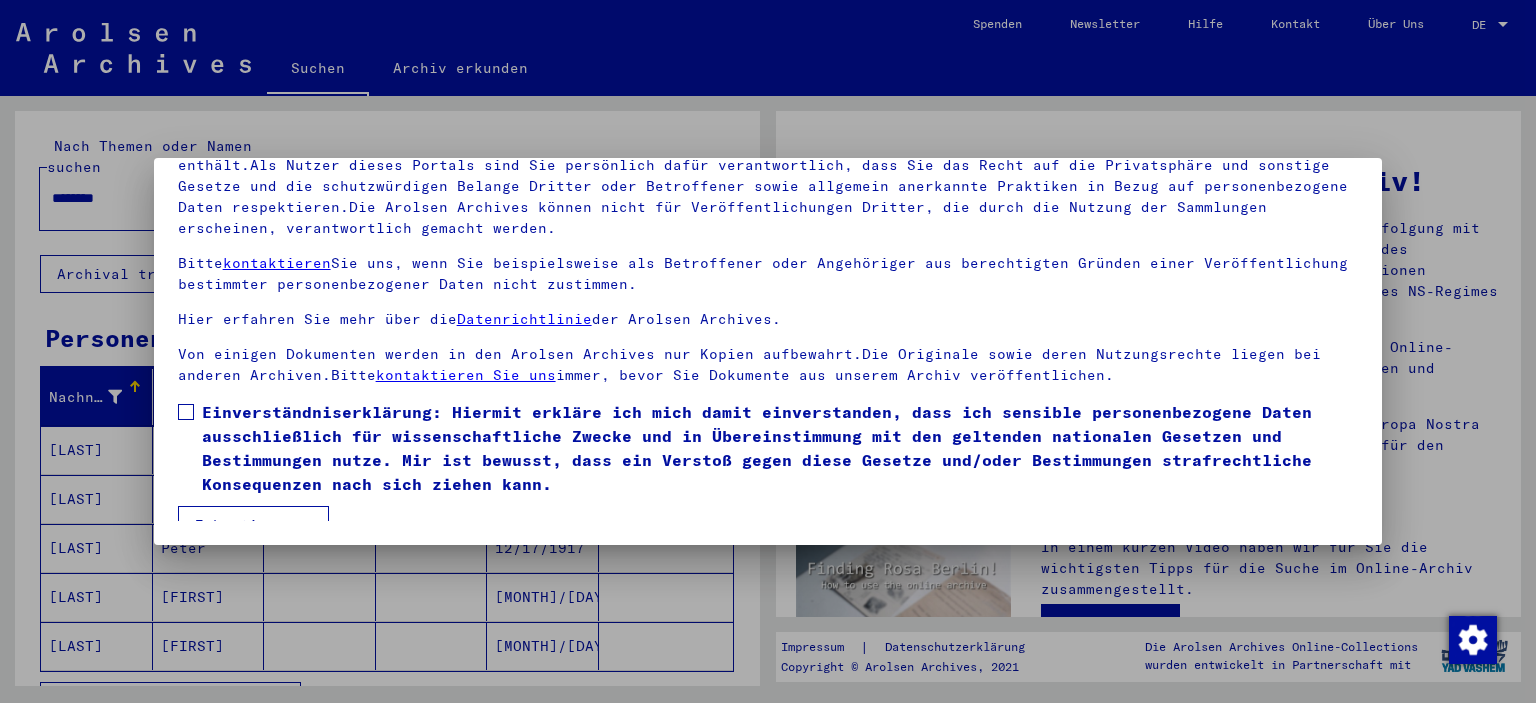 click at bounding box center [768, 351] 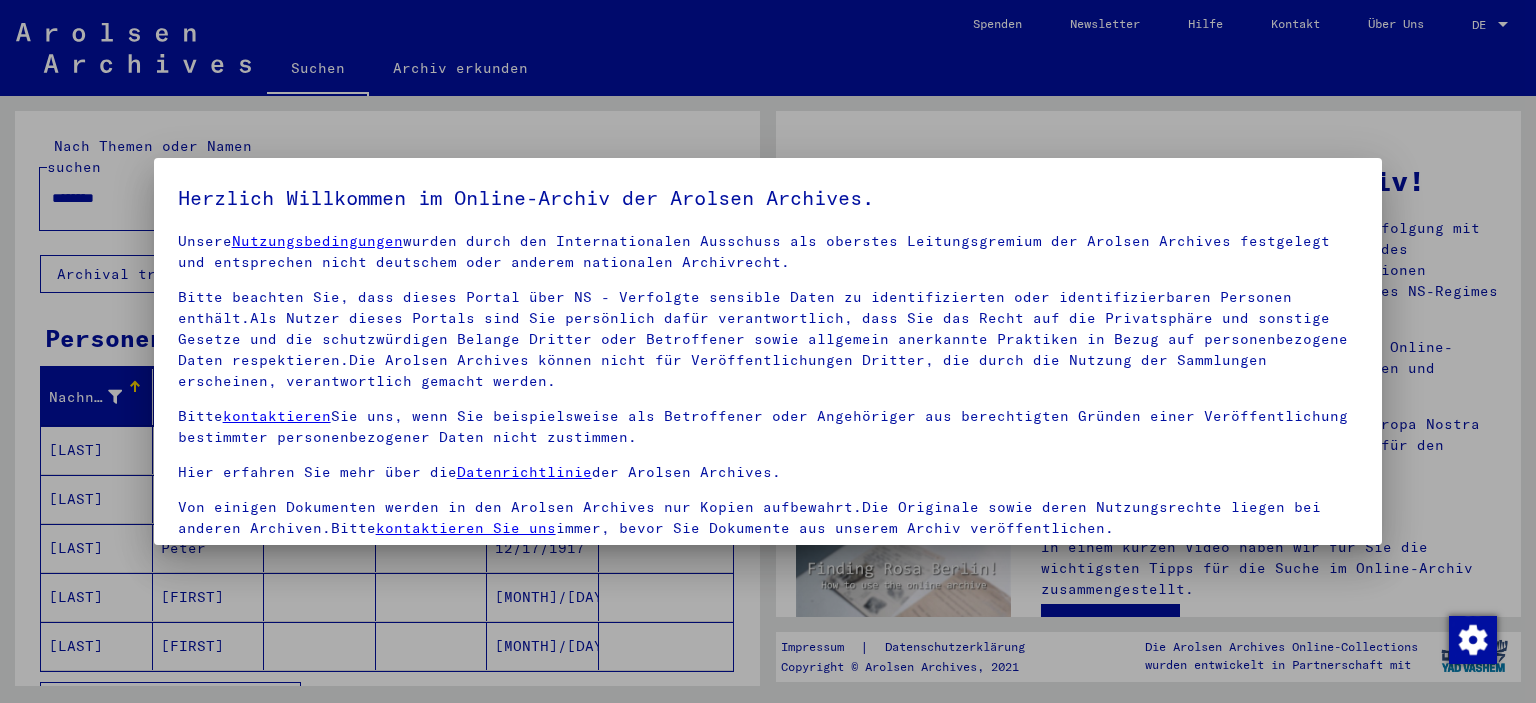 scroll, scrollTop: 22, scrollLeft: 0, axis: vertical 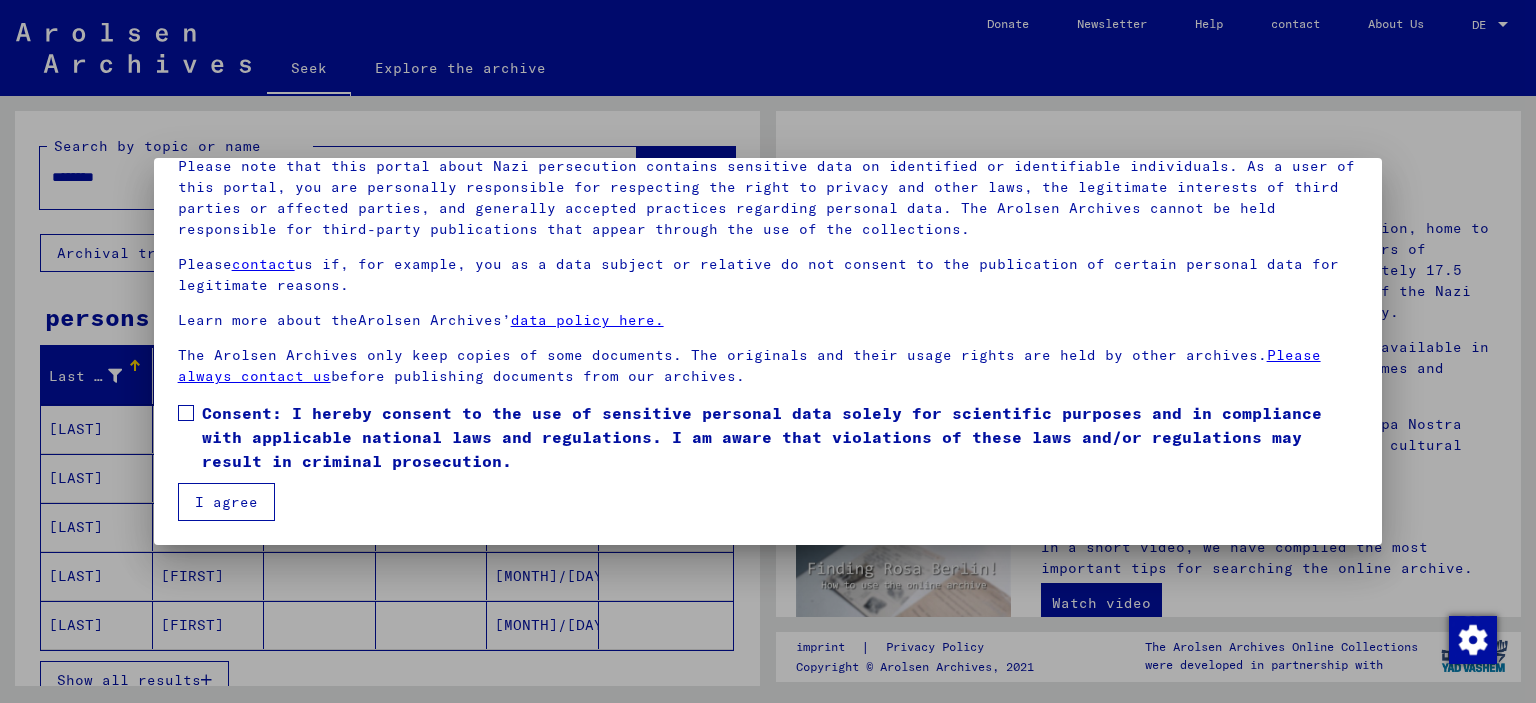 click on "I agree" at bounding box center (226, 502) 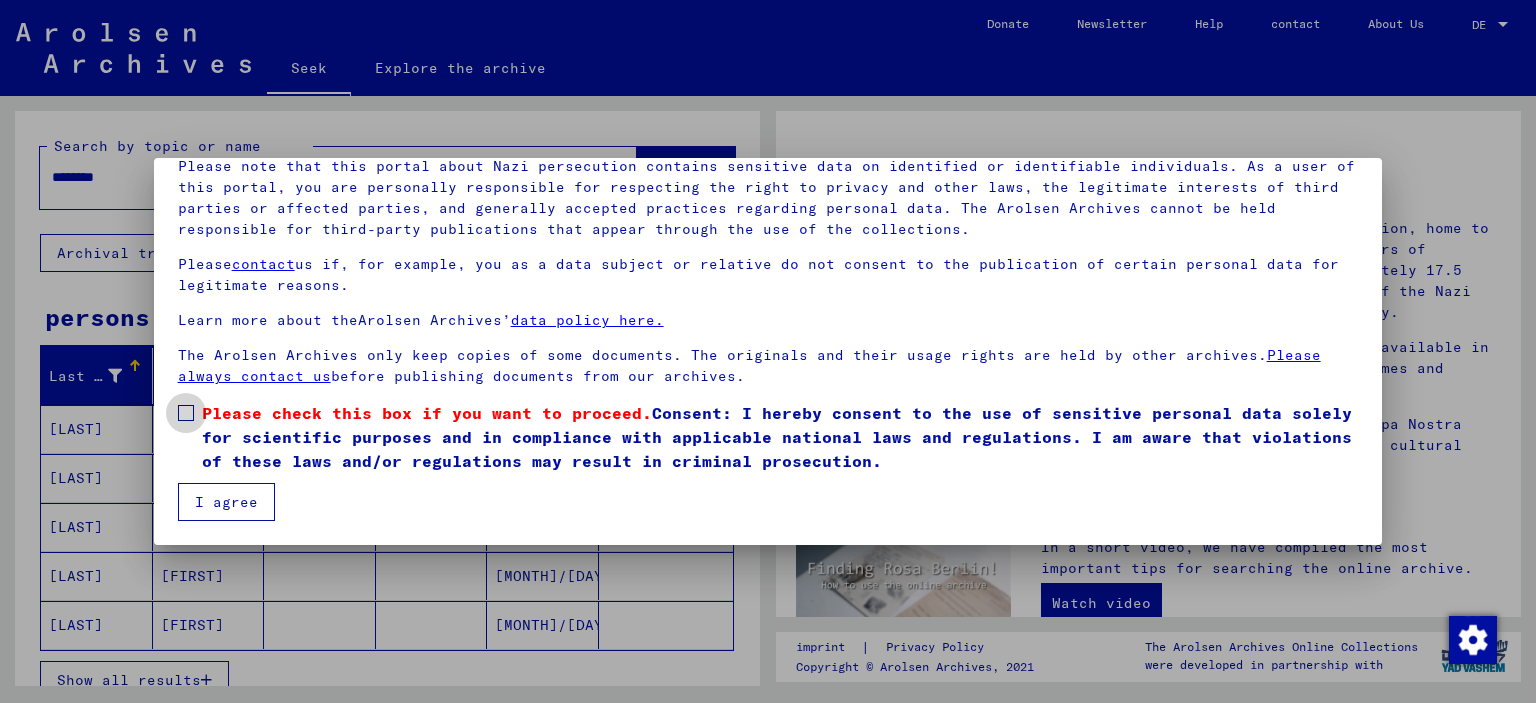 click at bounding box center (186, 413) 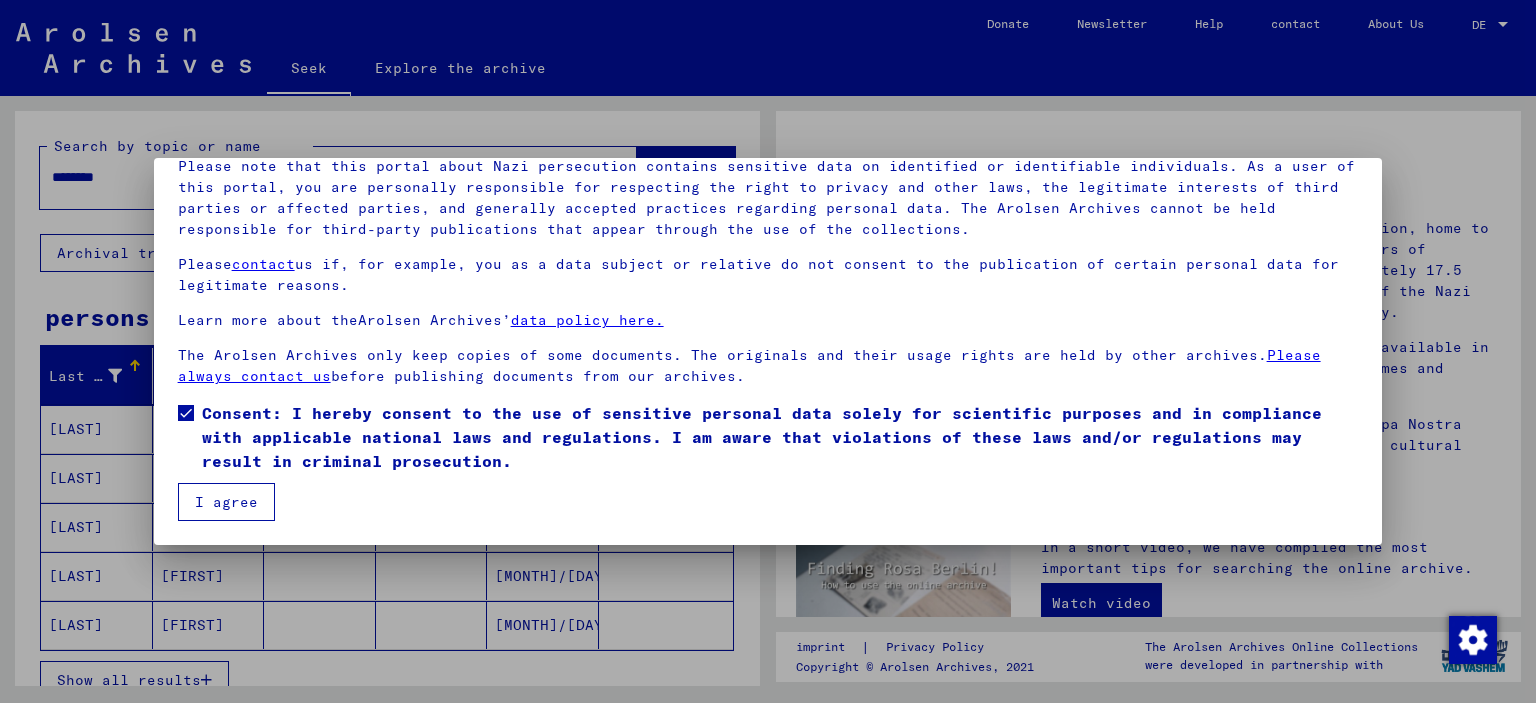 click on "I agree" at bounding box center (226, 502) 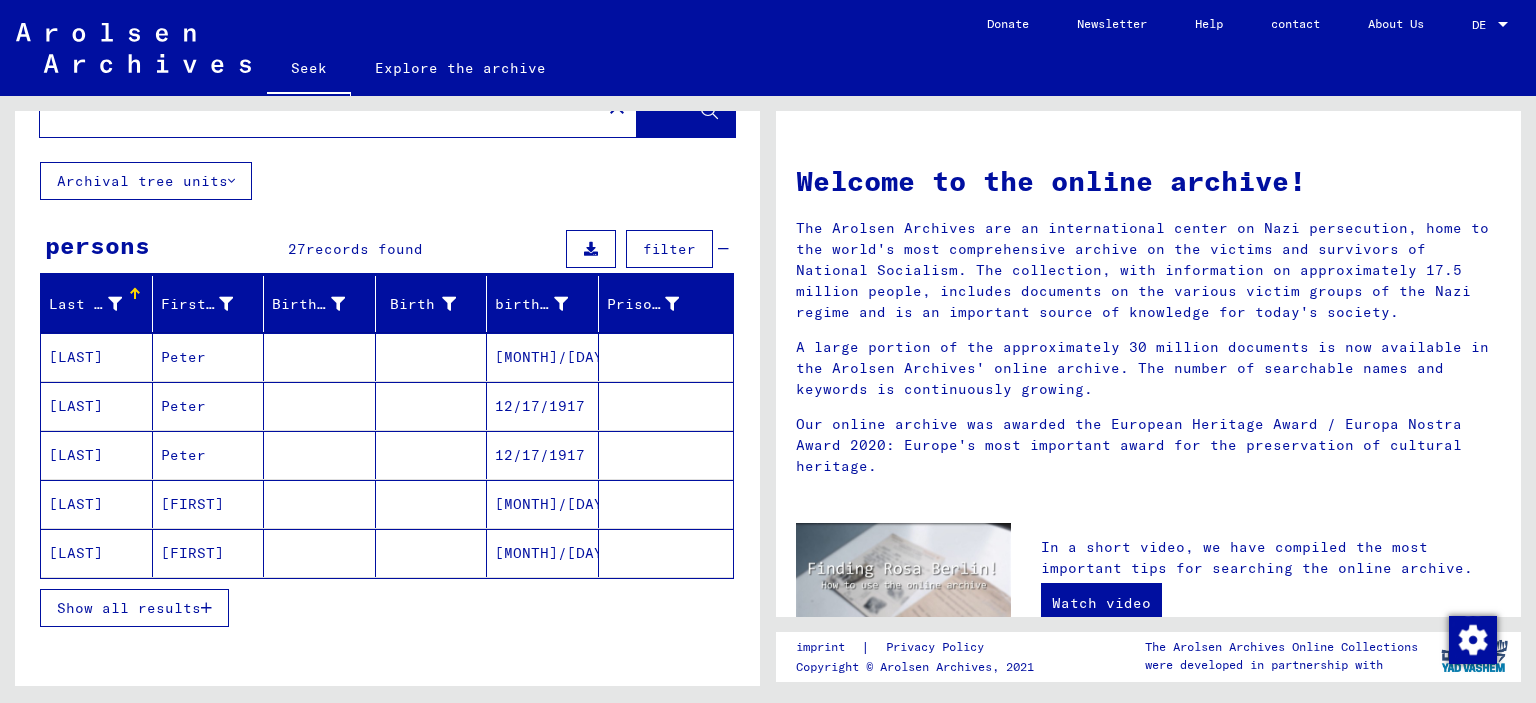 scroll, scrollTop: 172, scrollLeft: 0, axis: vertical 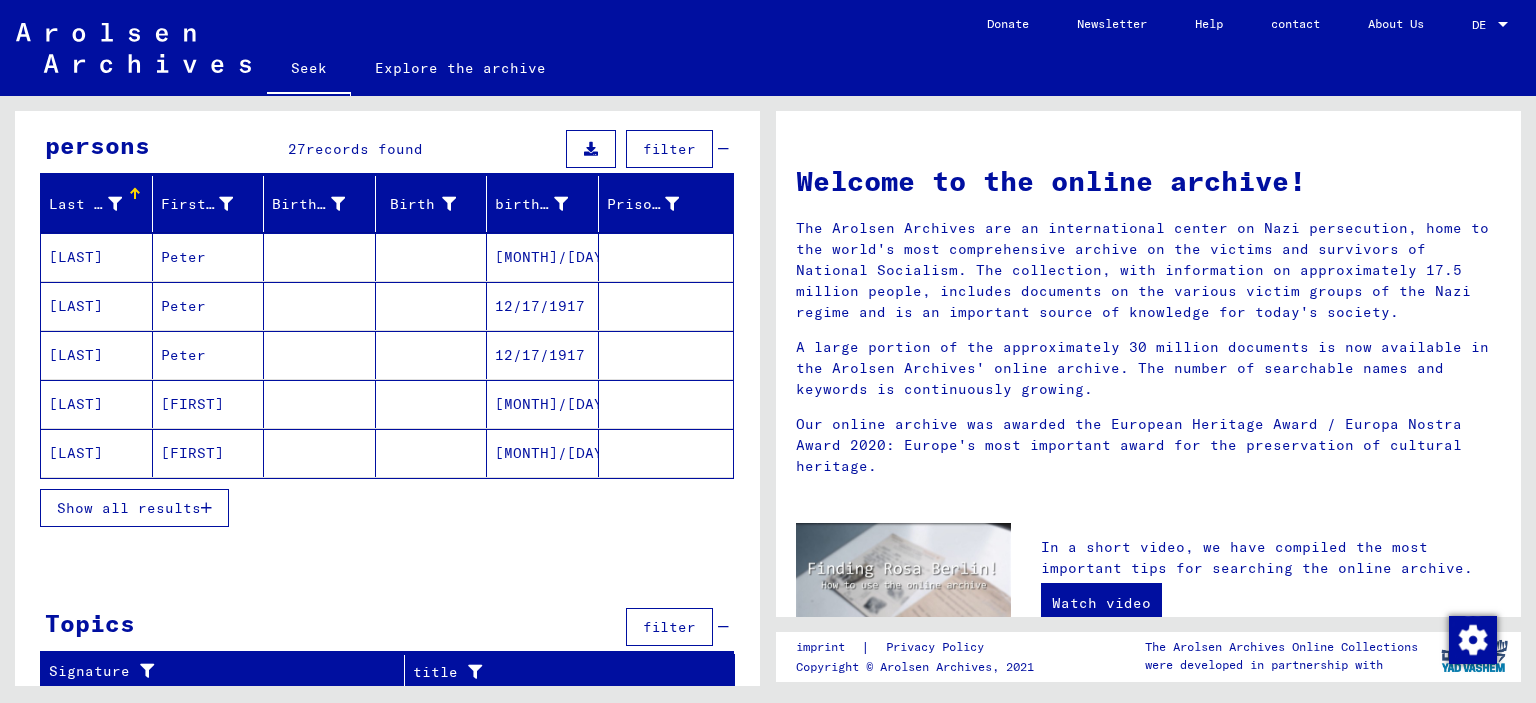 click on "Show all results" at bounding box center [129, 508] 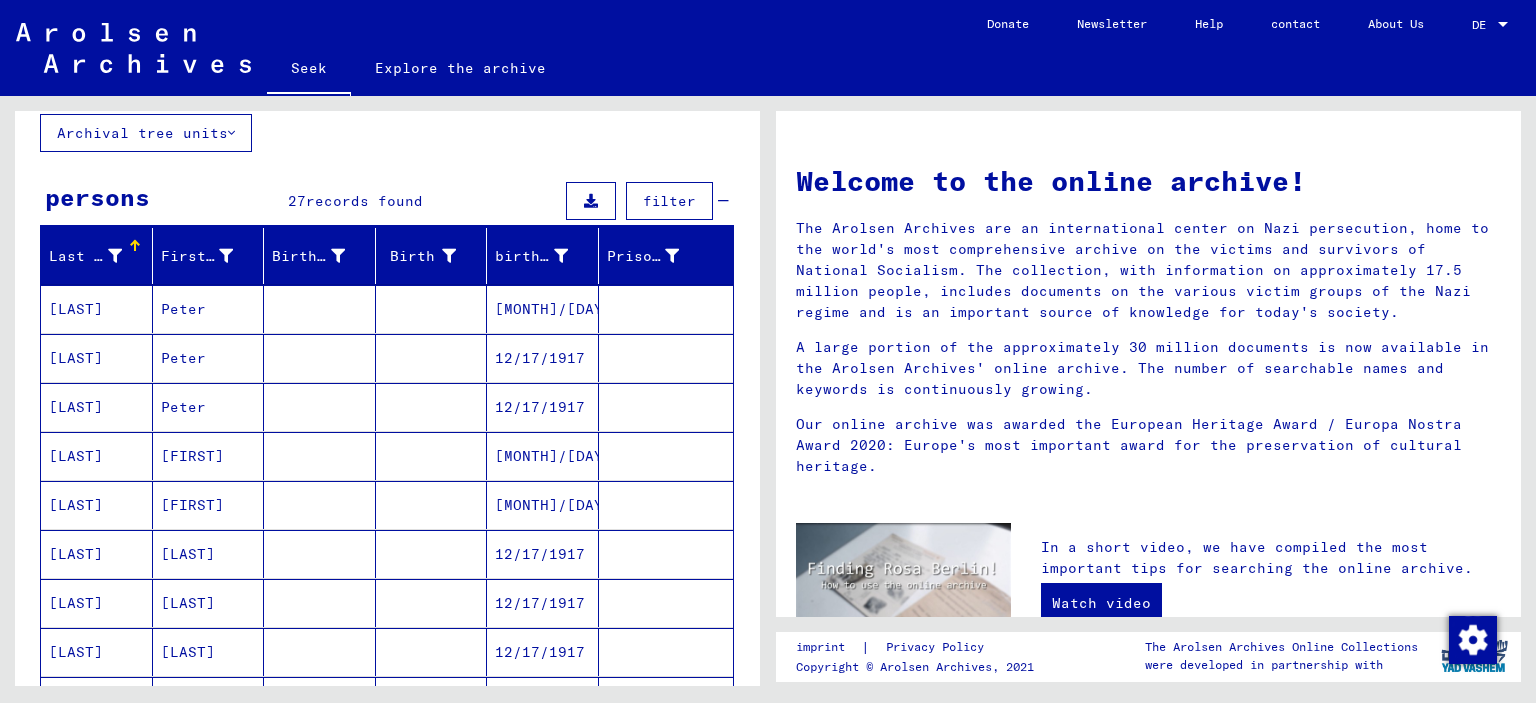 scroll, scrollTop: 72, scrollLeft: 0, axis: vertical 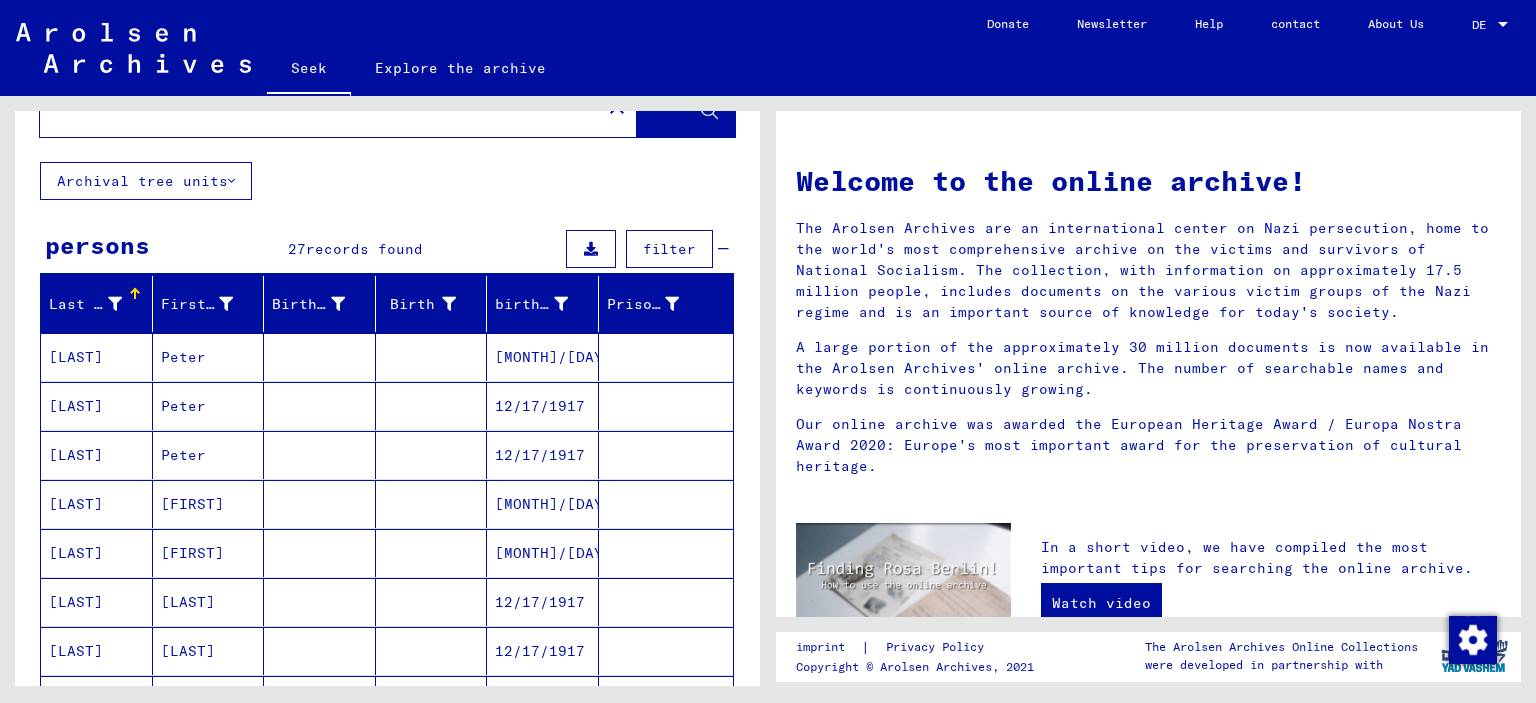 click on "[LAST]" at bounding box center (76, 406) 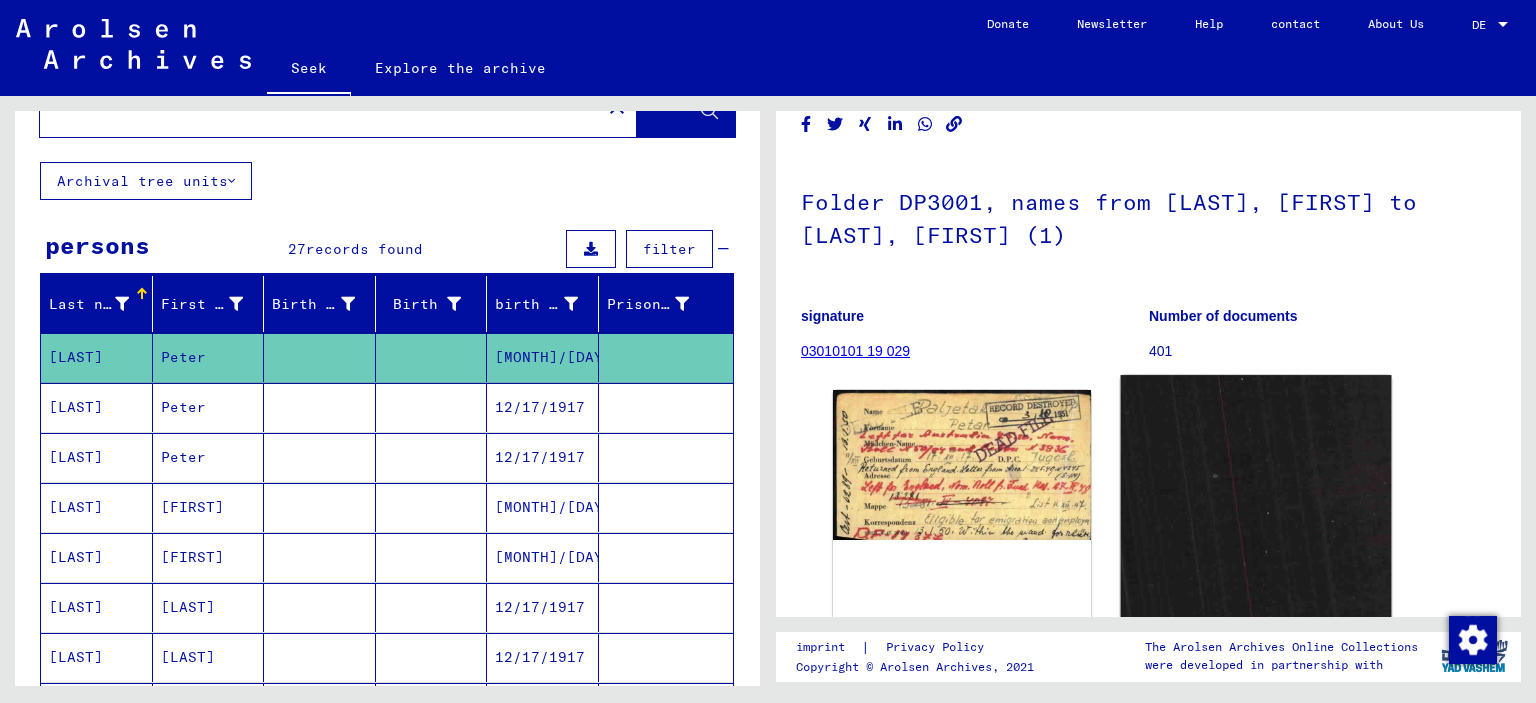scroll, scrollTop: 200, scrollLeft: 0, axis: vertical 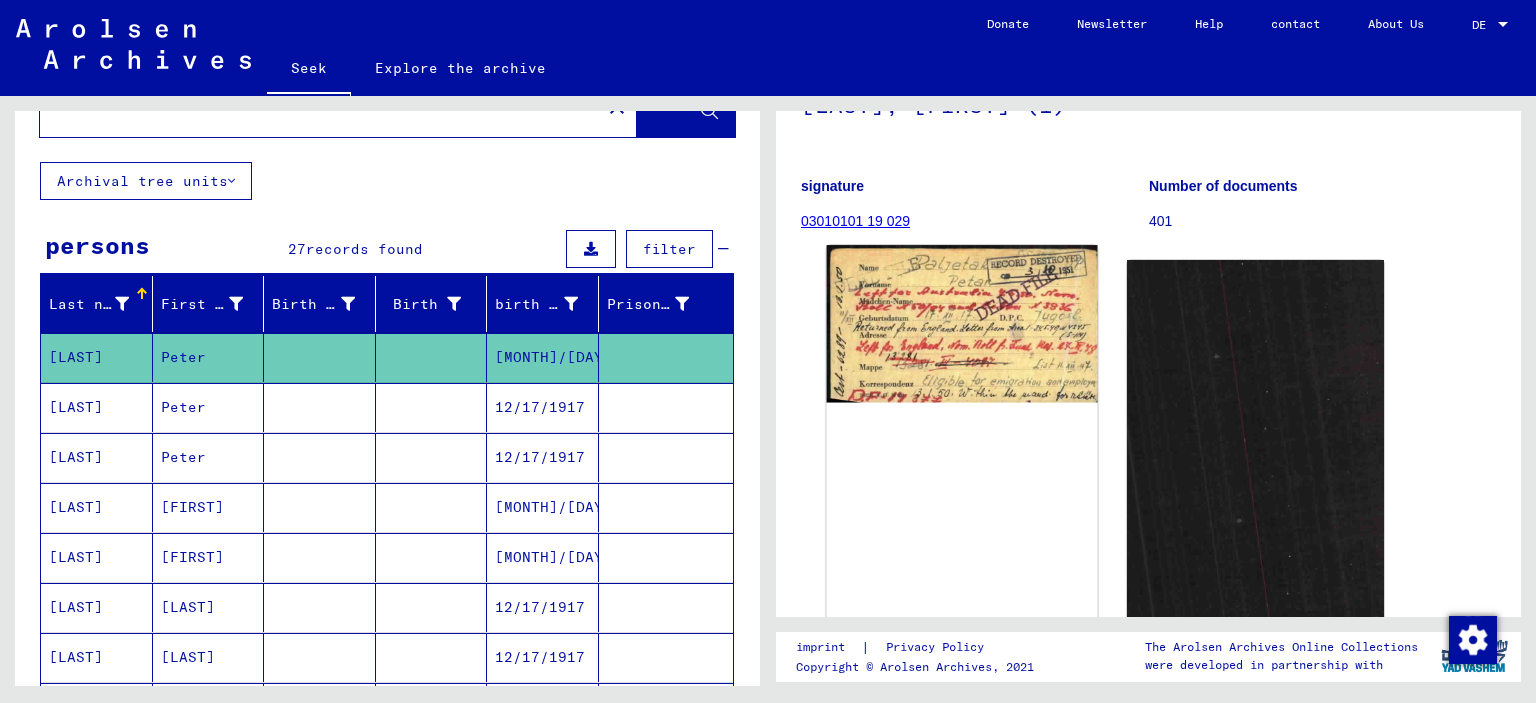 click 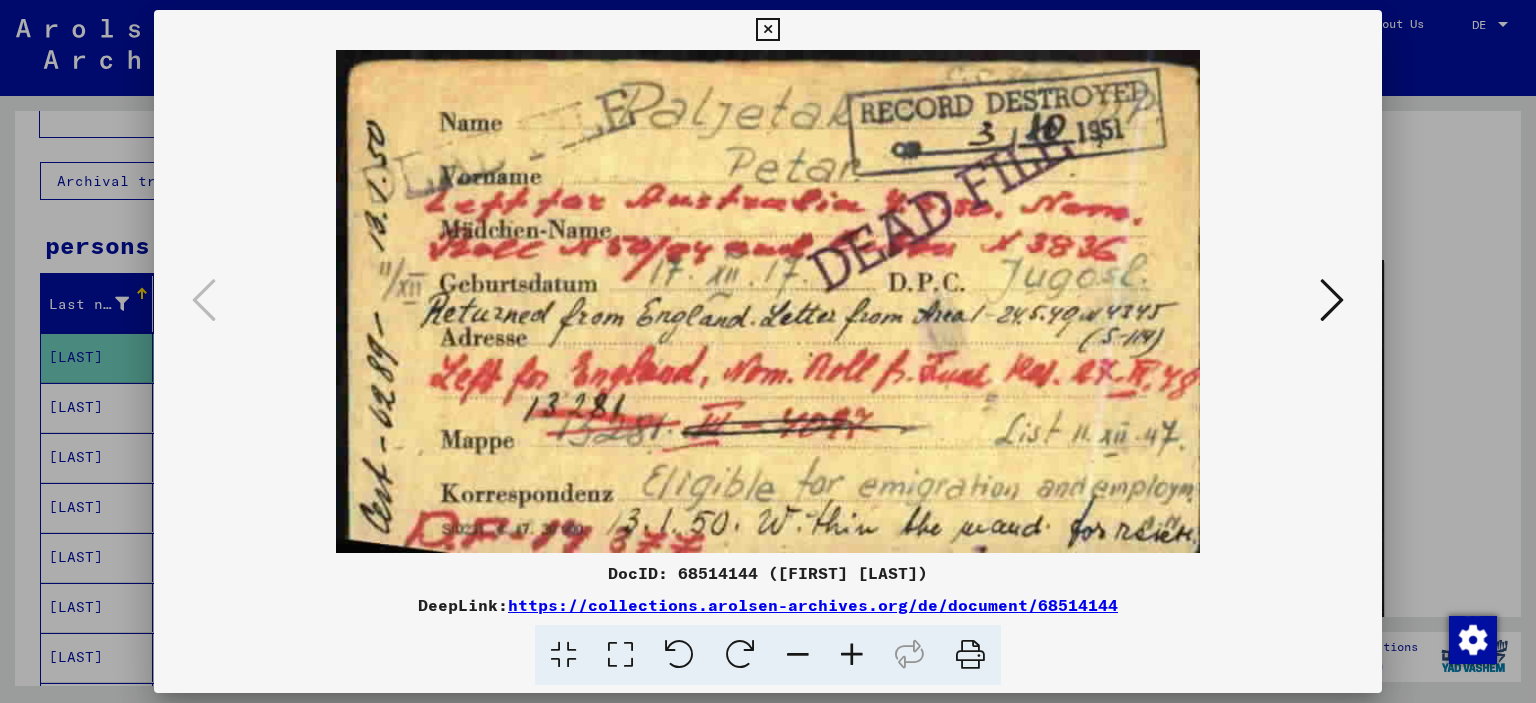 scroll, scrollTop: 0, scrollLeft: 0, axis: both 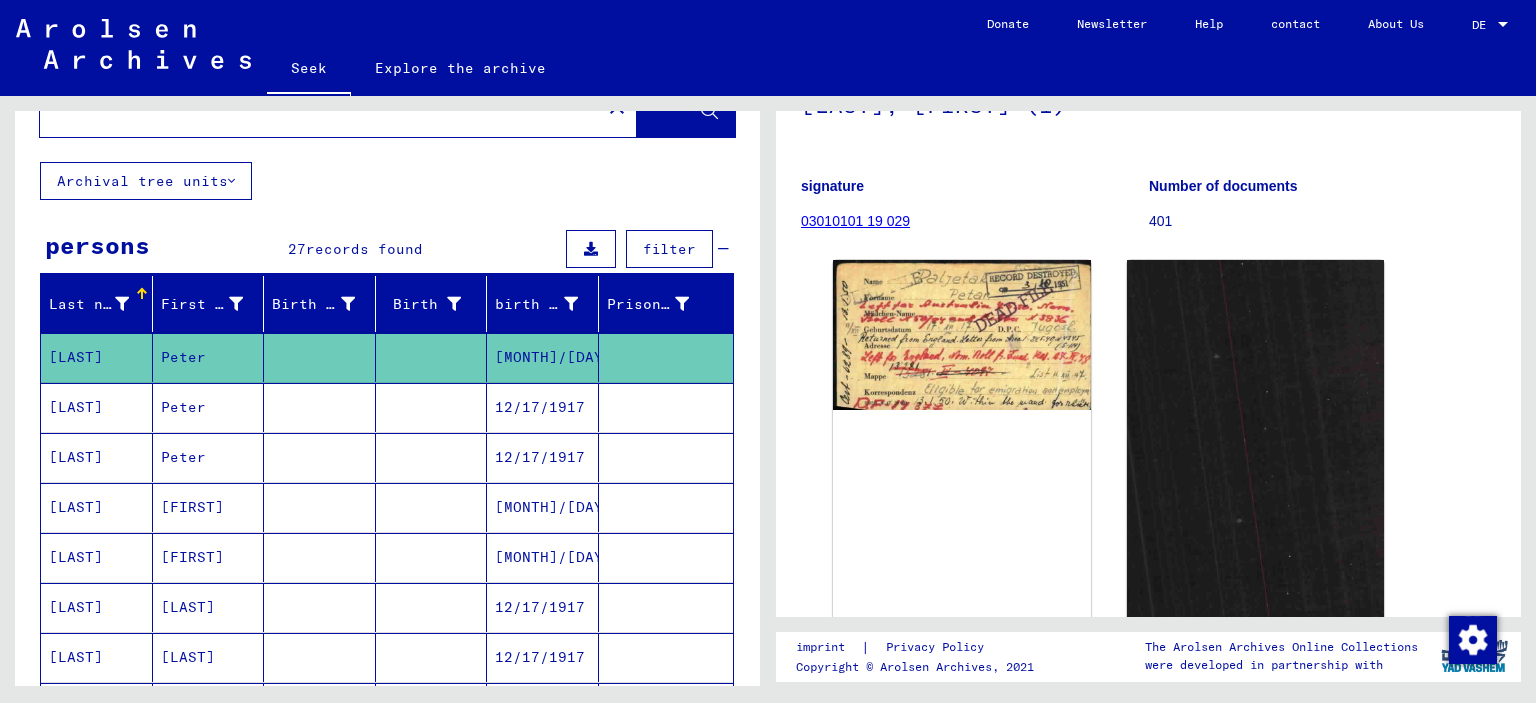 click on "Peter" at bounding box center (183, 457) 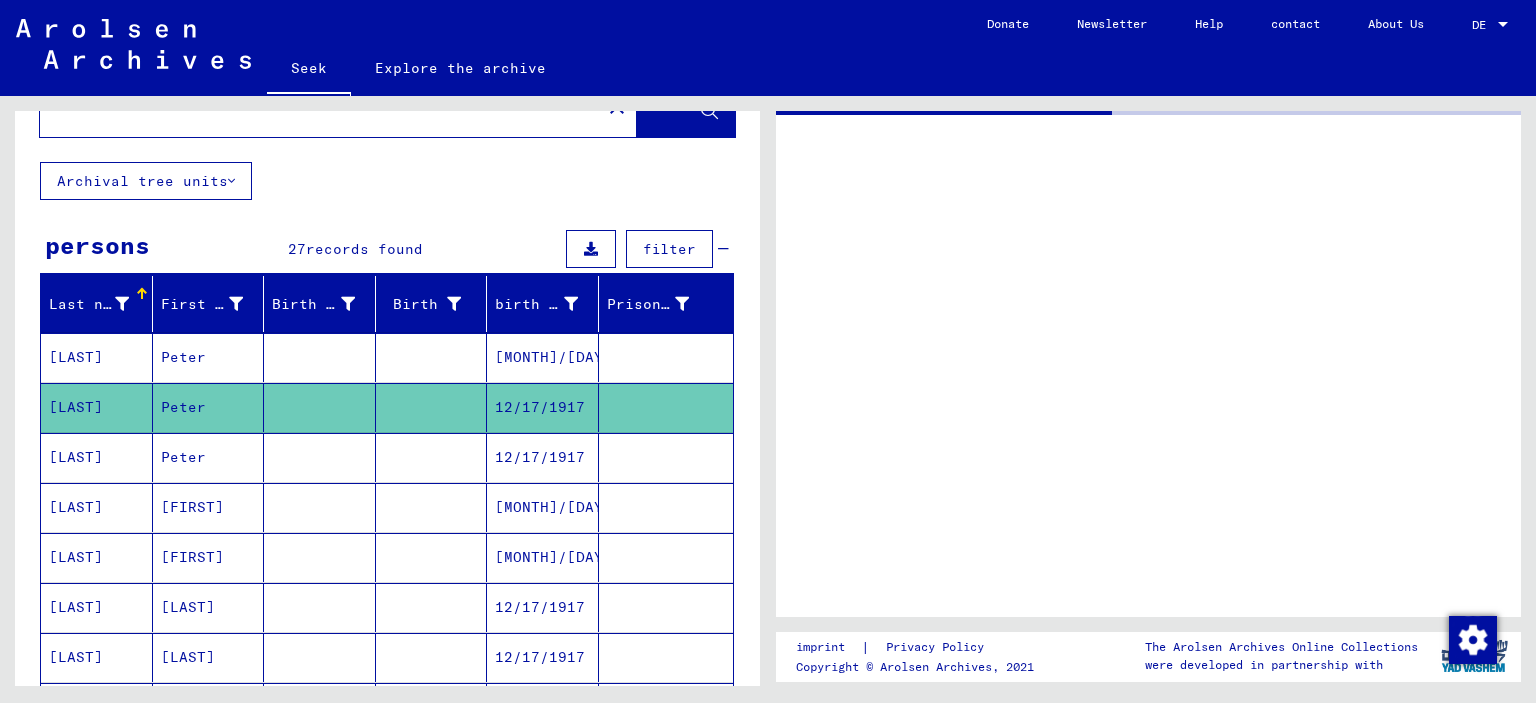 scroll, scrollTop: 0, scrollLeft: 0, axis: both 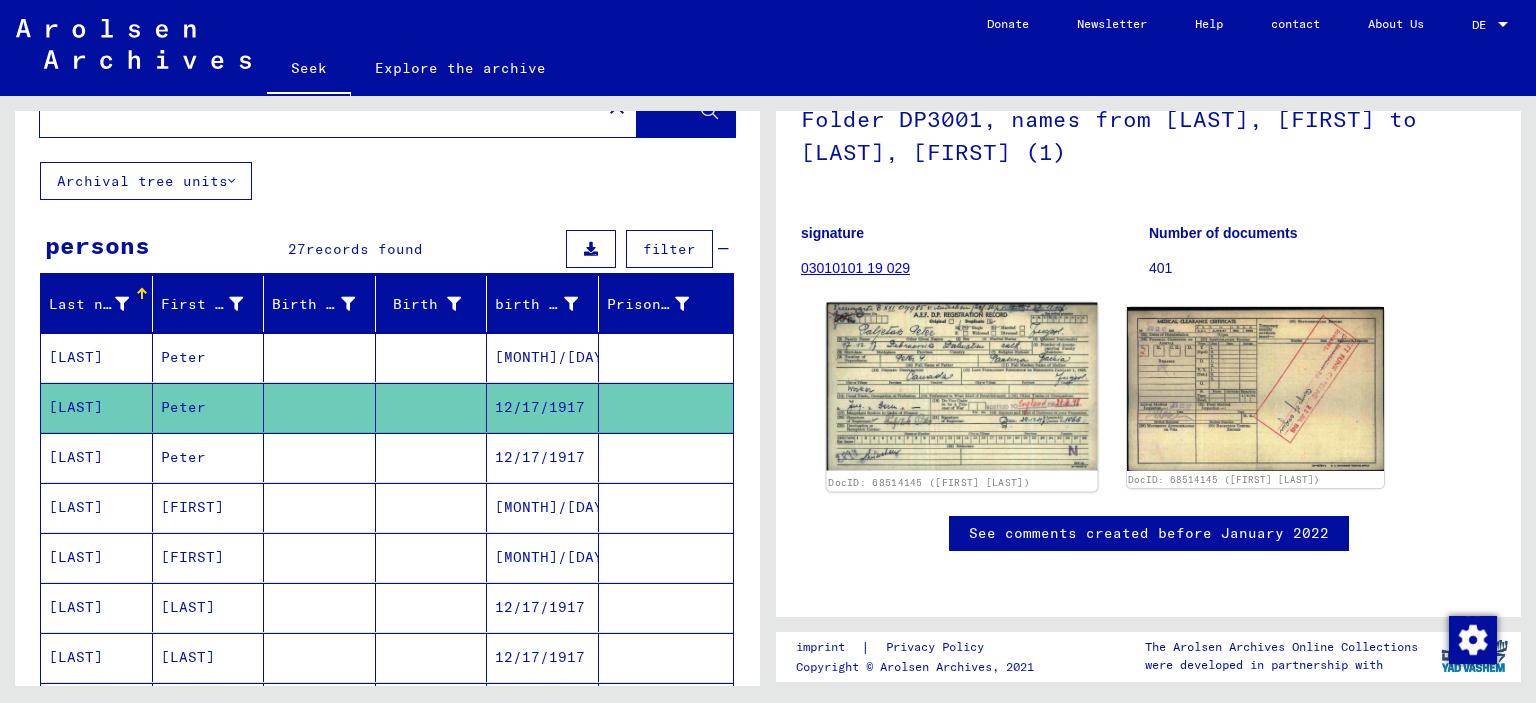 click 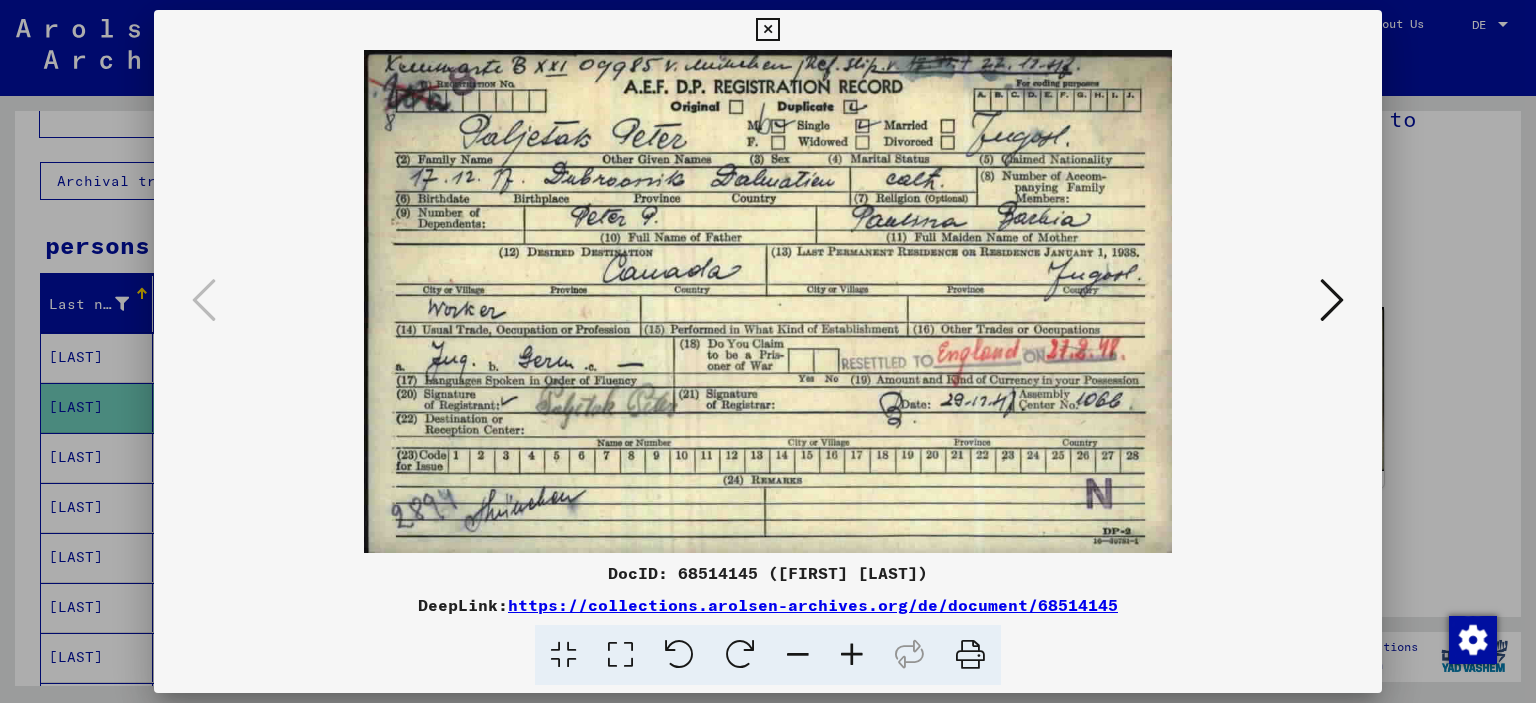 click at bounding box center [1332, 300] 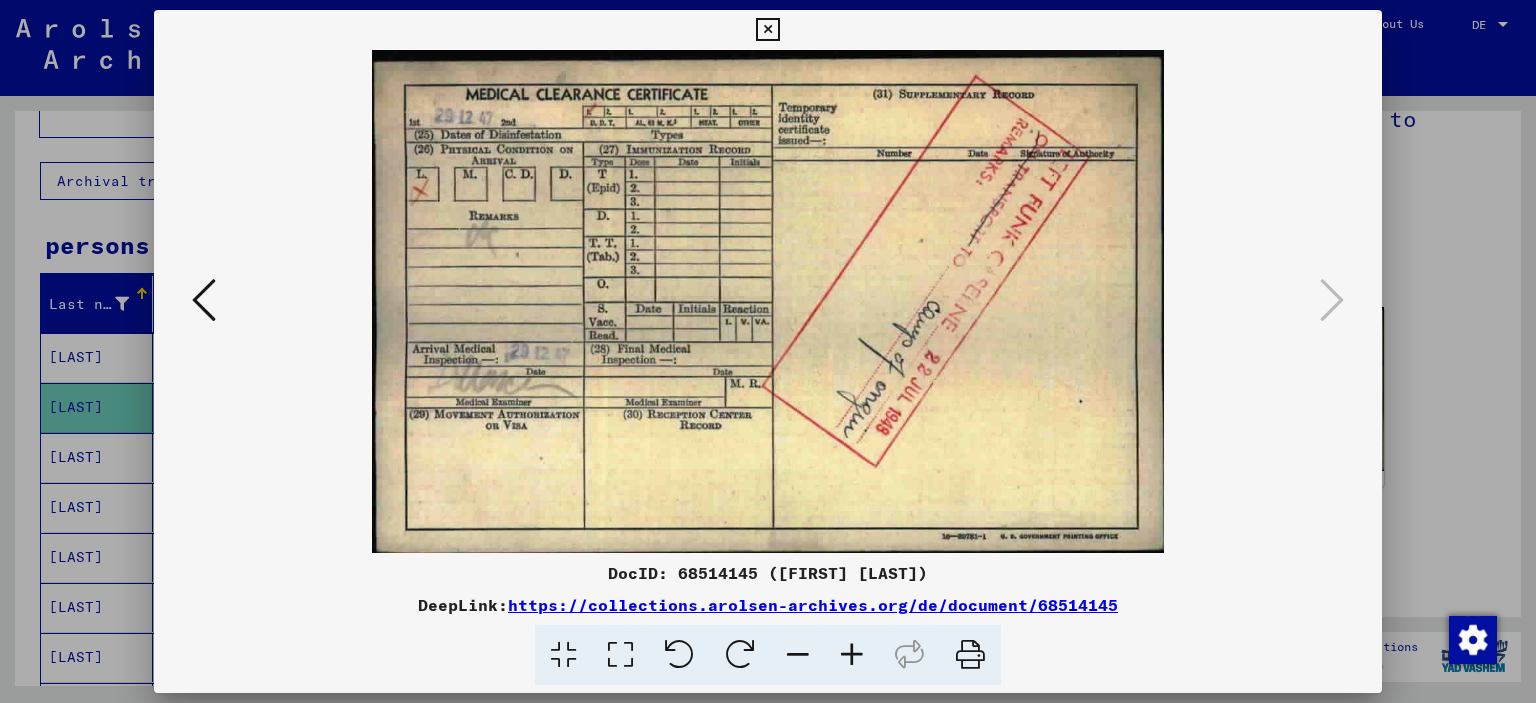 click at bounding box center [767, 30] 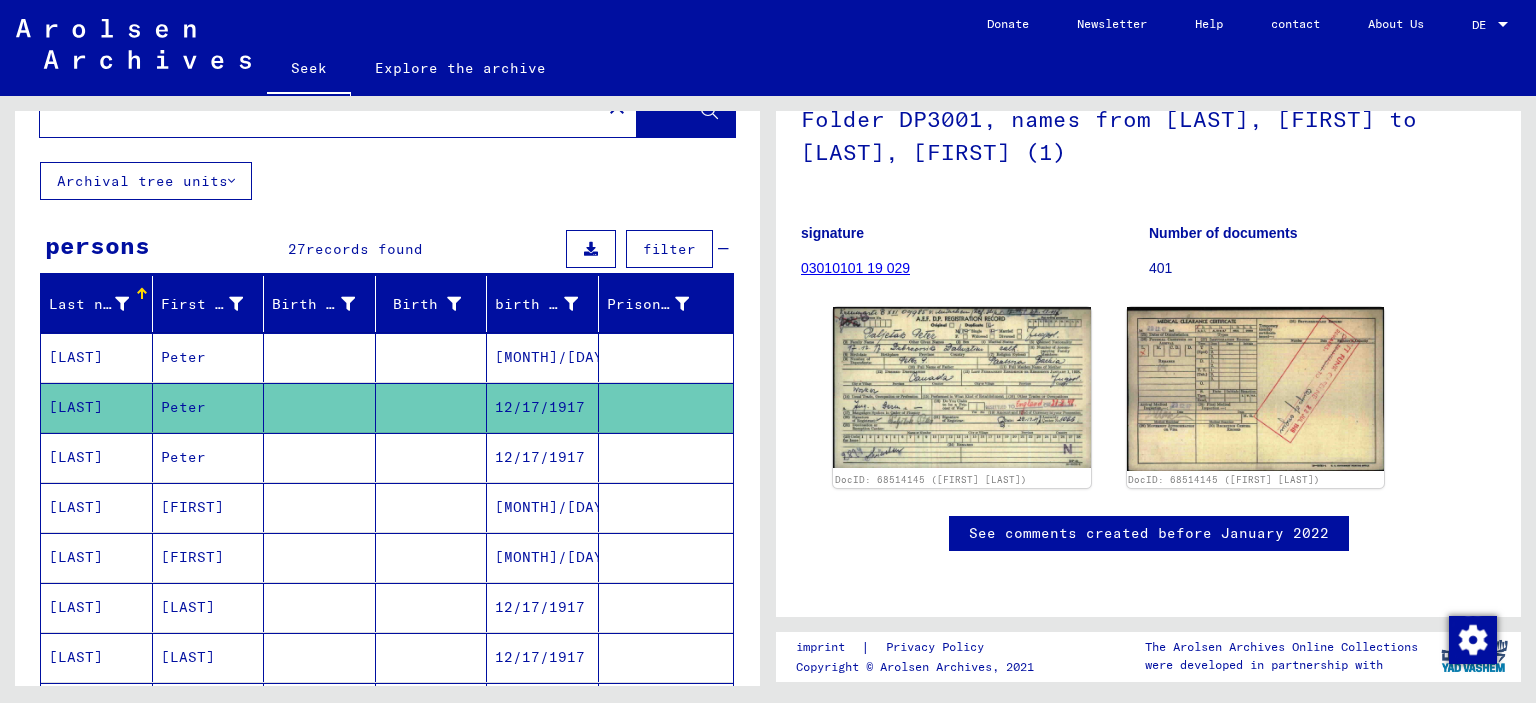 click on "Peter" at bounding box center (209, 507) 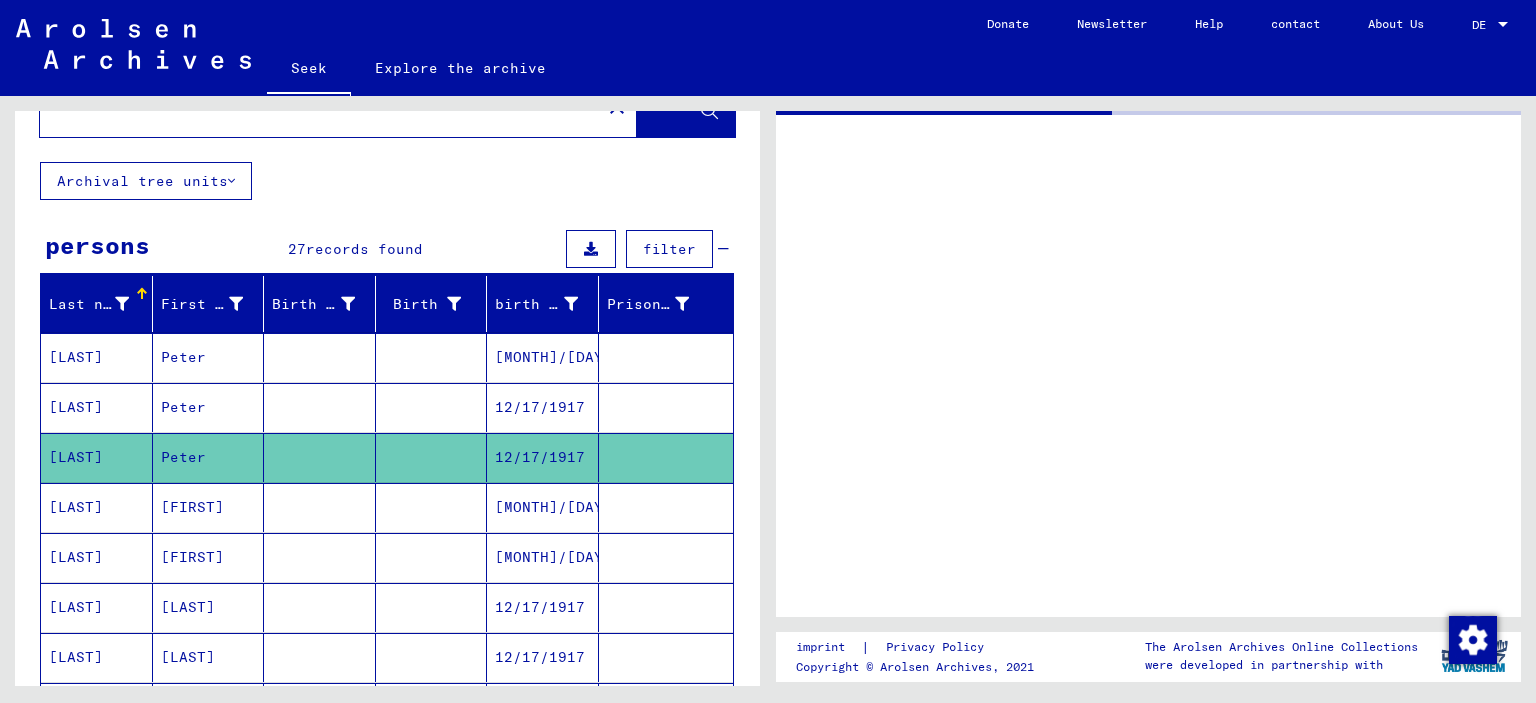 click on "Peter" 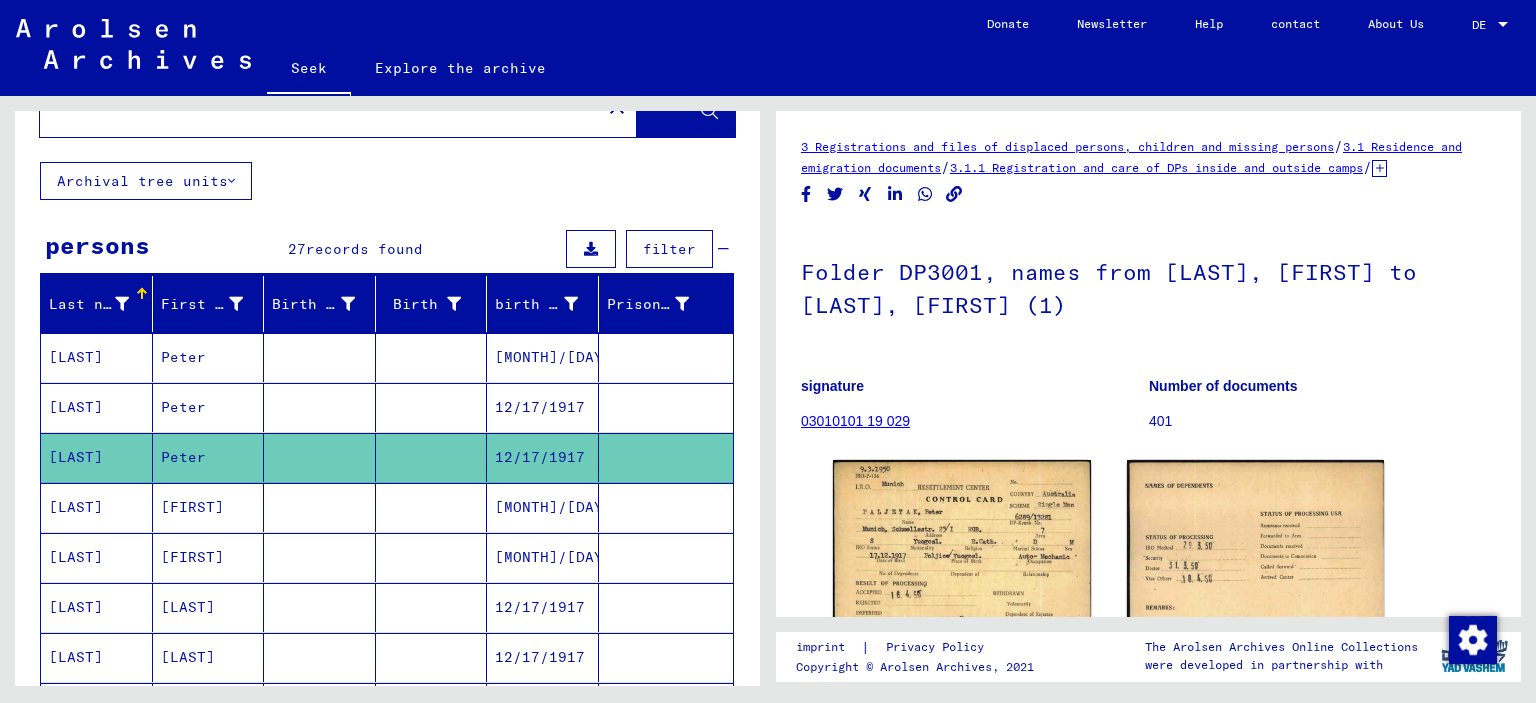 scroll, scrollTop: 0, scrollLeft: 0, axis: both 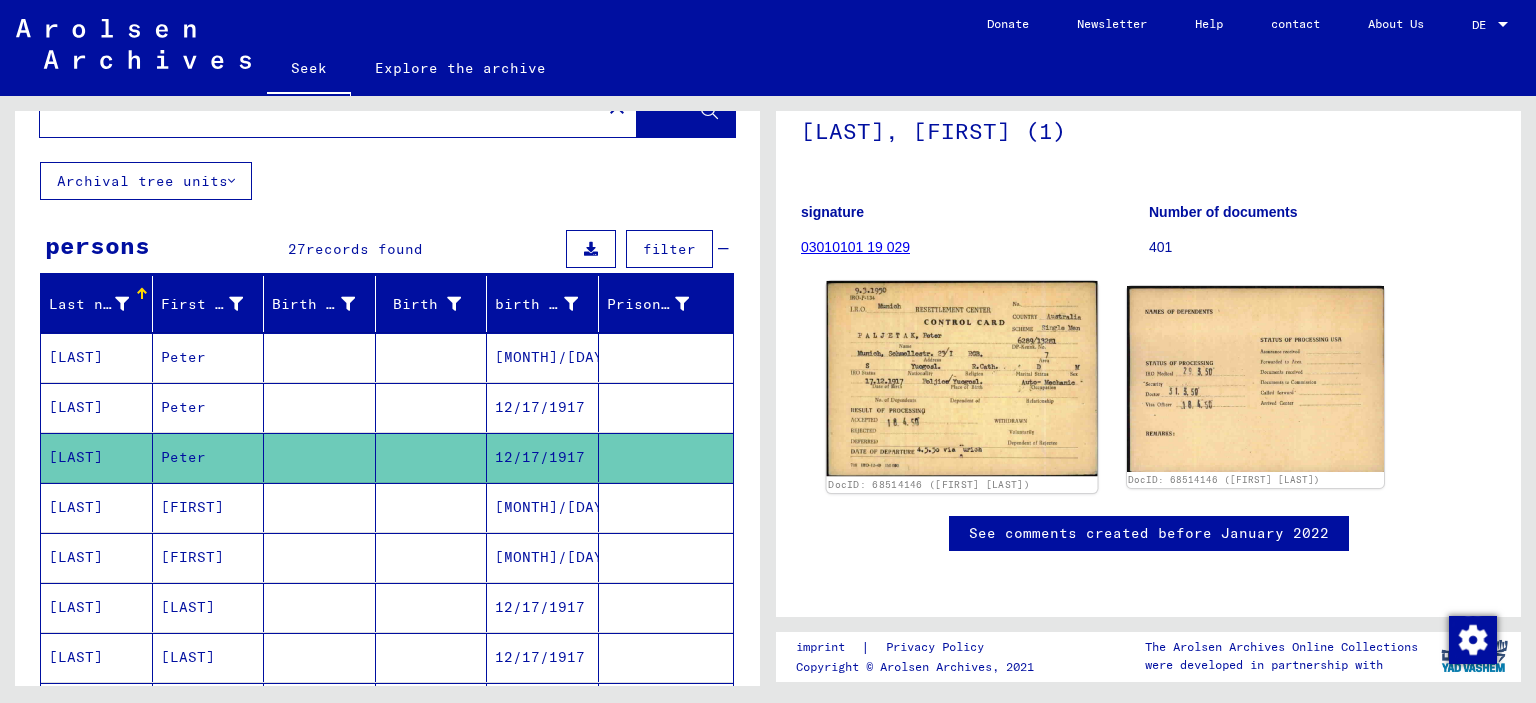 click 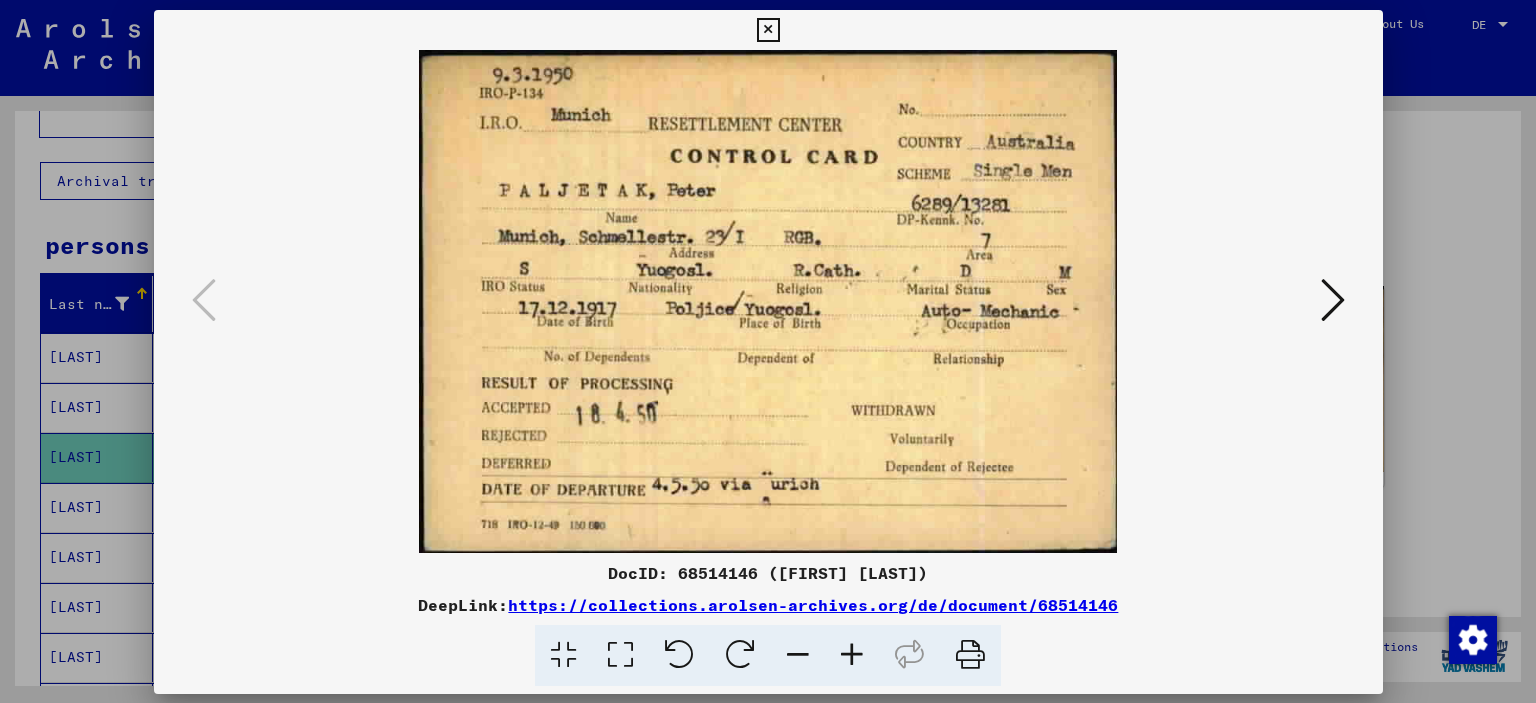 click at bounding box center [768, 301] 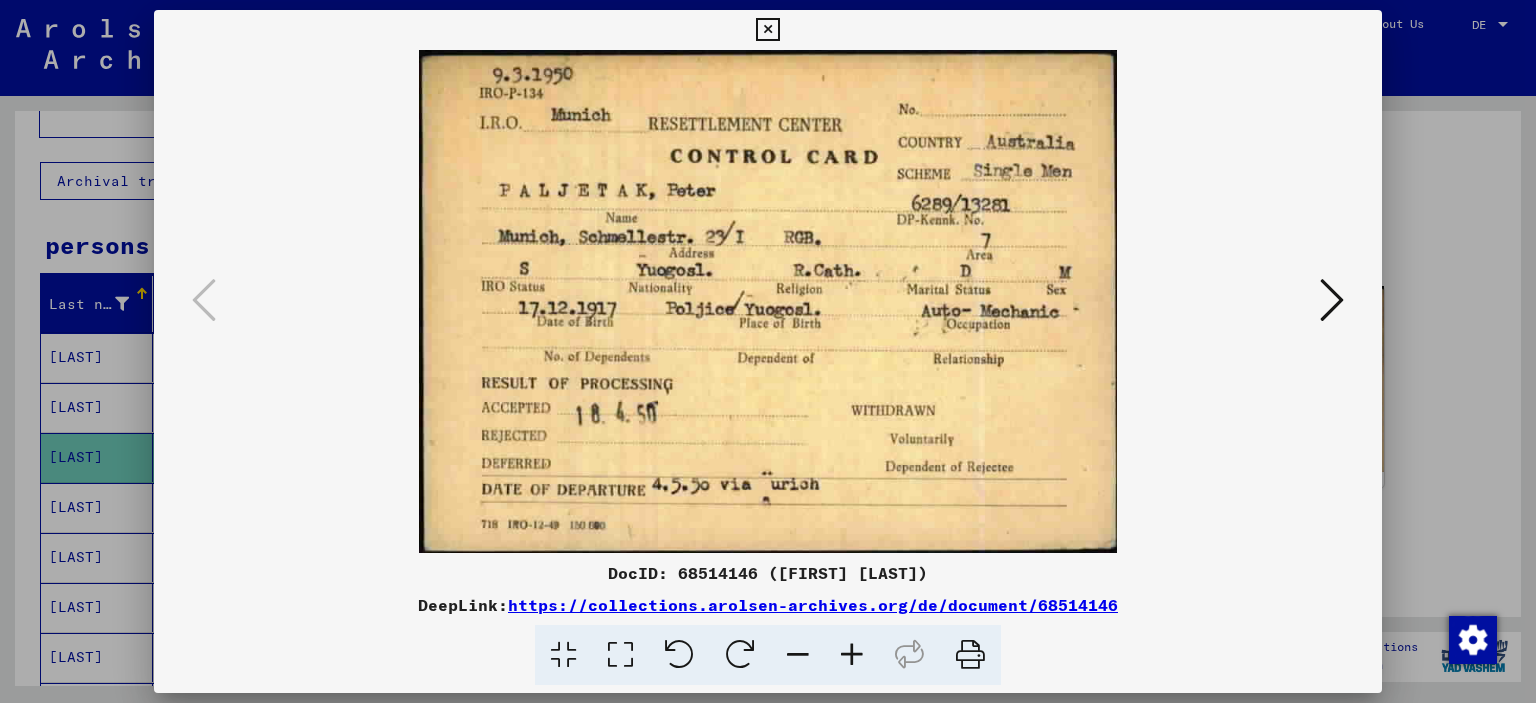 click at bounding box center [1332, 300] 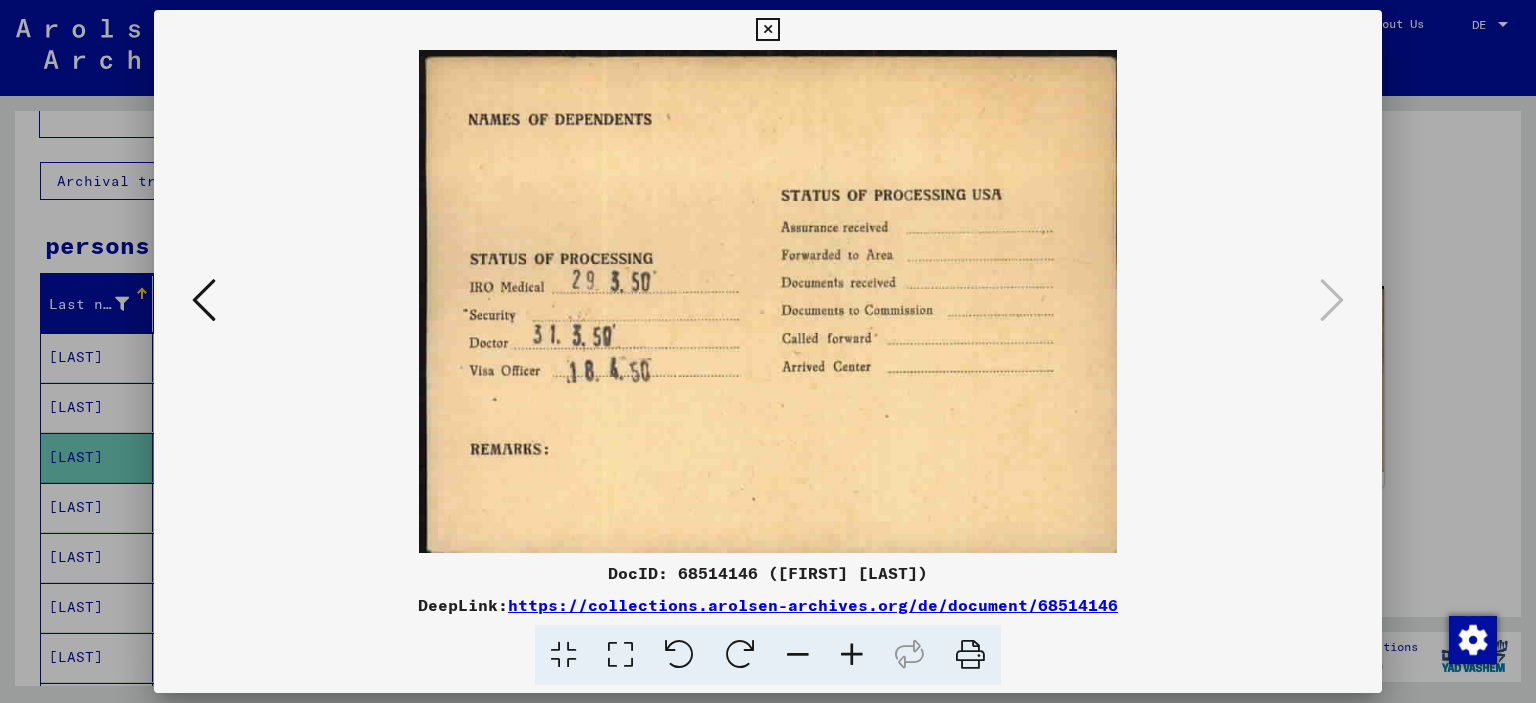 click at bounding box center [767, 30] 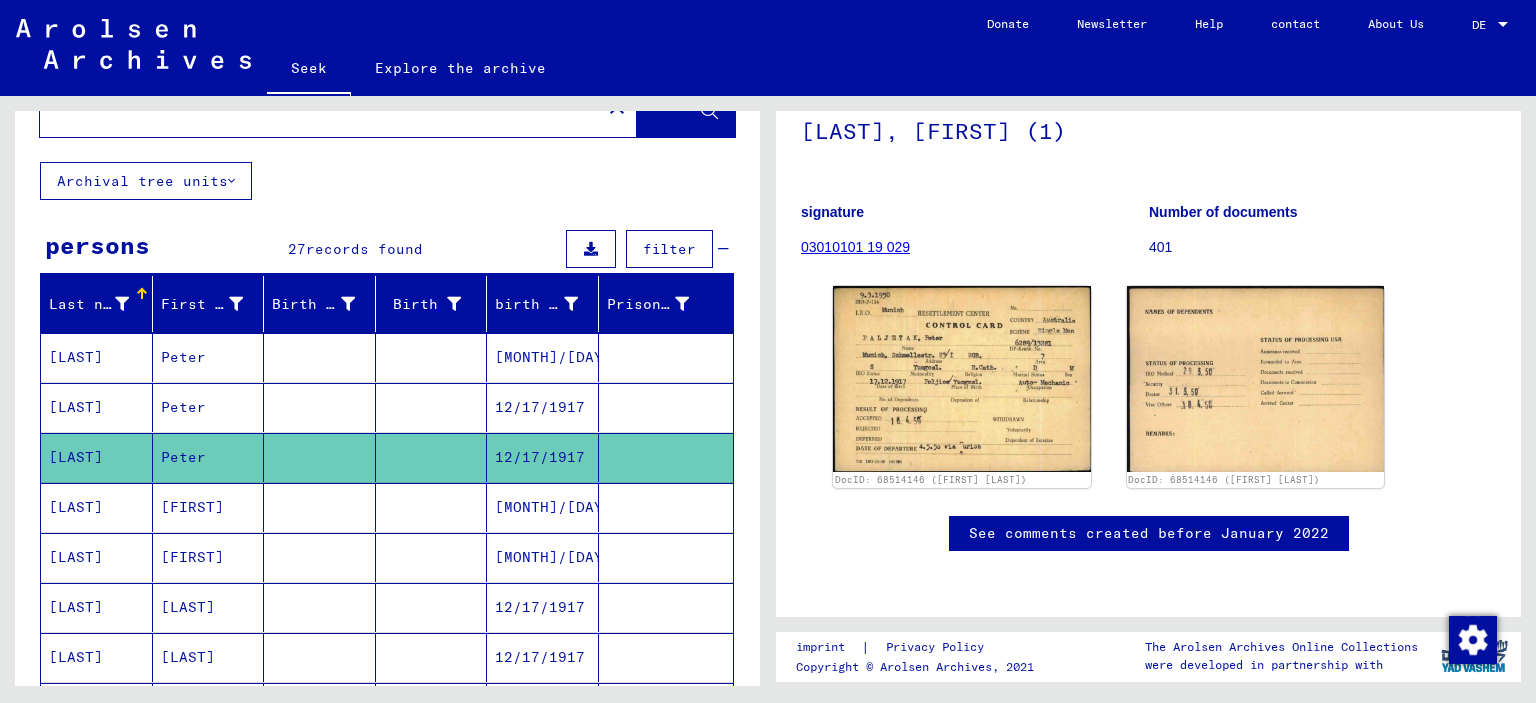 click on "[FIRST]" at bounding box center (192, 557) 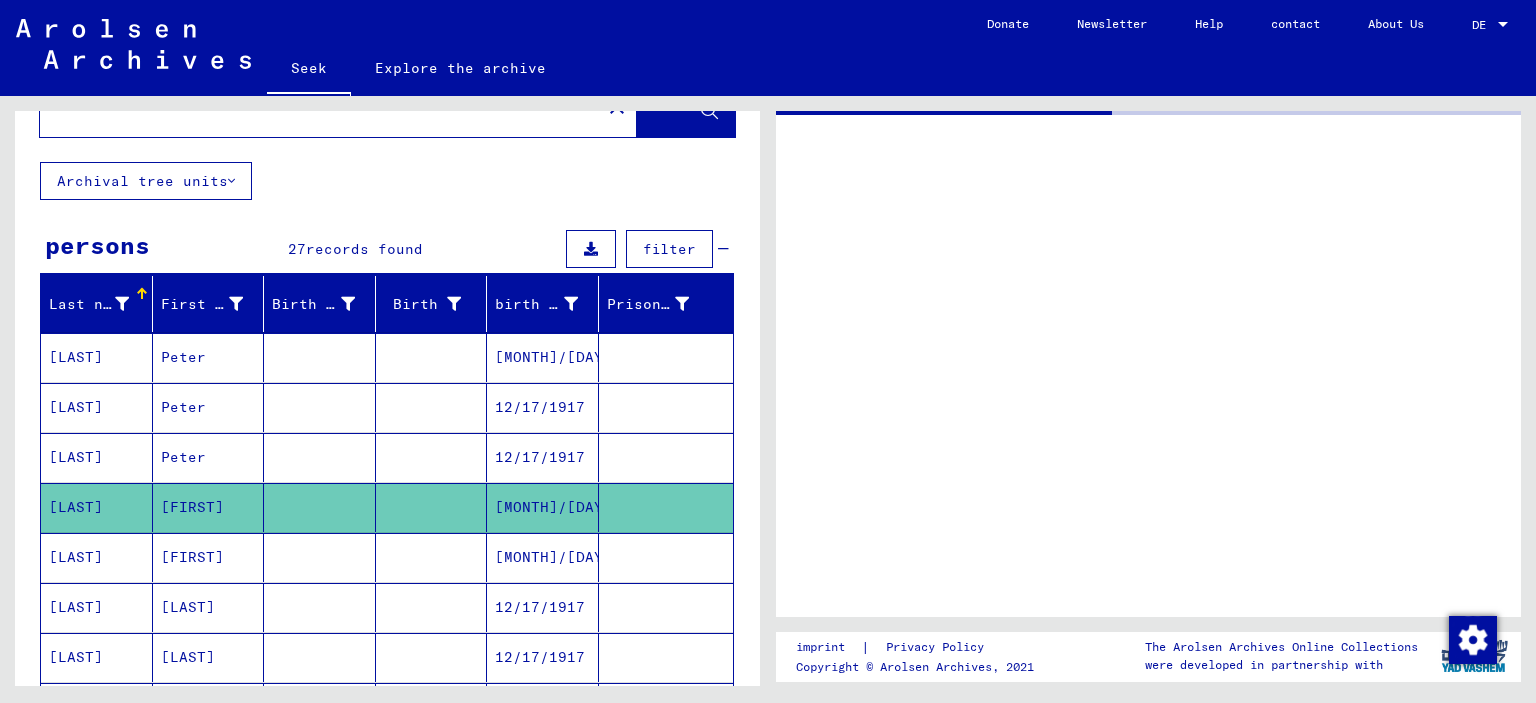 scroll, scrollTop: 0, scrollLeft: 0, axis: both 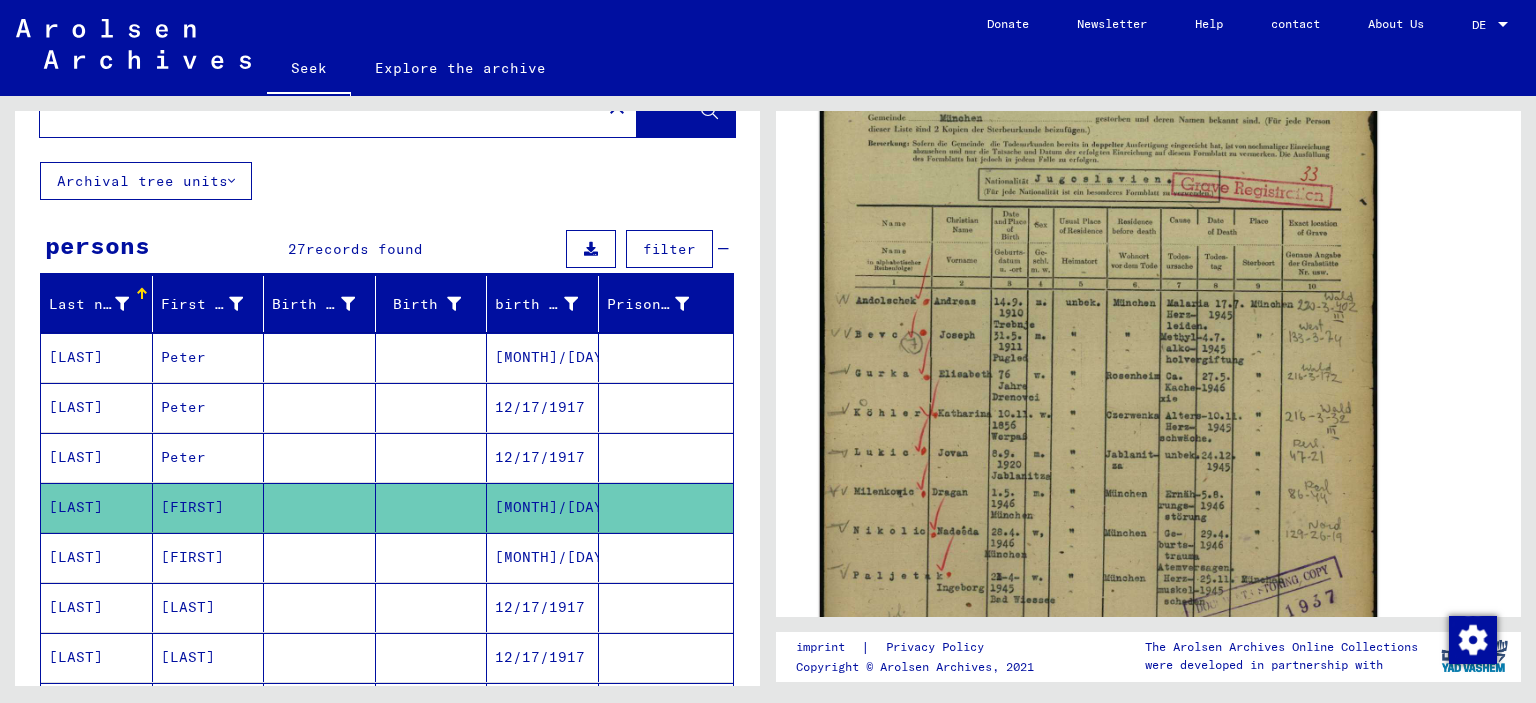 click 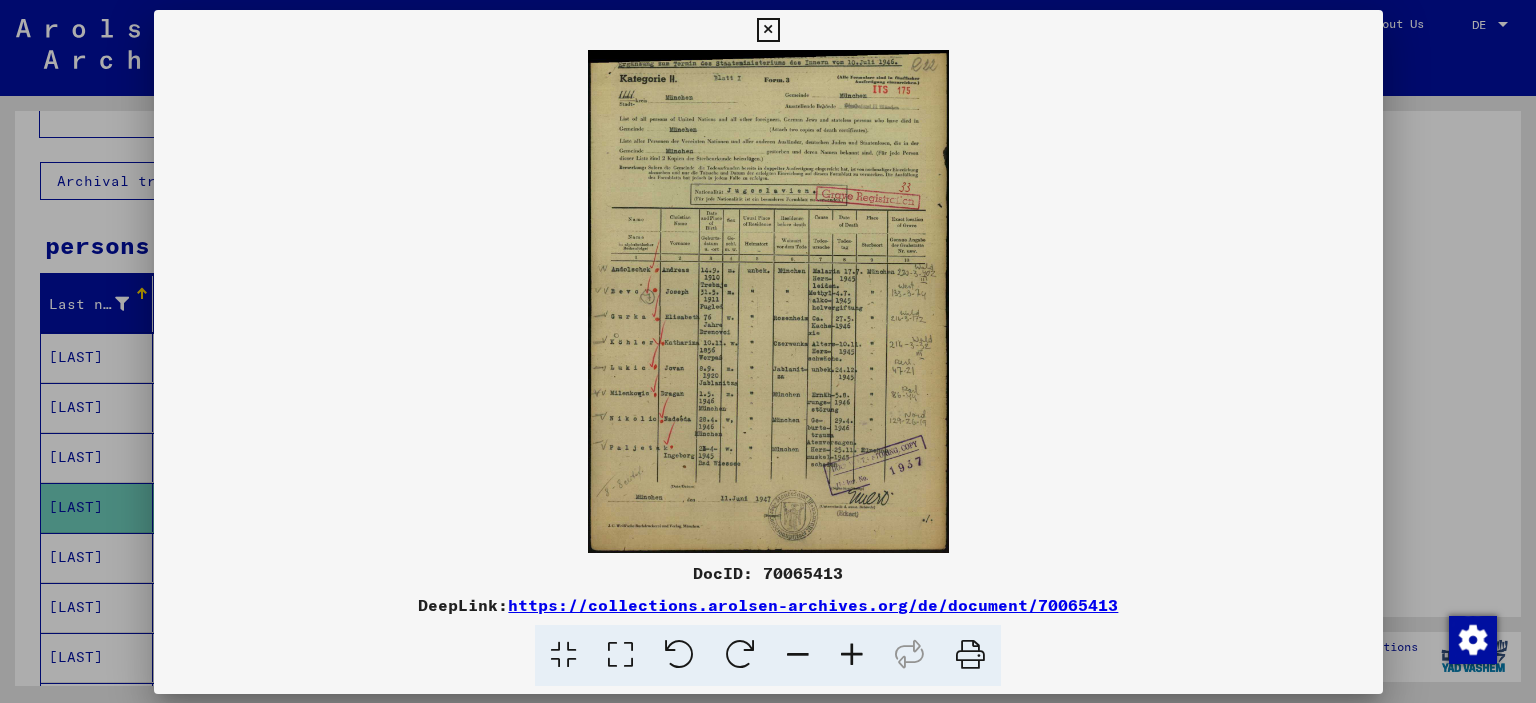 click at bounding box center (768, 301) 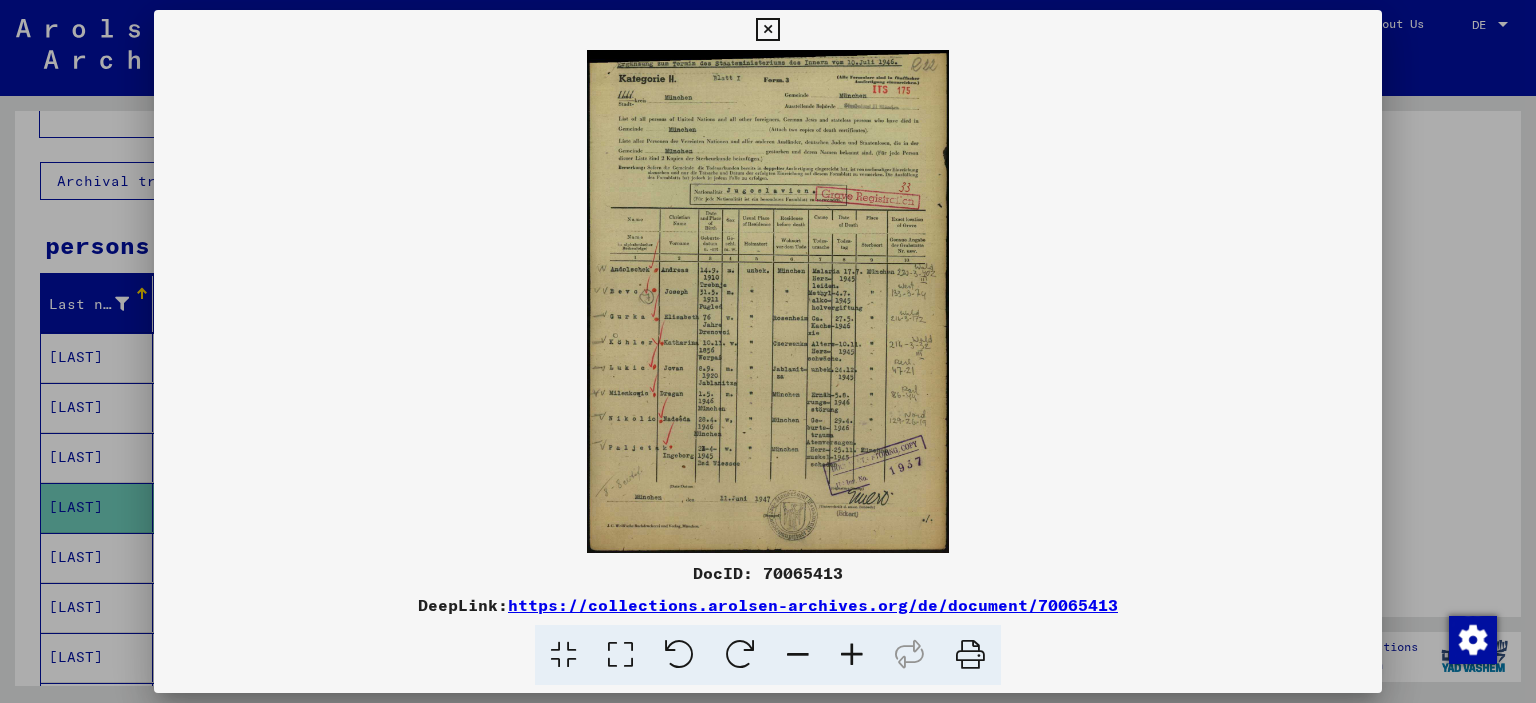 click at bounding box center (768, 301) 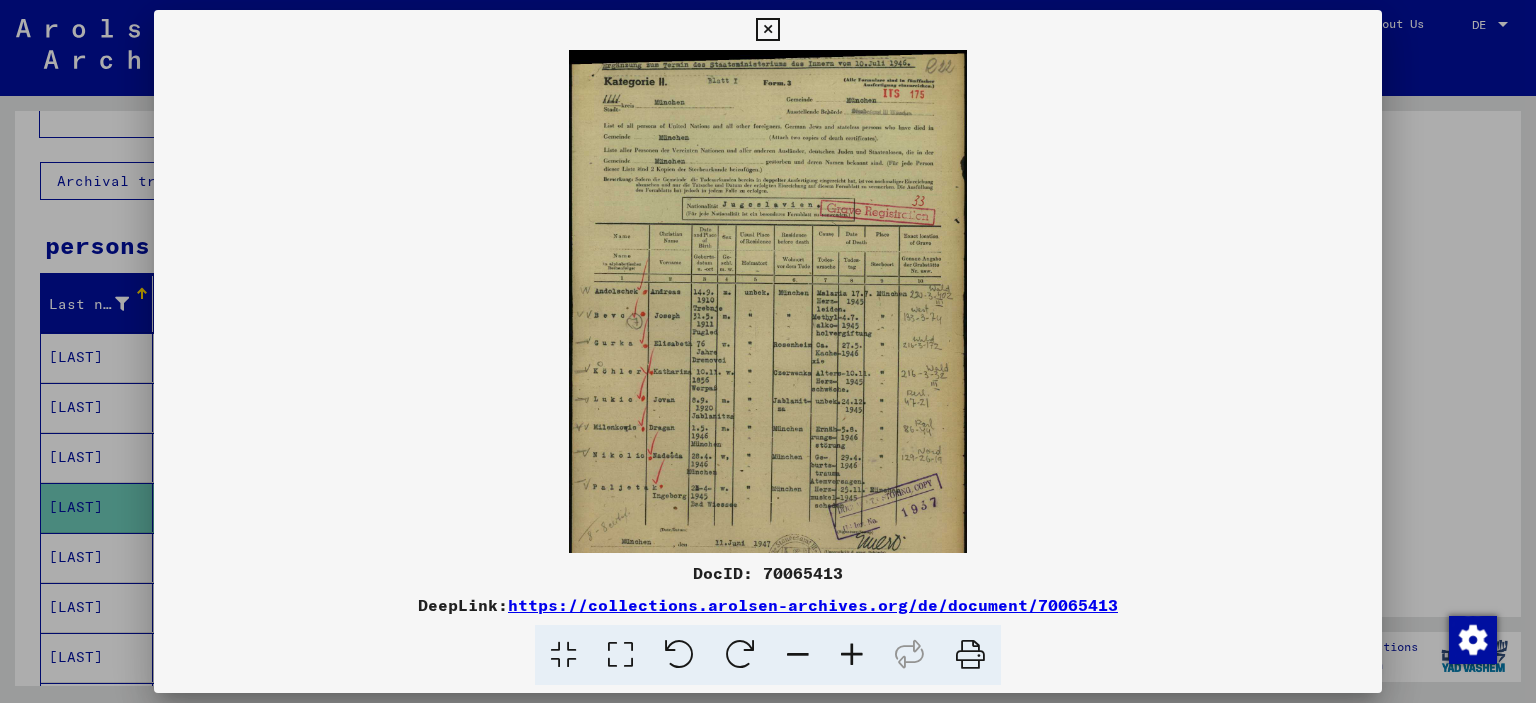 click at bounding box center [852, 655] 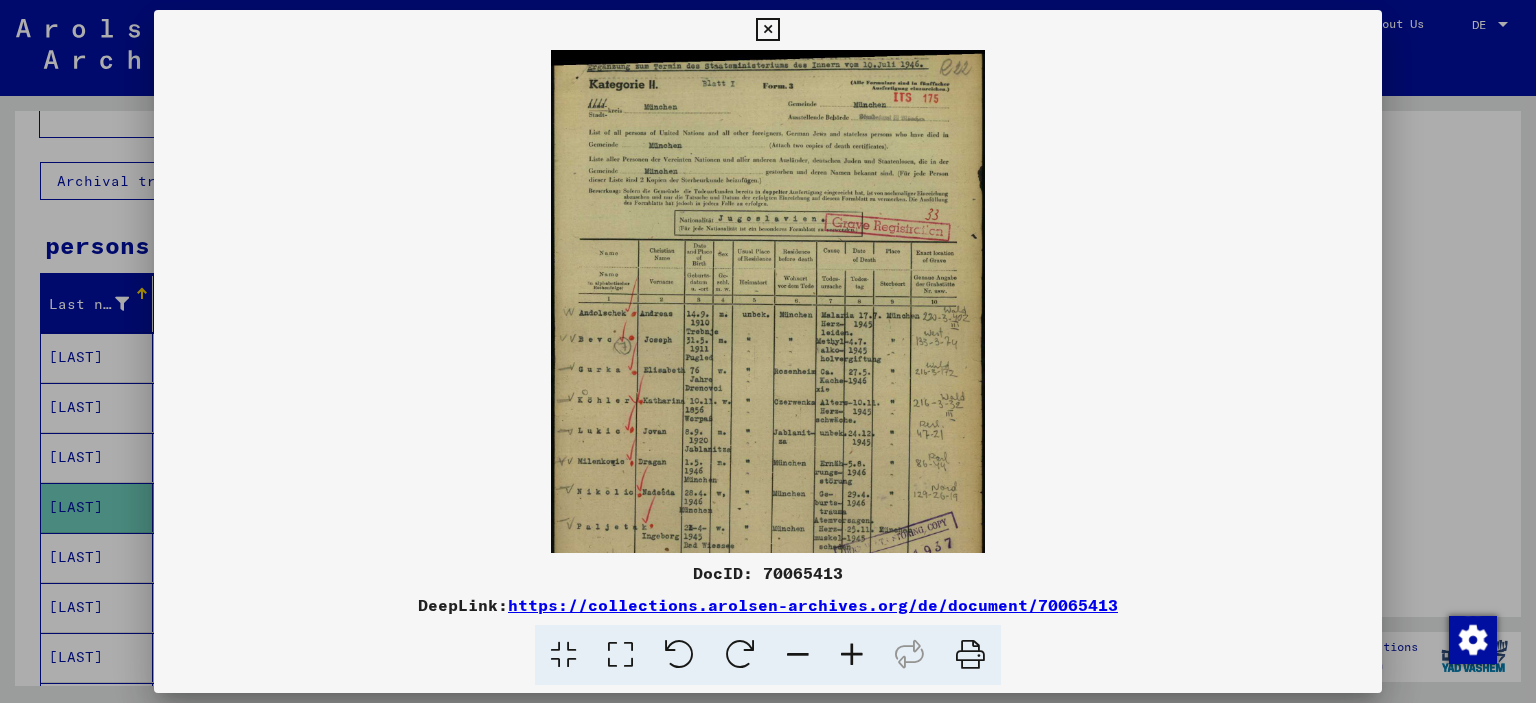 click at bounding box center [852, 655] 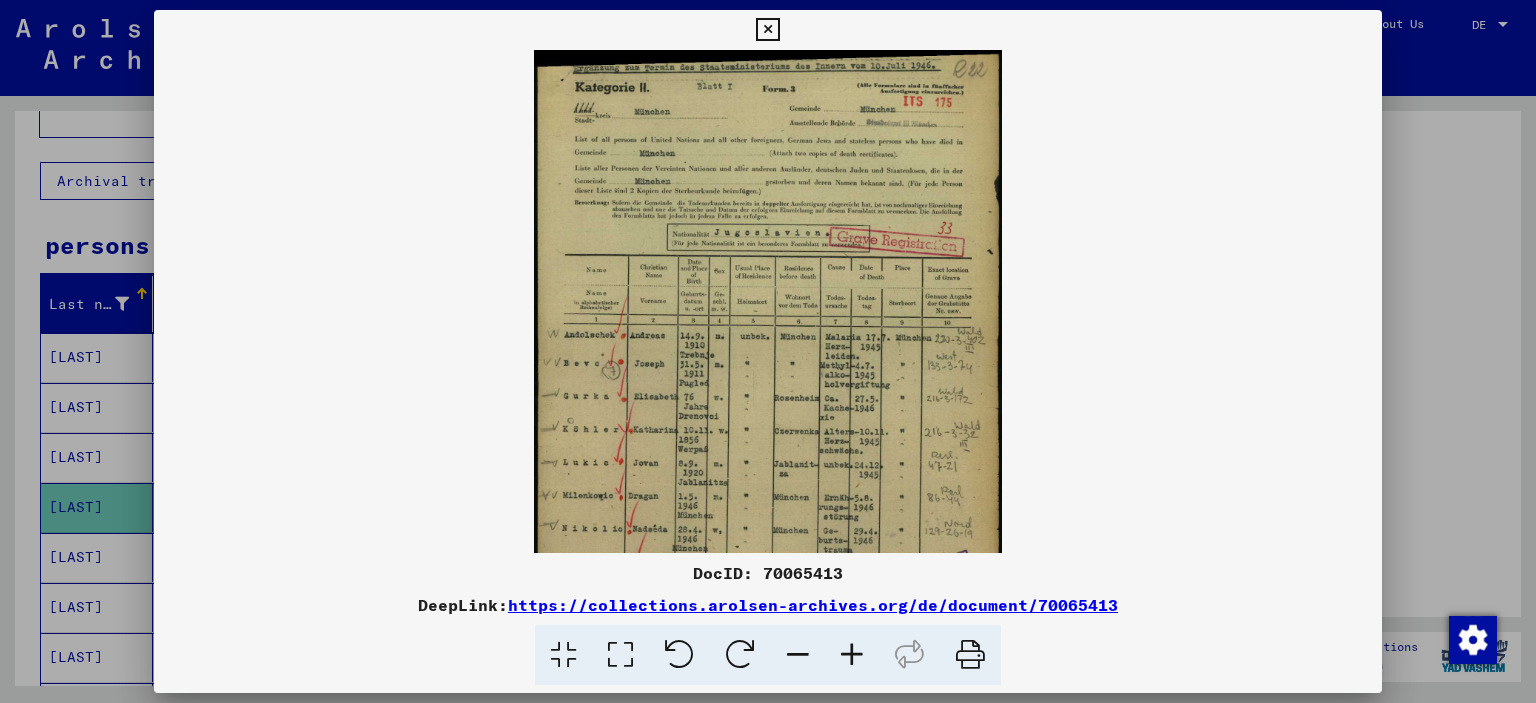 click at bounding box center [852, 655] 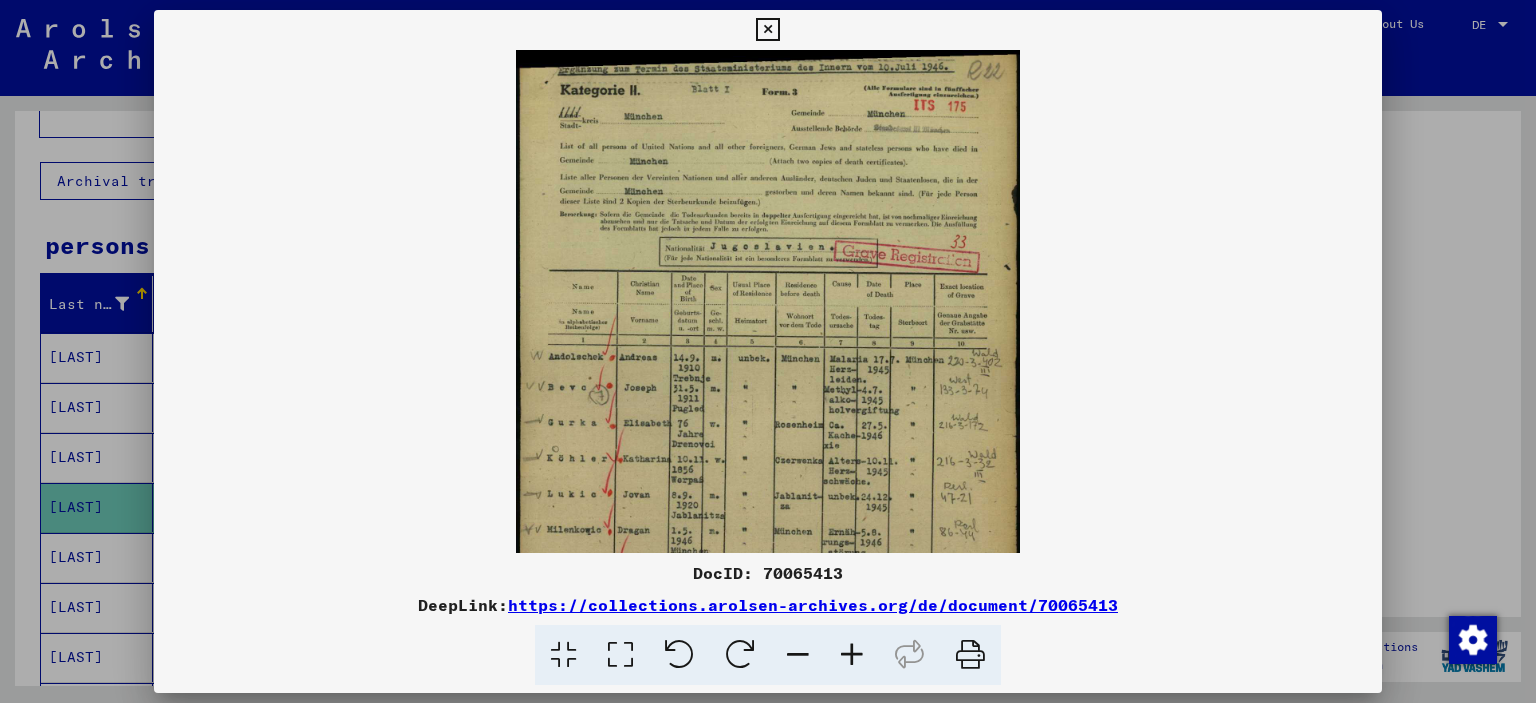 drag, startPoint x: 1511, startPoint y: 320, endPoint x: 1396, endPoint y: 455, distance: 177.34148 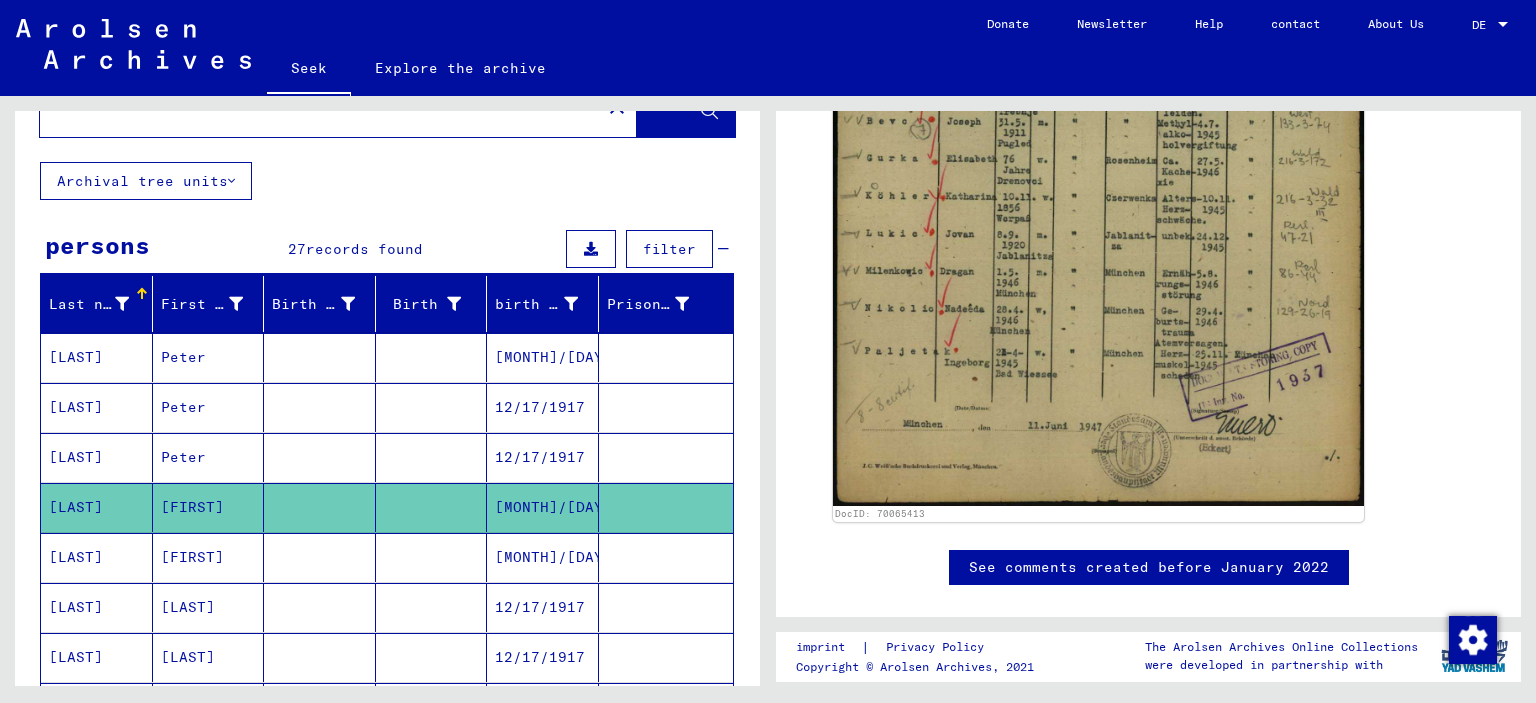 scroll, scrollTop: 700, scrollLeft: 0, axis: vertical 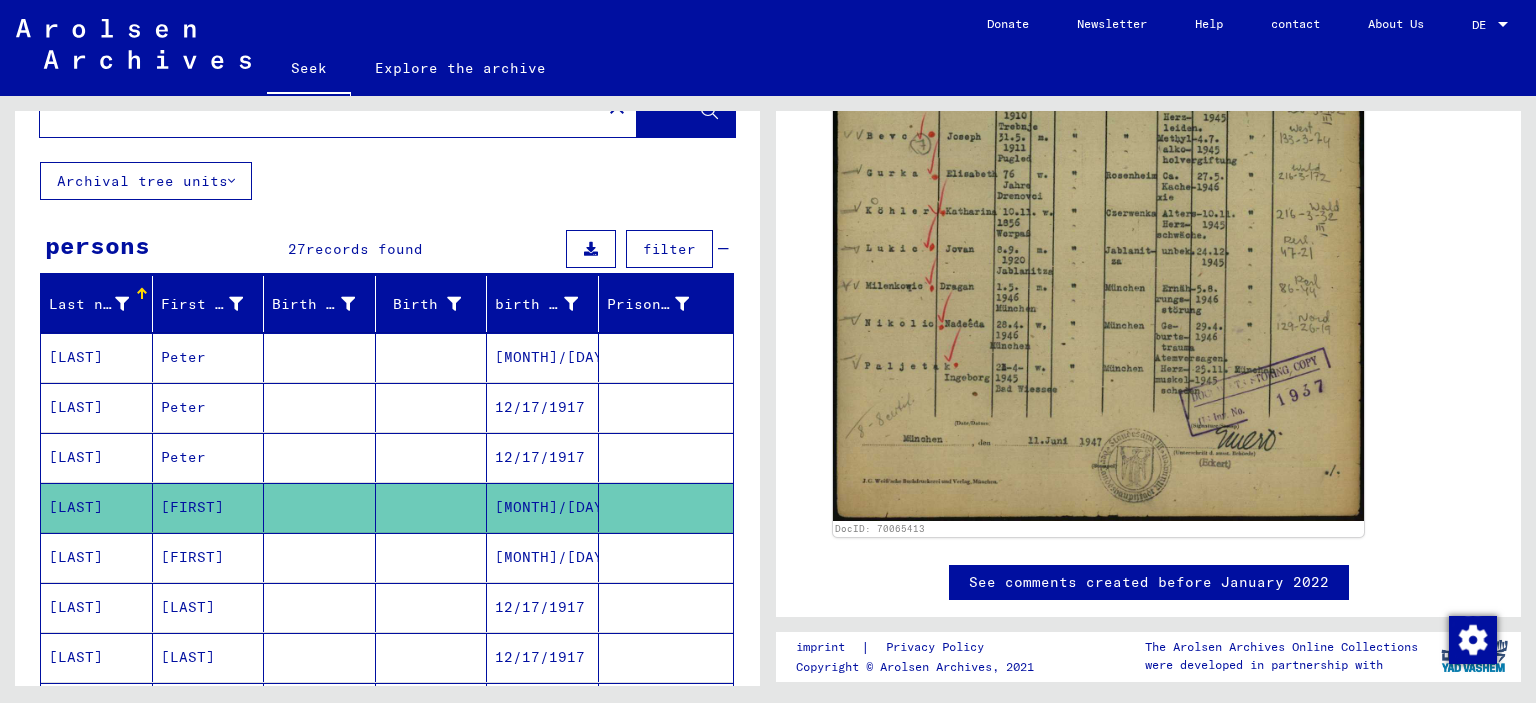 click on "[FIRST]" at bounding box center [188, 607] 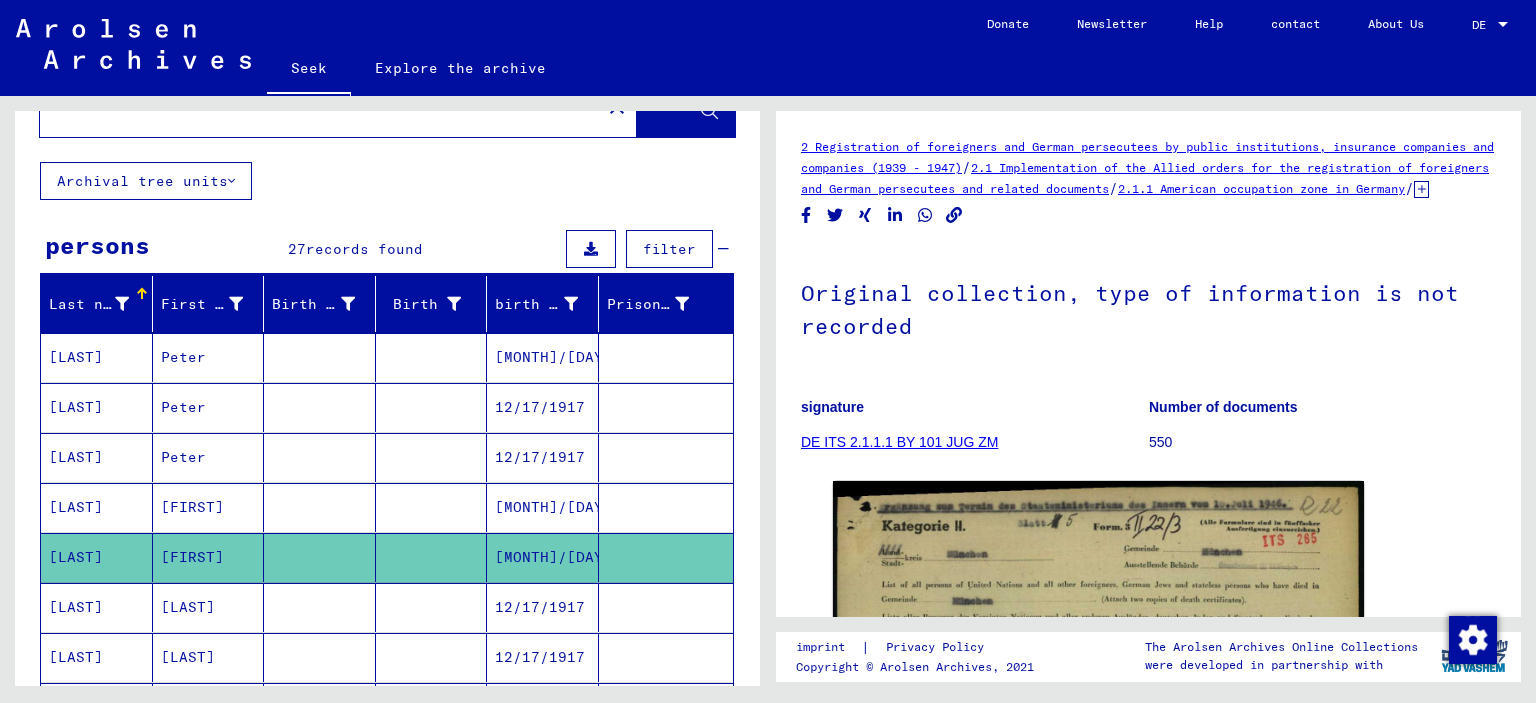 scroll, scrollTop: 0, scrollLeft: 0, axis: both 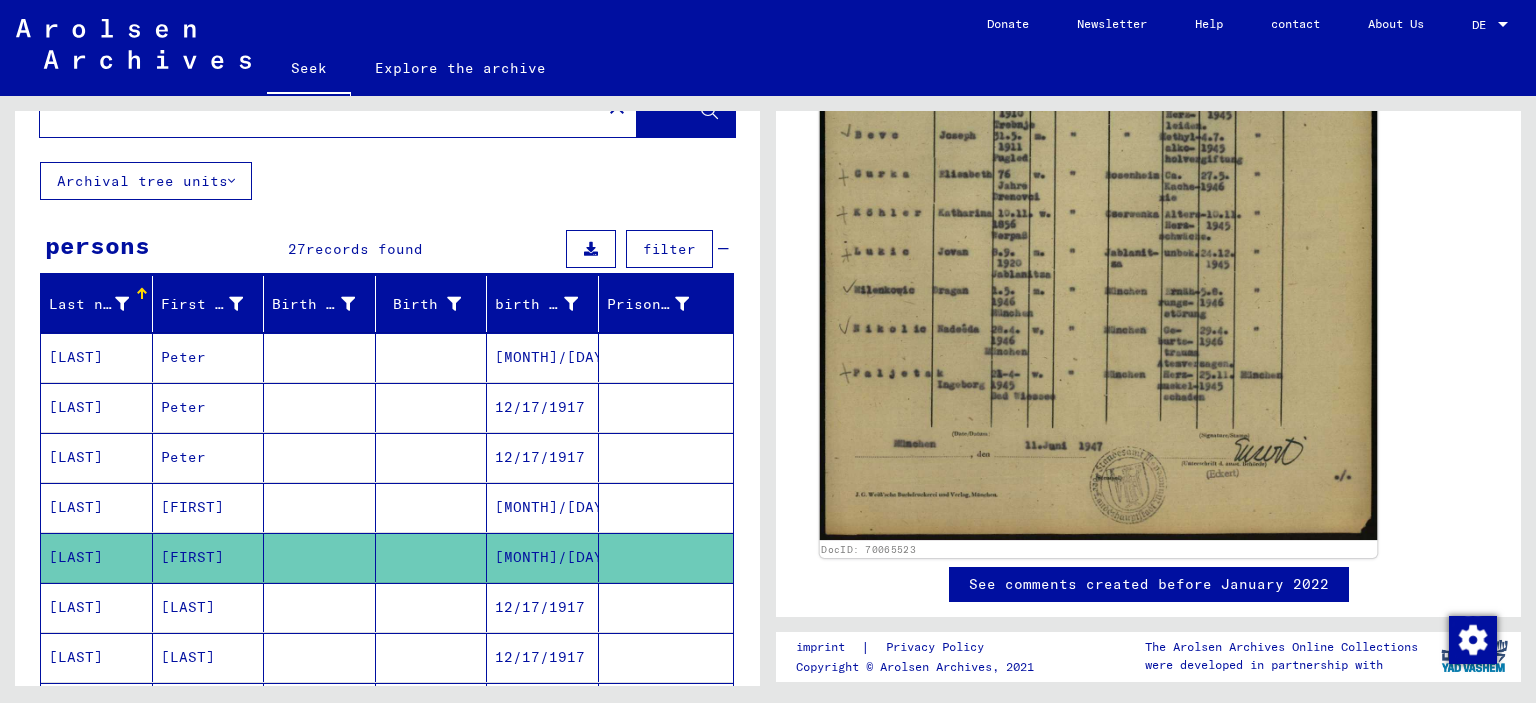 click 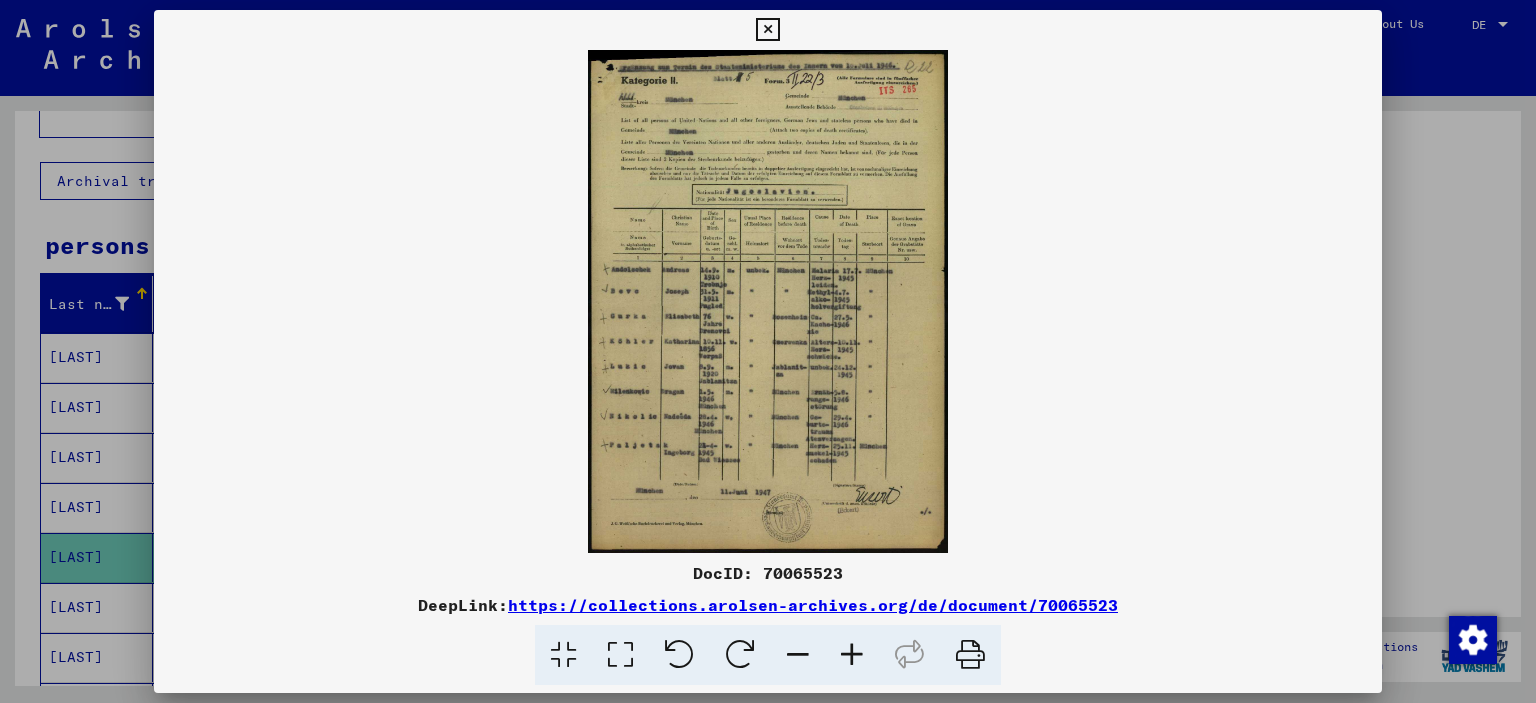 click at bounding box center [852, 655] 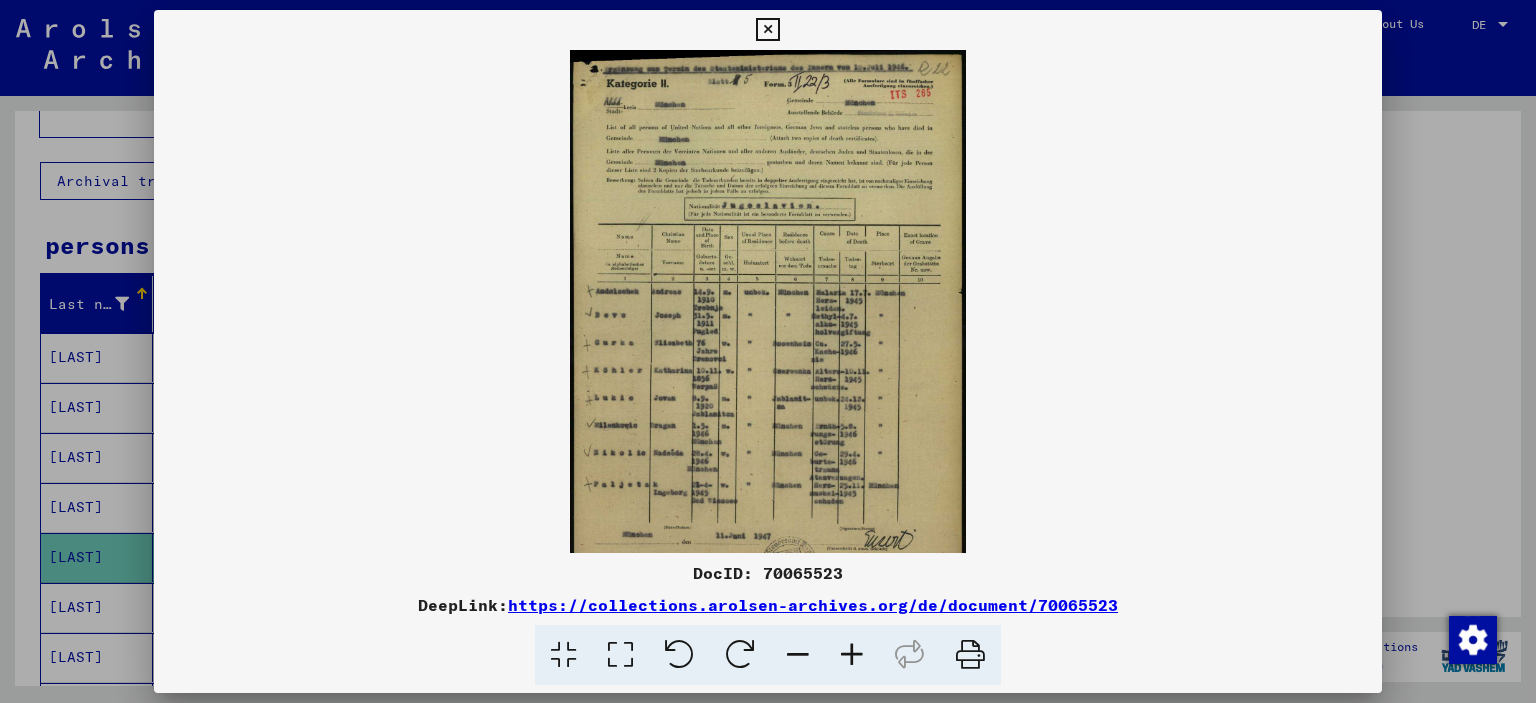 click at bounding box center [852, 655] 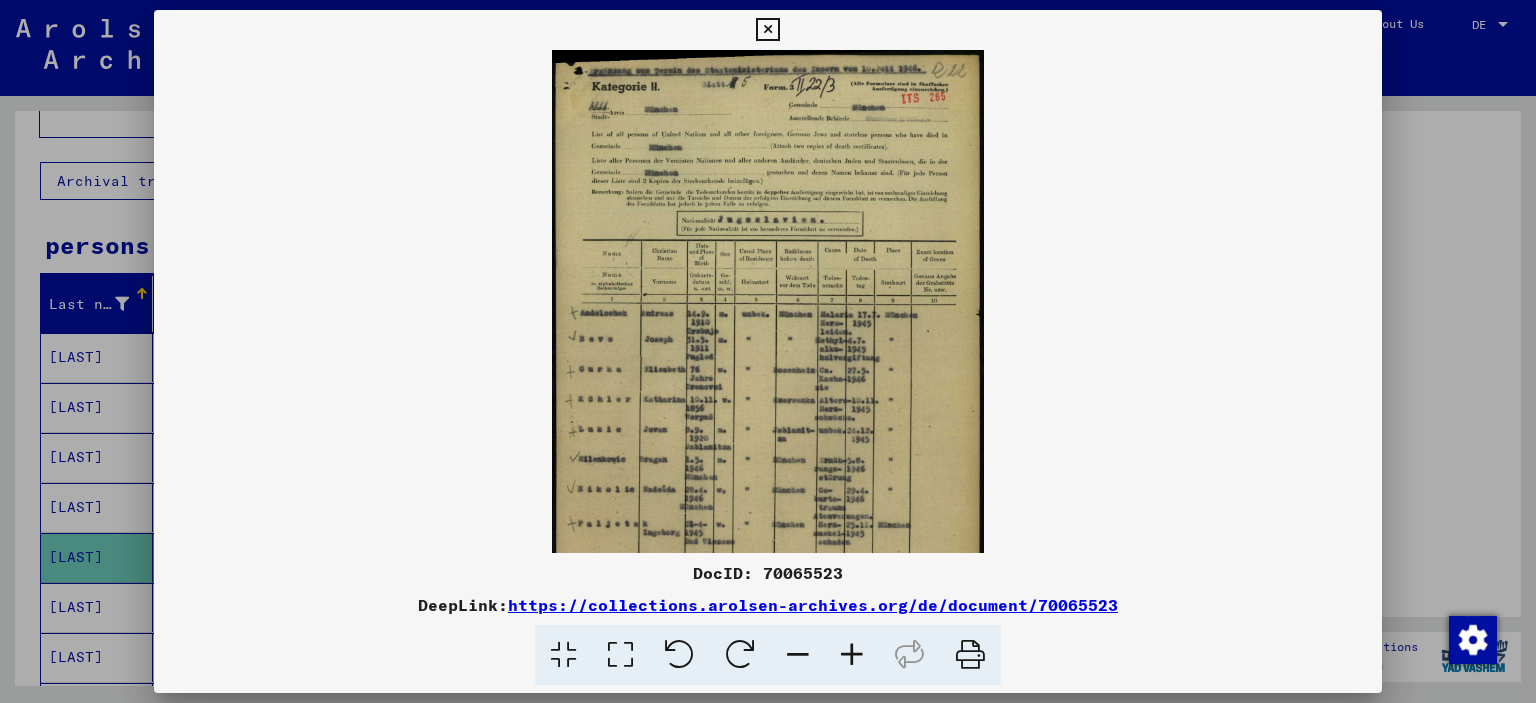 click at bounding box center (768, 301) 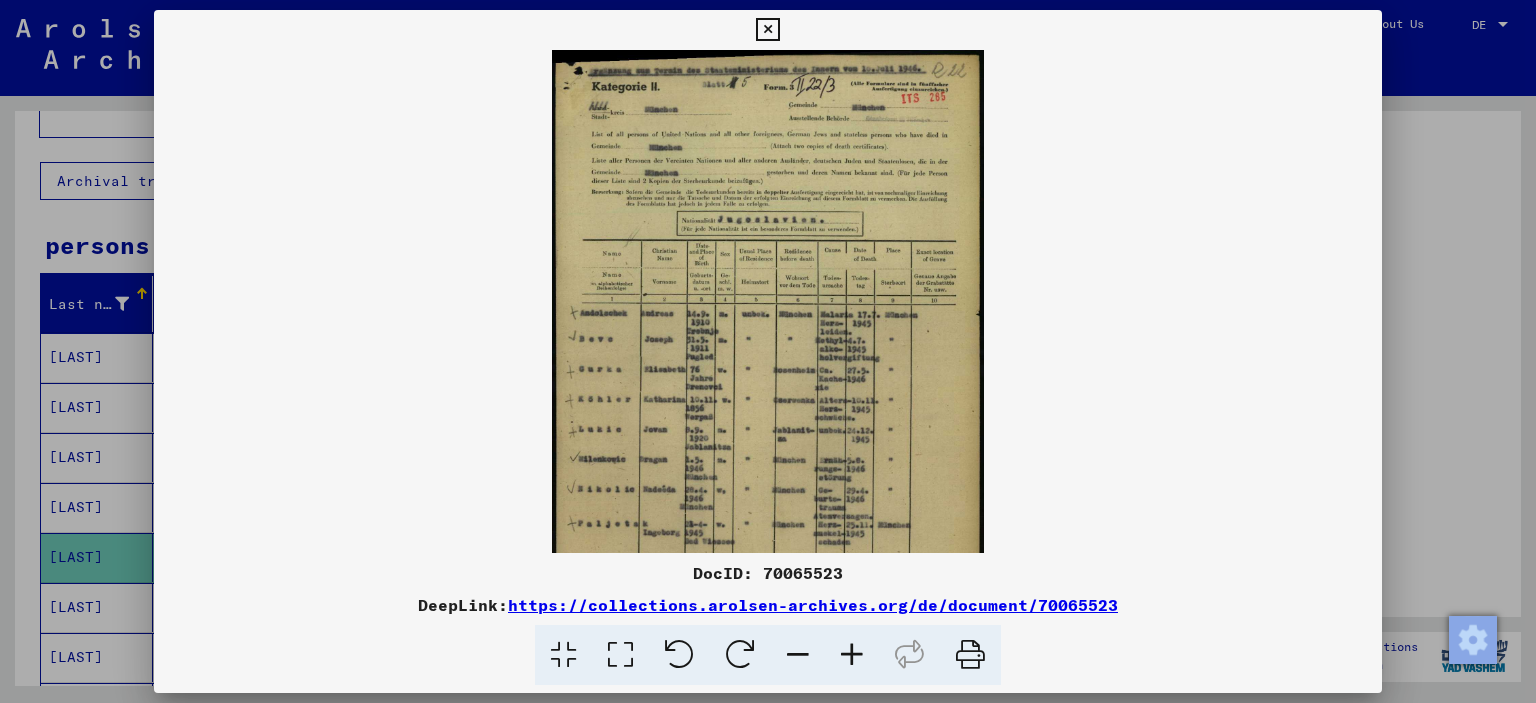 drag, startPoint x: 1508, startPoint y: 432, endPoint x: 1462, endPoint y: 653, distance: 225.73657 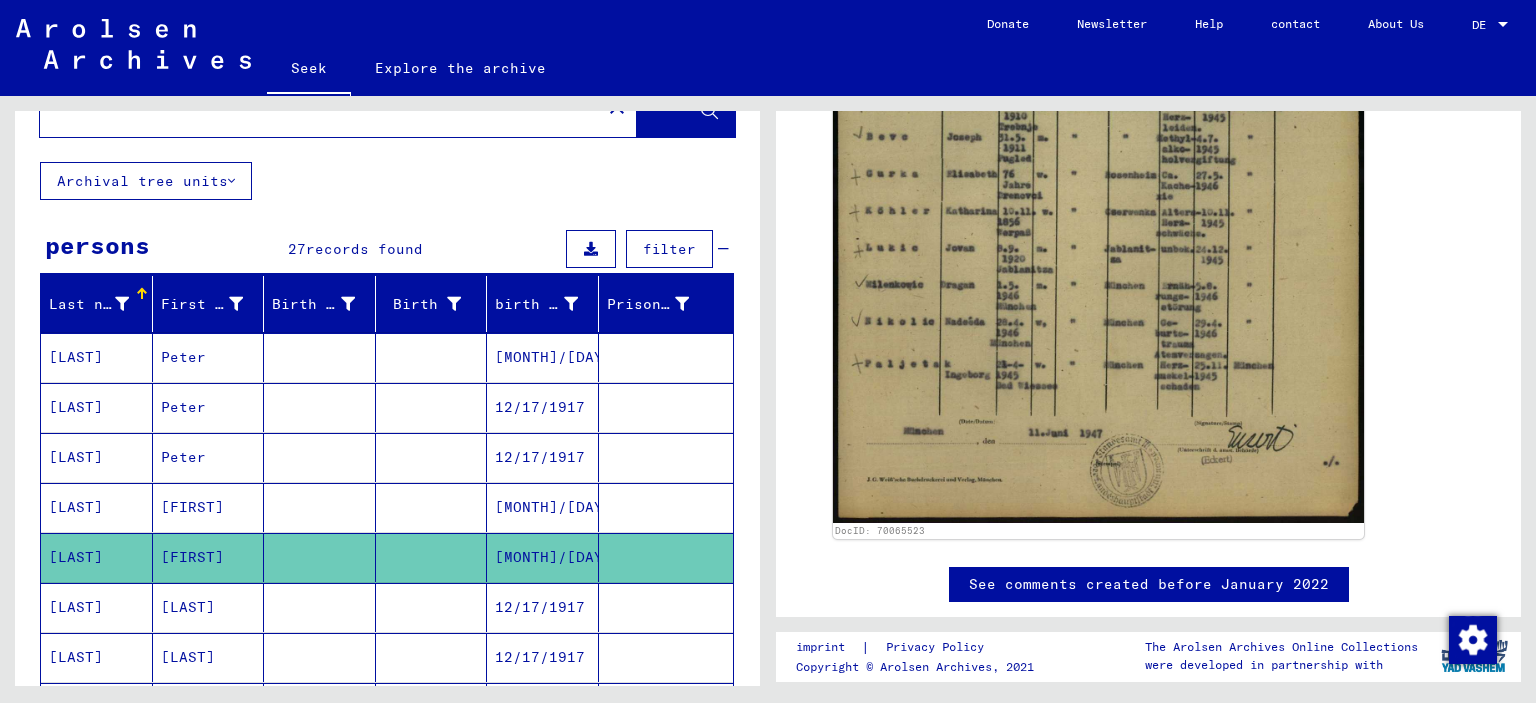 click on "[LAST]" at bounding box center (209, 657) 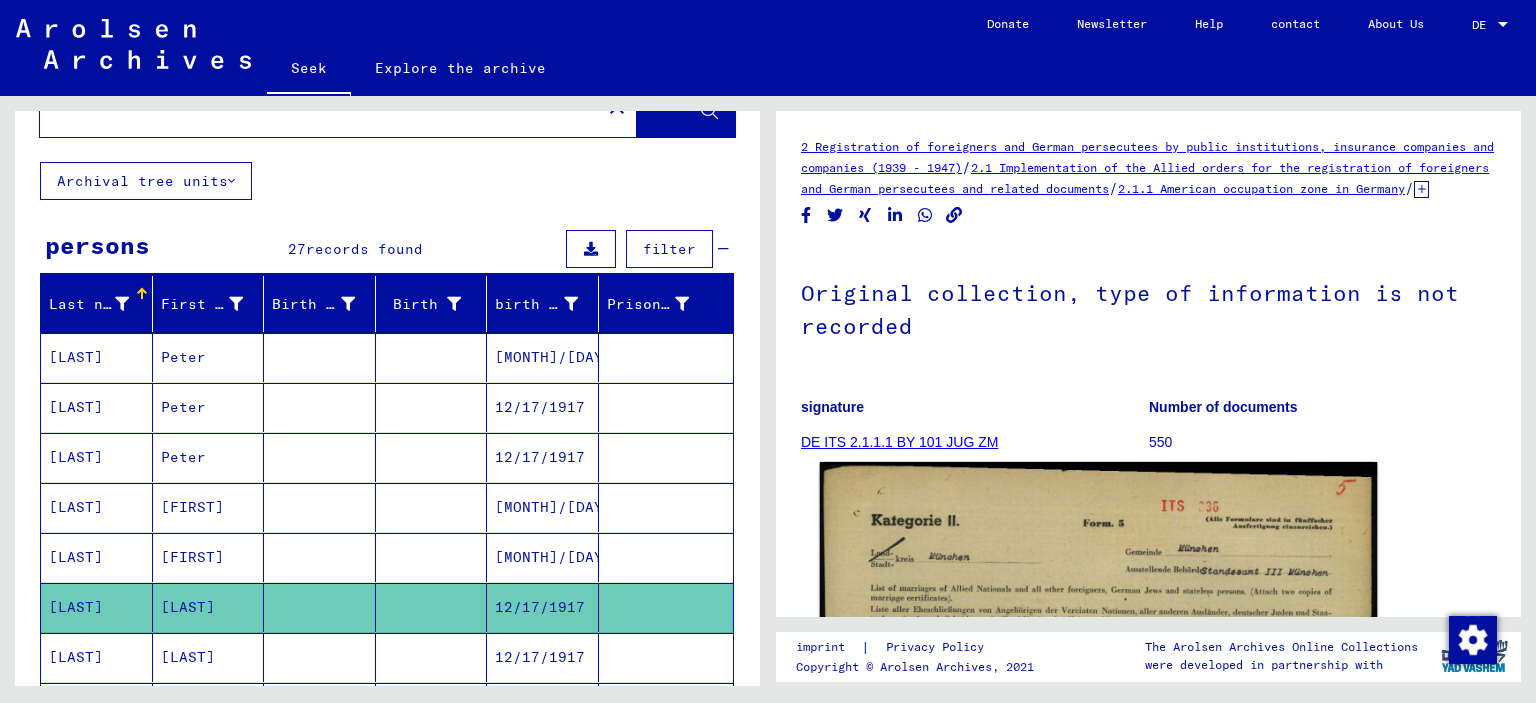scroll, scrollTop: 0, scrollLeft: 0, axis: both 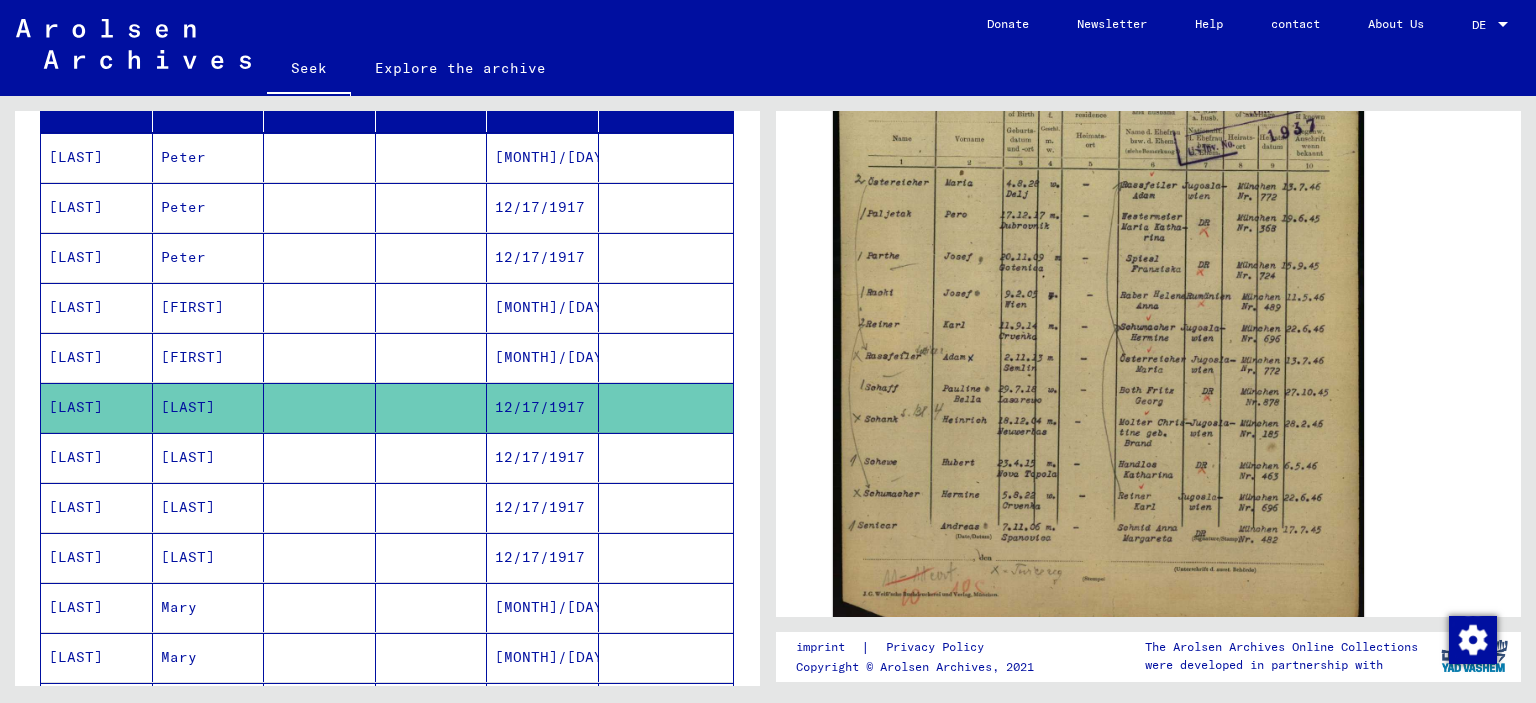 click on "[LAST]" at bounding box center (209, 507) 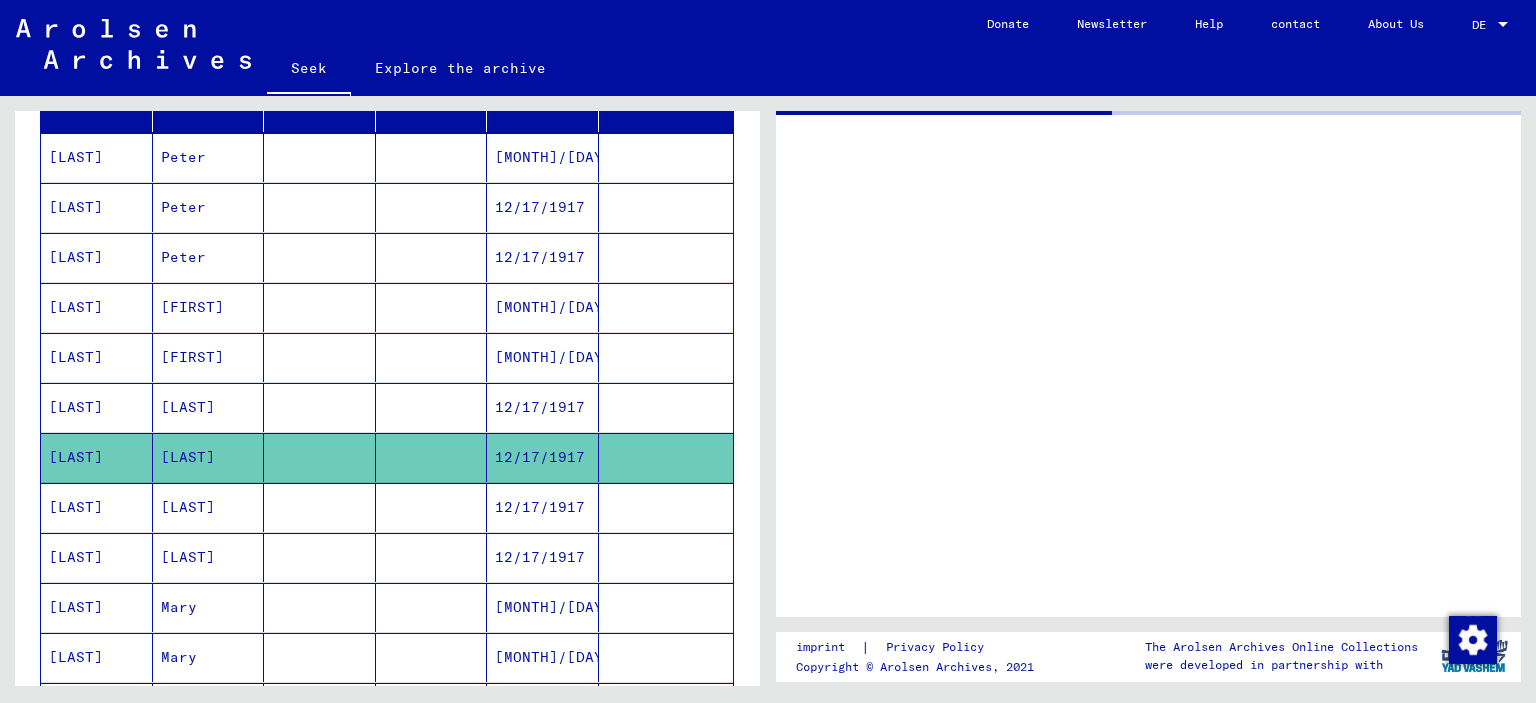 scroll, scrollTop: 0, scrollLeft: 0, axis: both 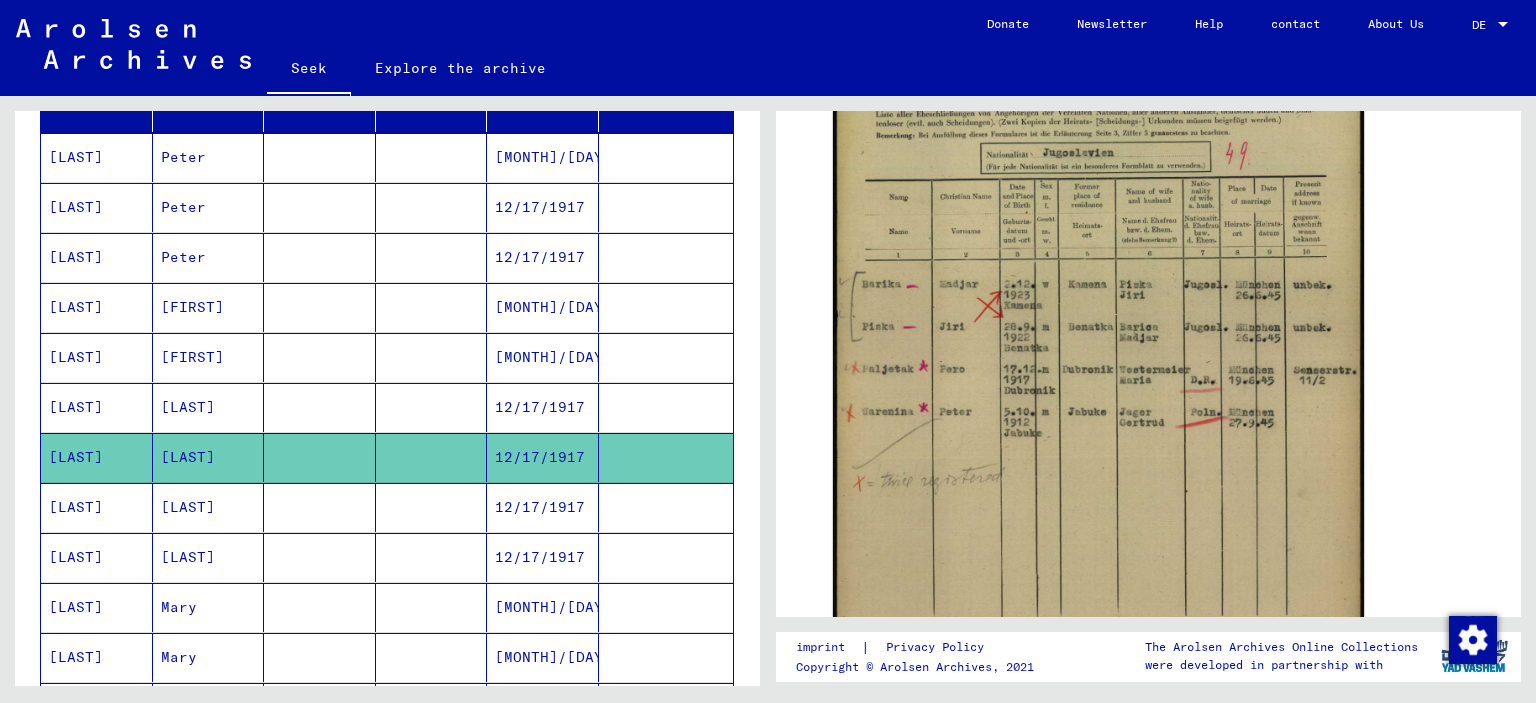 click on "[LAST]" at bounding box center [209, 557] 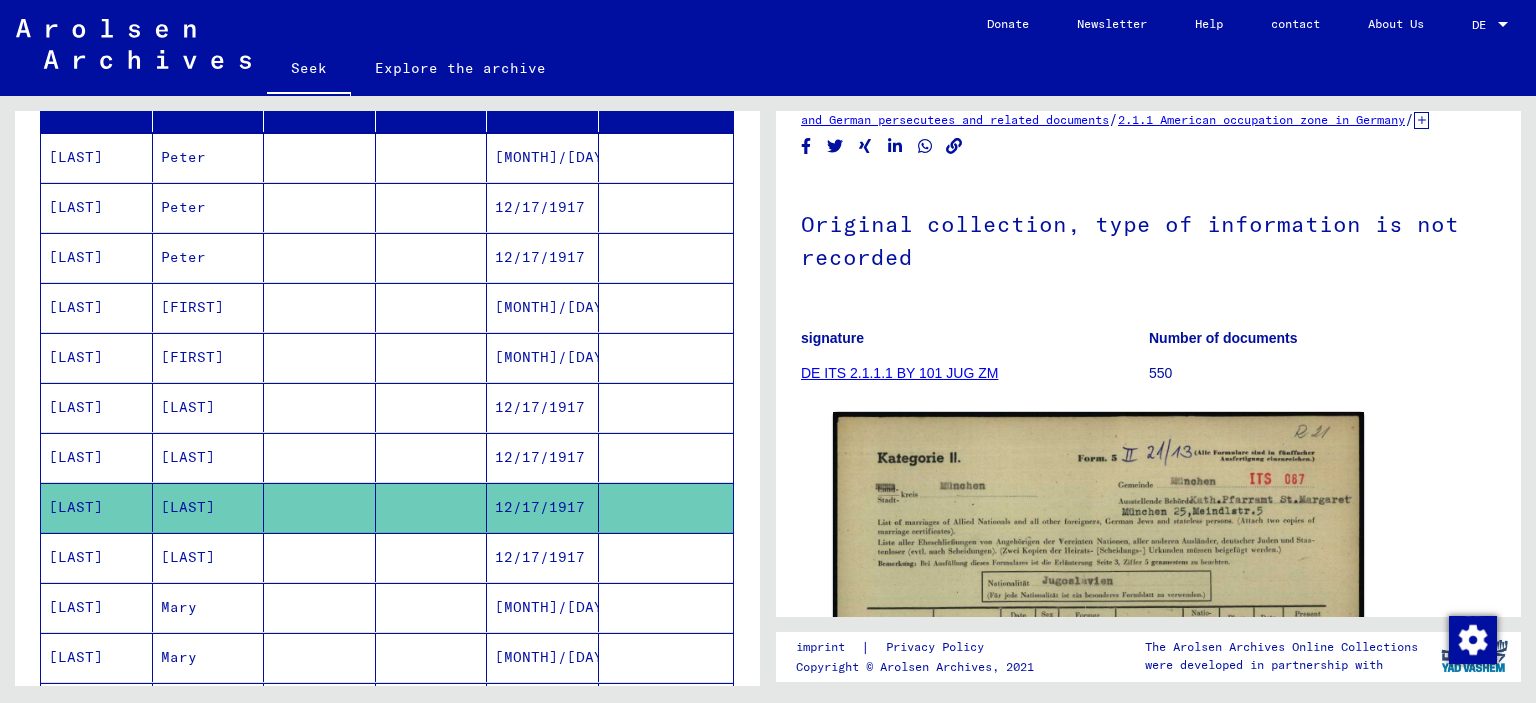 scroll, scrollTop: 0, scrollLeft: 0, axis: both 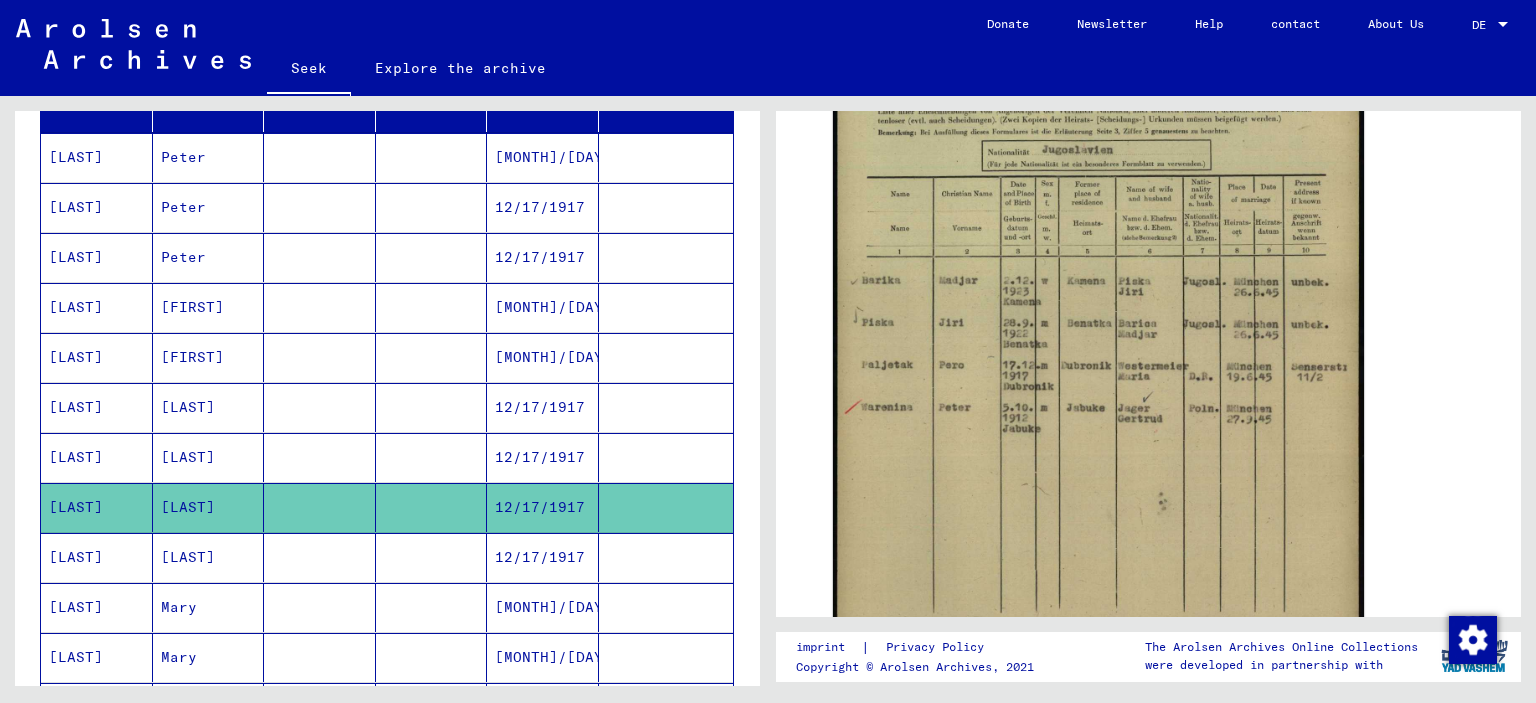 click on "[LAST]" at bounding box center (209, 607) 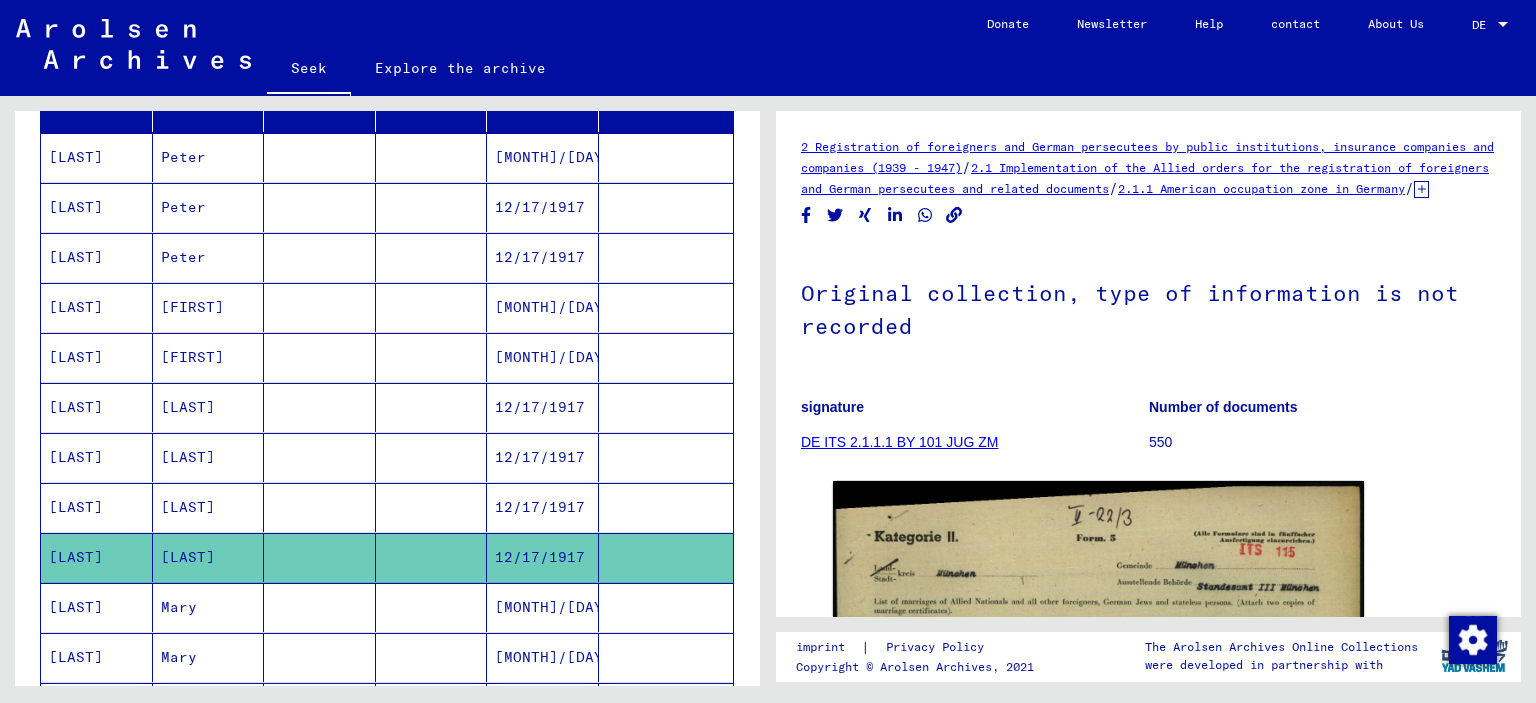 scroll, scrollTop: 0, scrollLeft: 0, axis: both 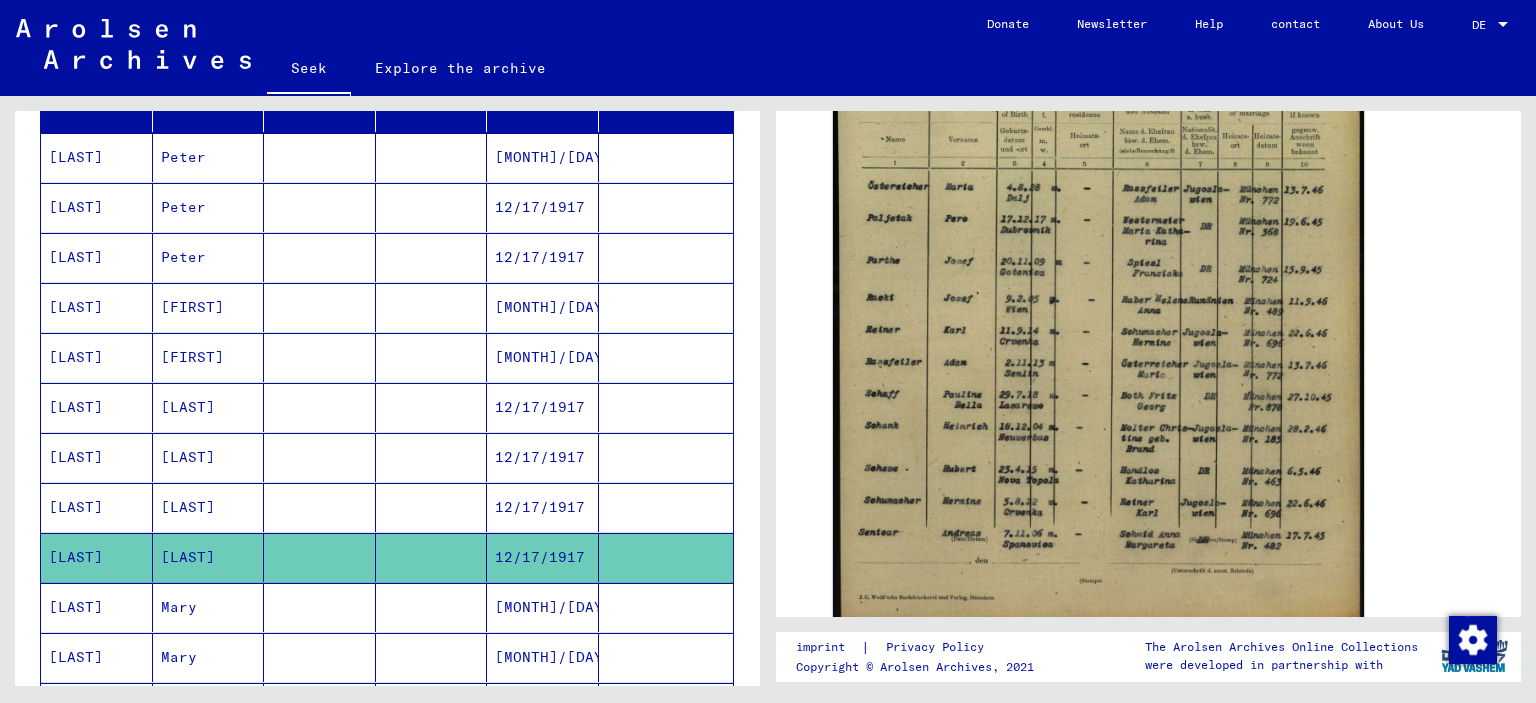click on "Mary" at bounding box center [209, 657] 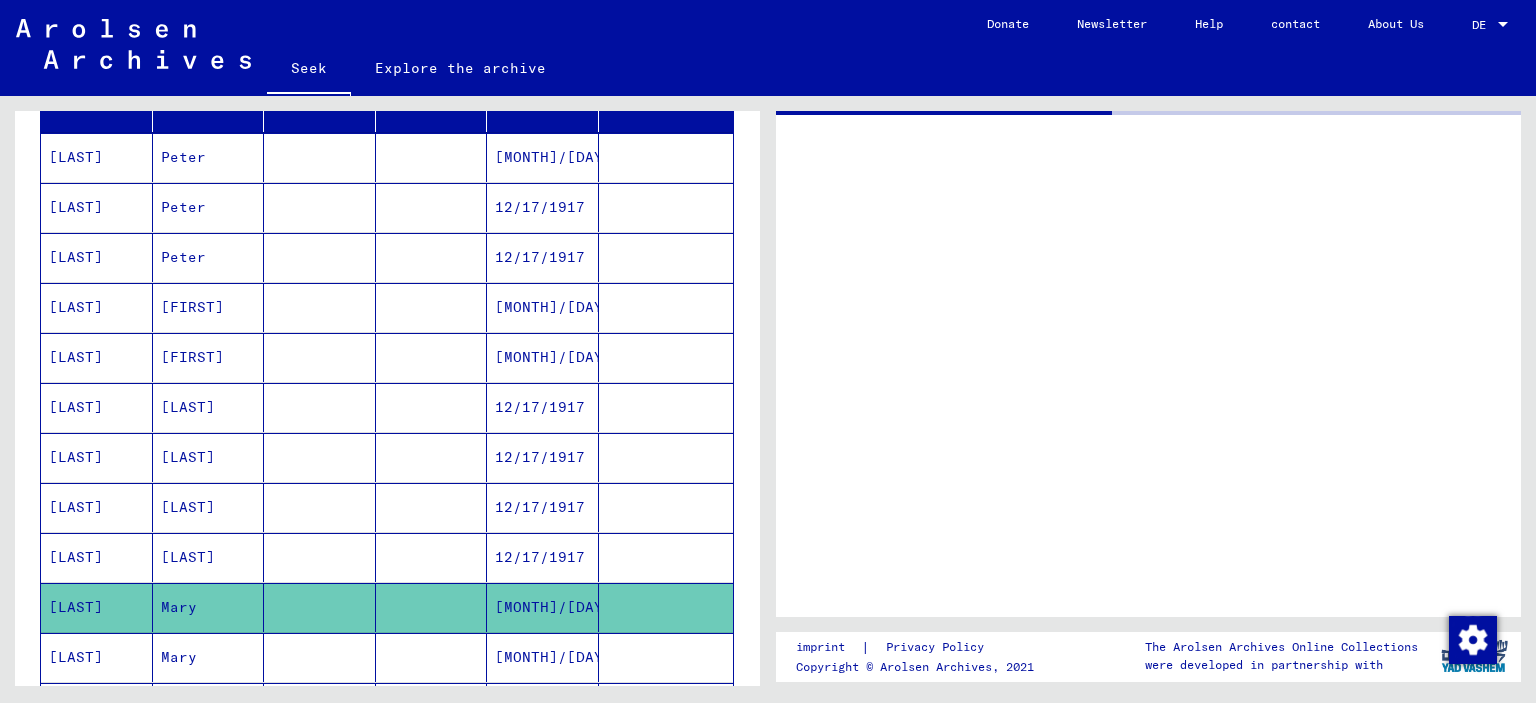 scroll, scrollTop: 0, scrollLeft: 0, axis: both 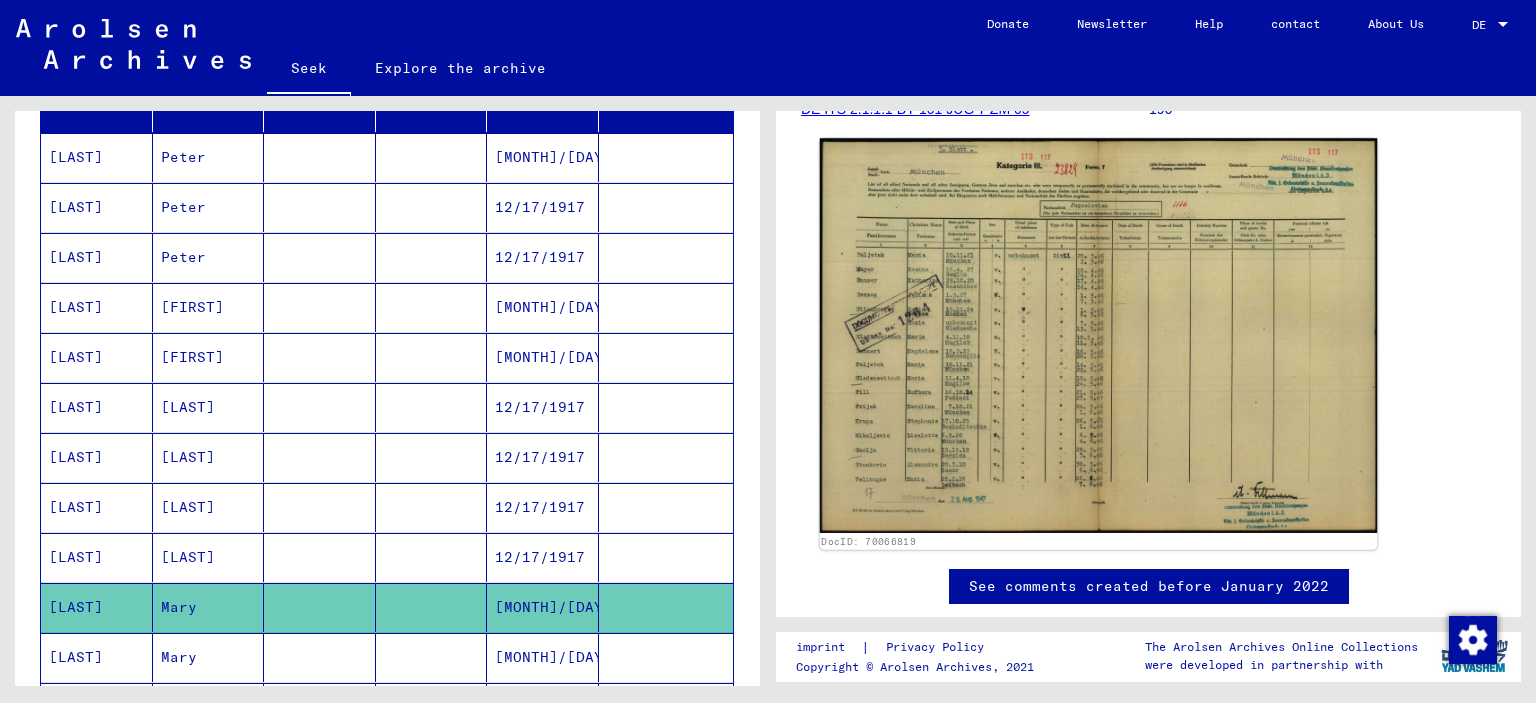click 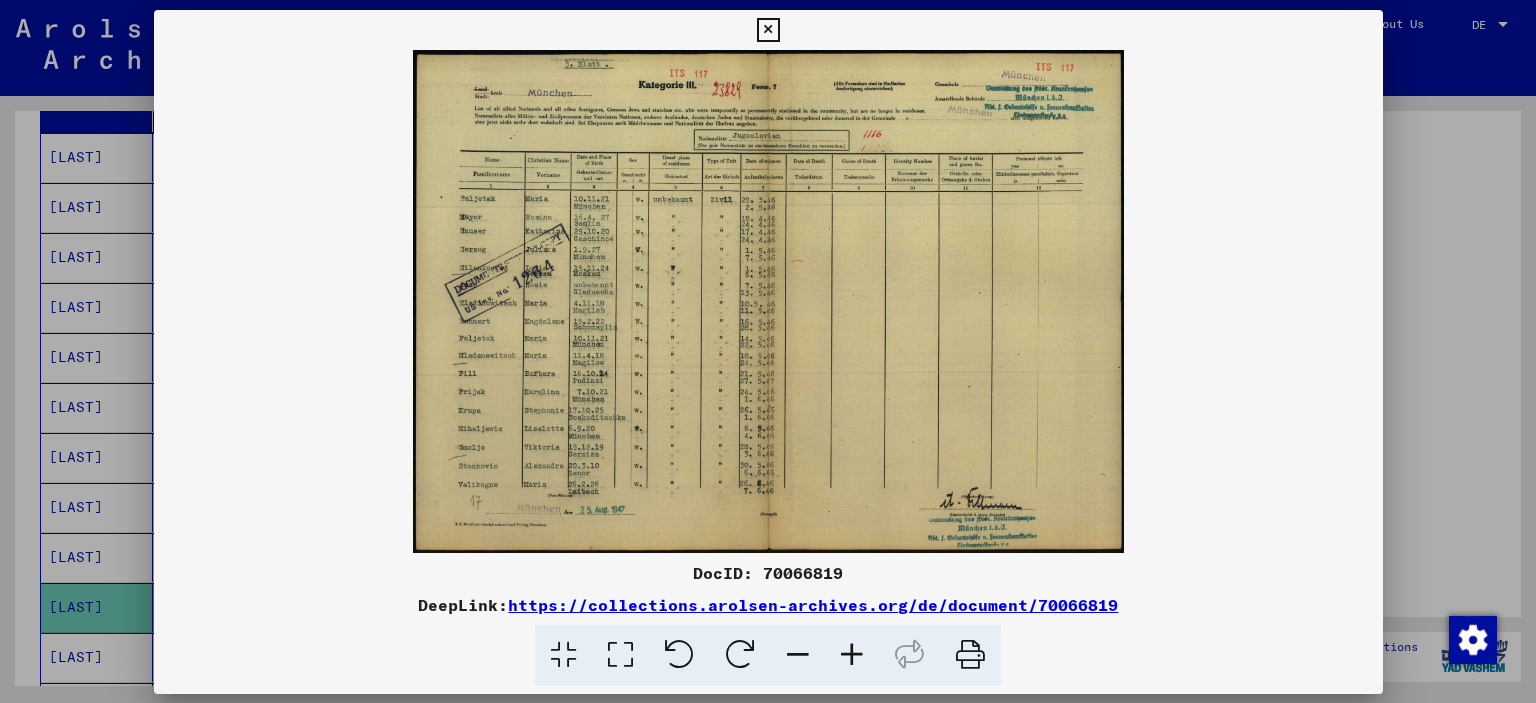 click on "DocID: 70066819  DeepLink:  https://collections.arolsen-archives.org/de/document/70066819" at bounding box center [768, 352] 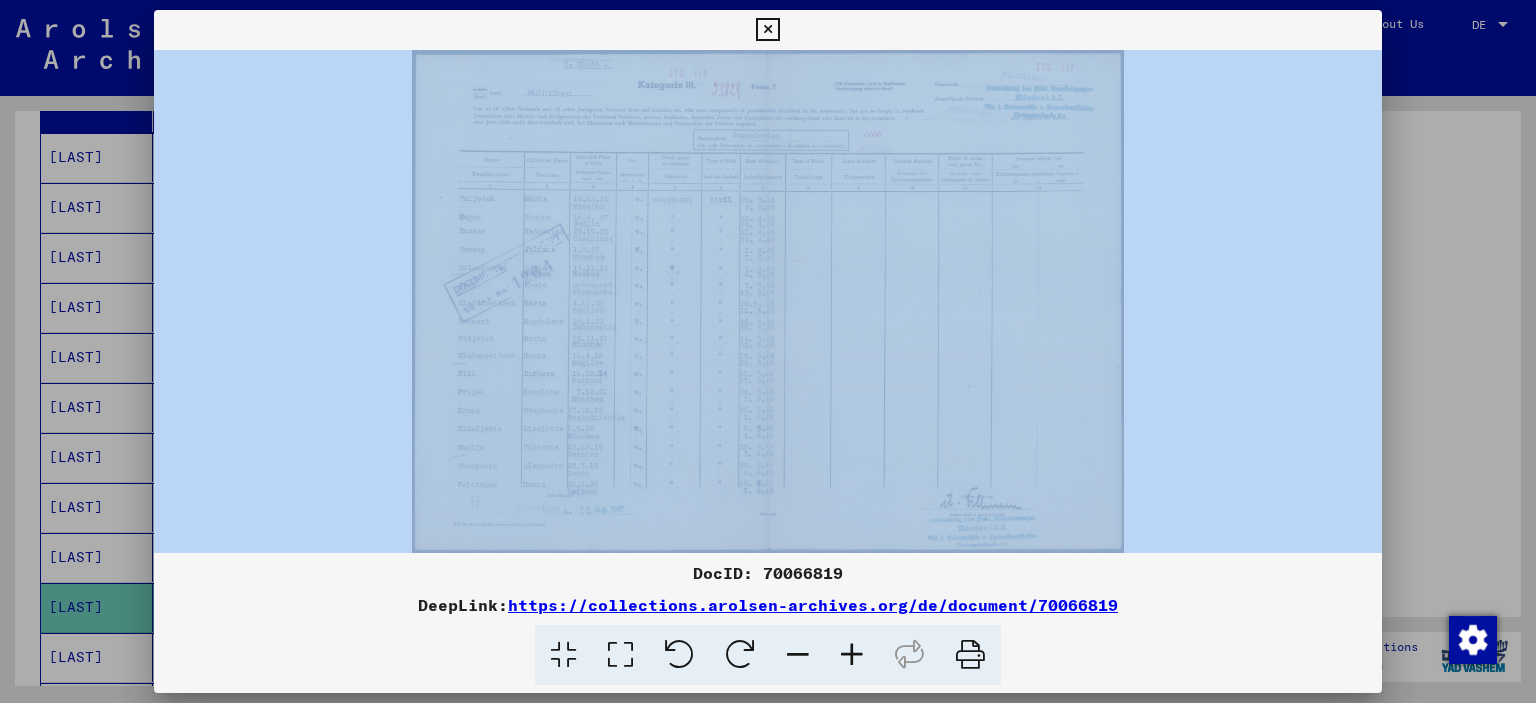 click at bounding box center (768, 301) 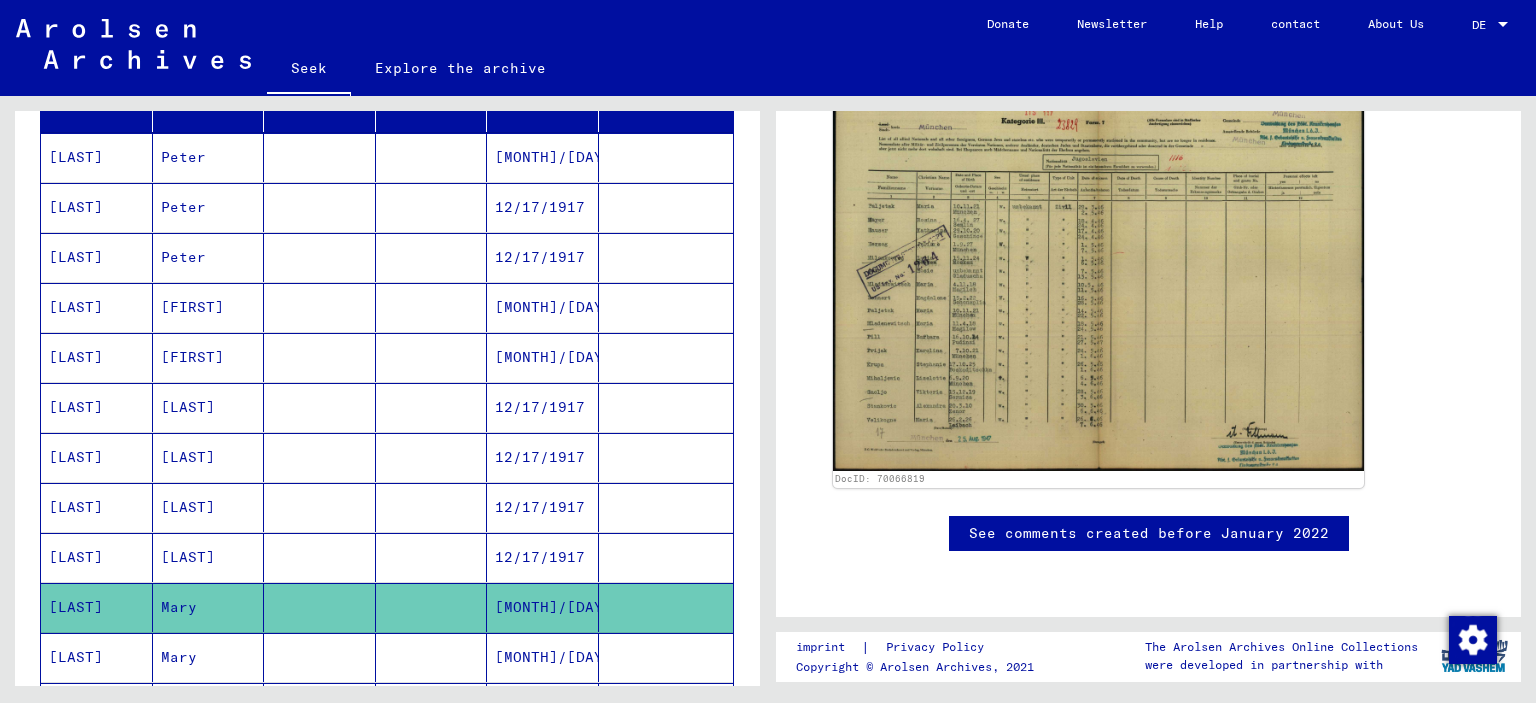 scroll, scrollTop: 996, scrollLeft: 0, axis: vertical 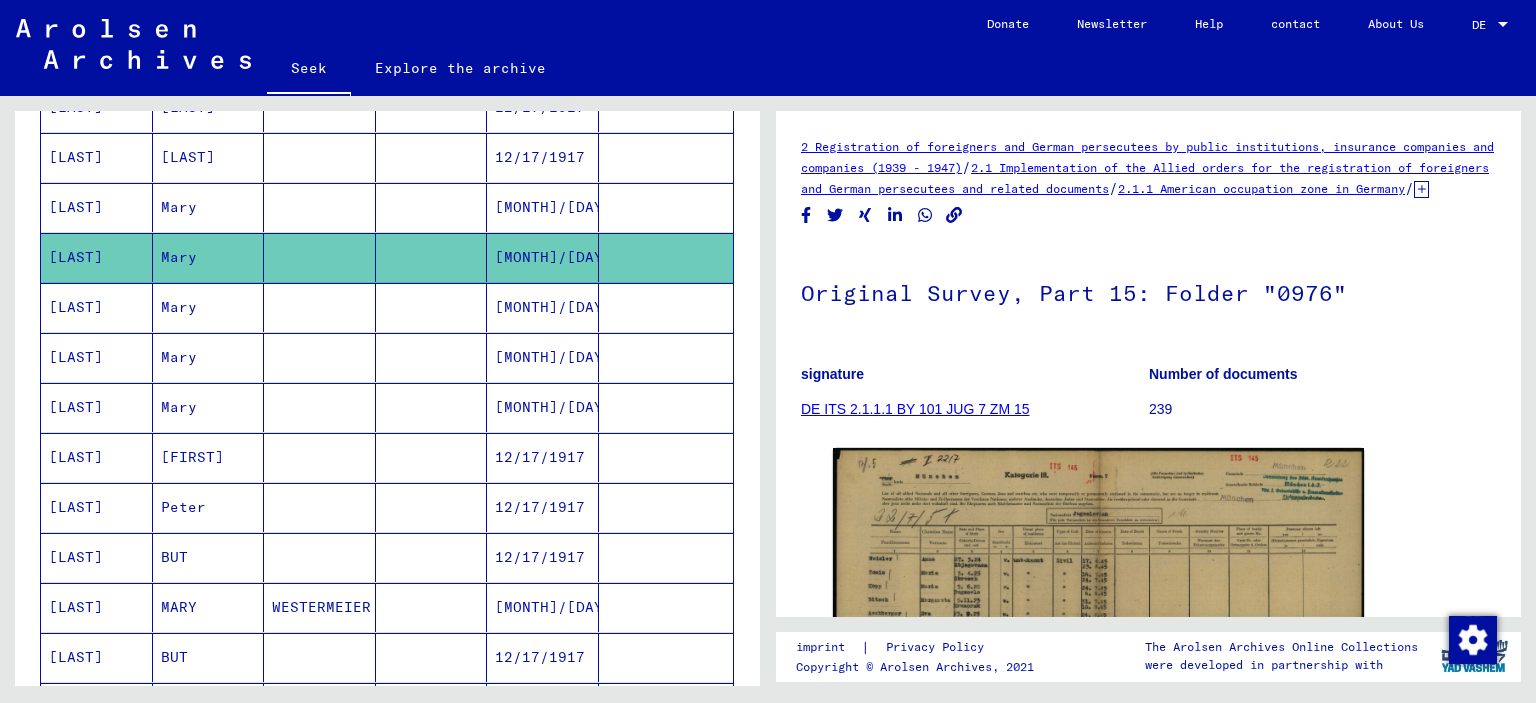 click on "BUT" at bounding box center [209, 607] 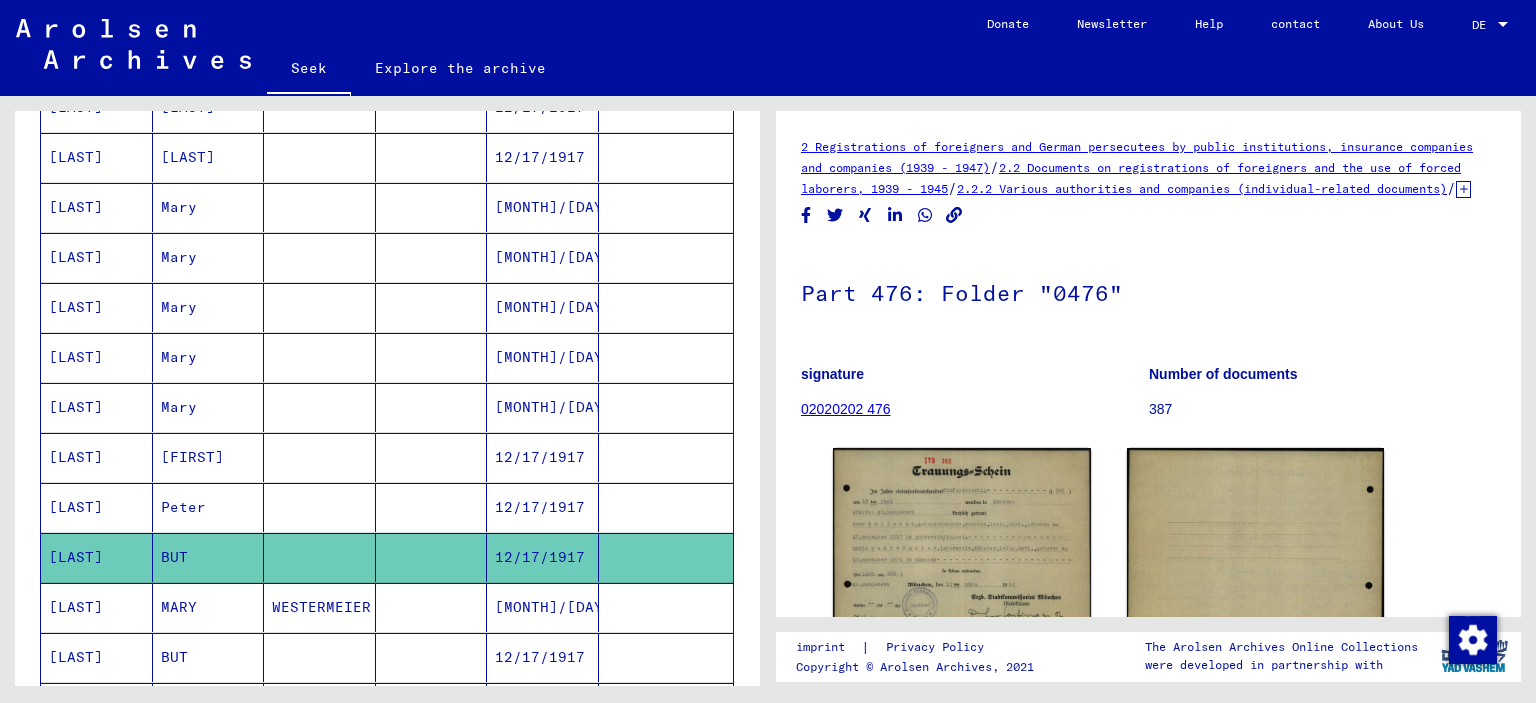 scroll, scrollTop: 0, scrollLeft: 0, axis: both 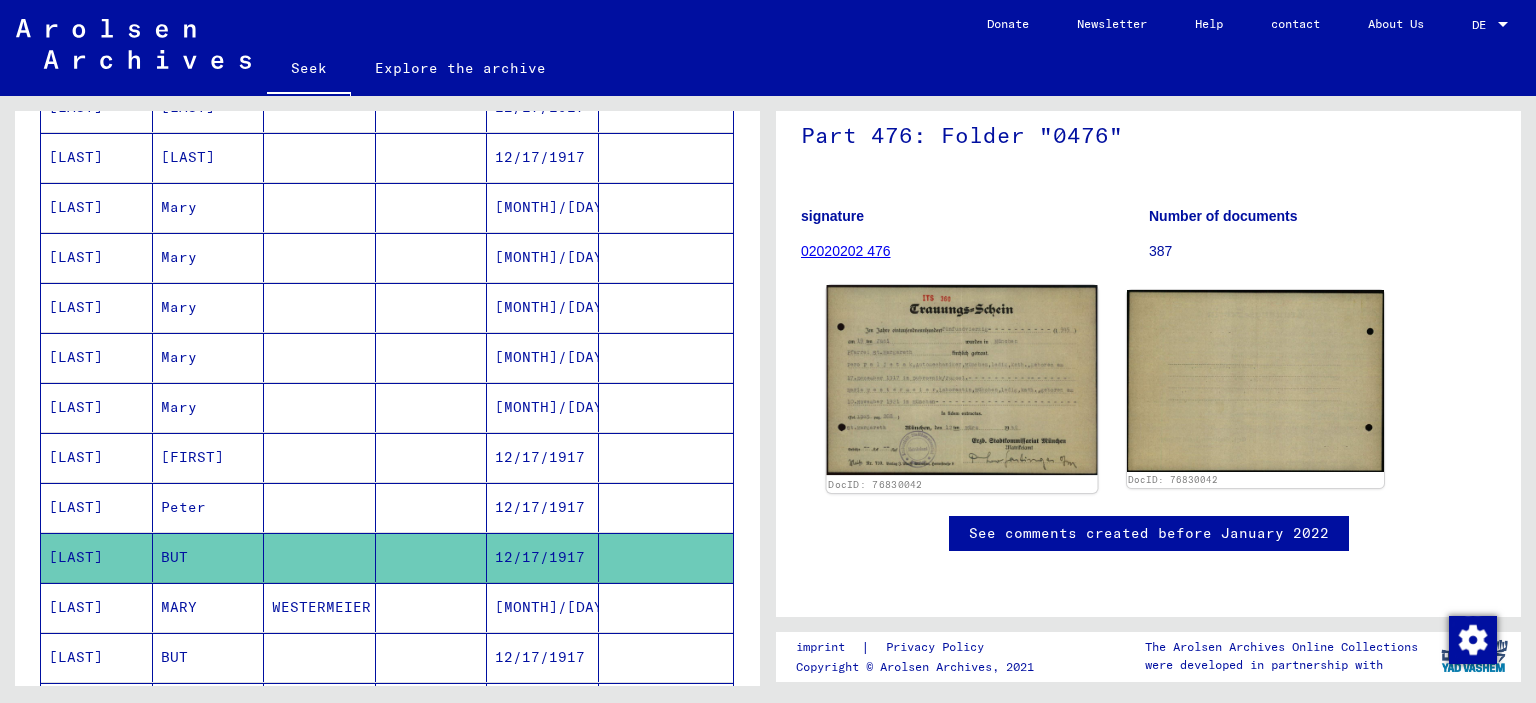 click 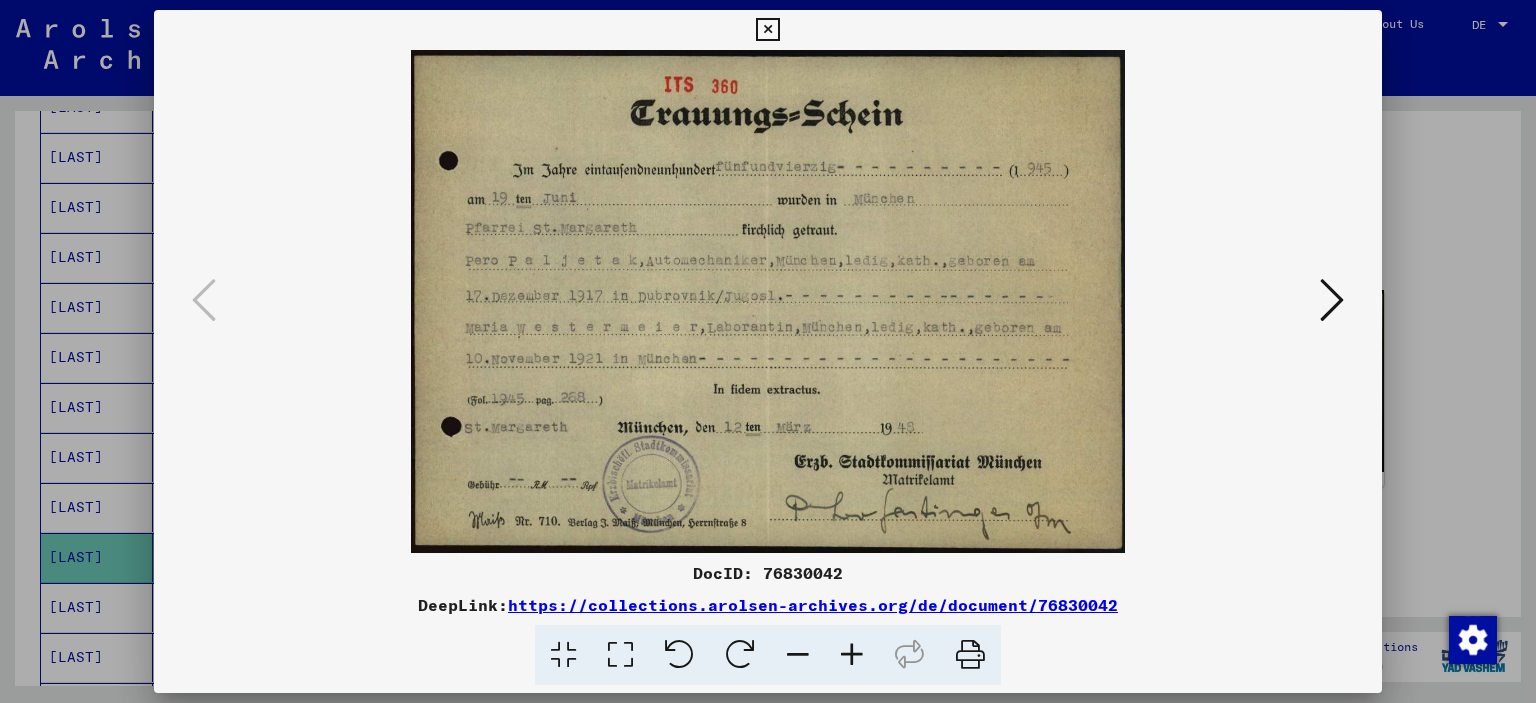 click at bounding box center [1332, 300] 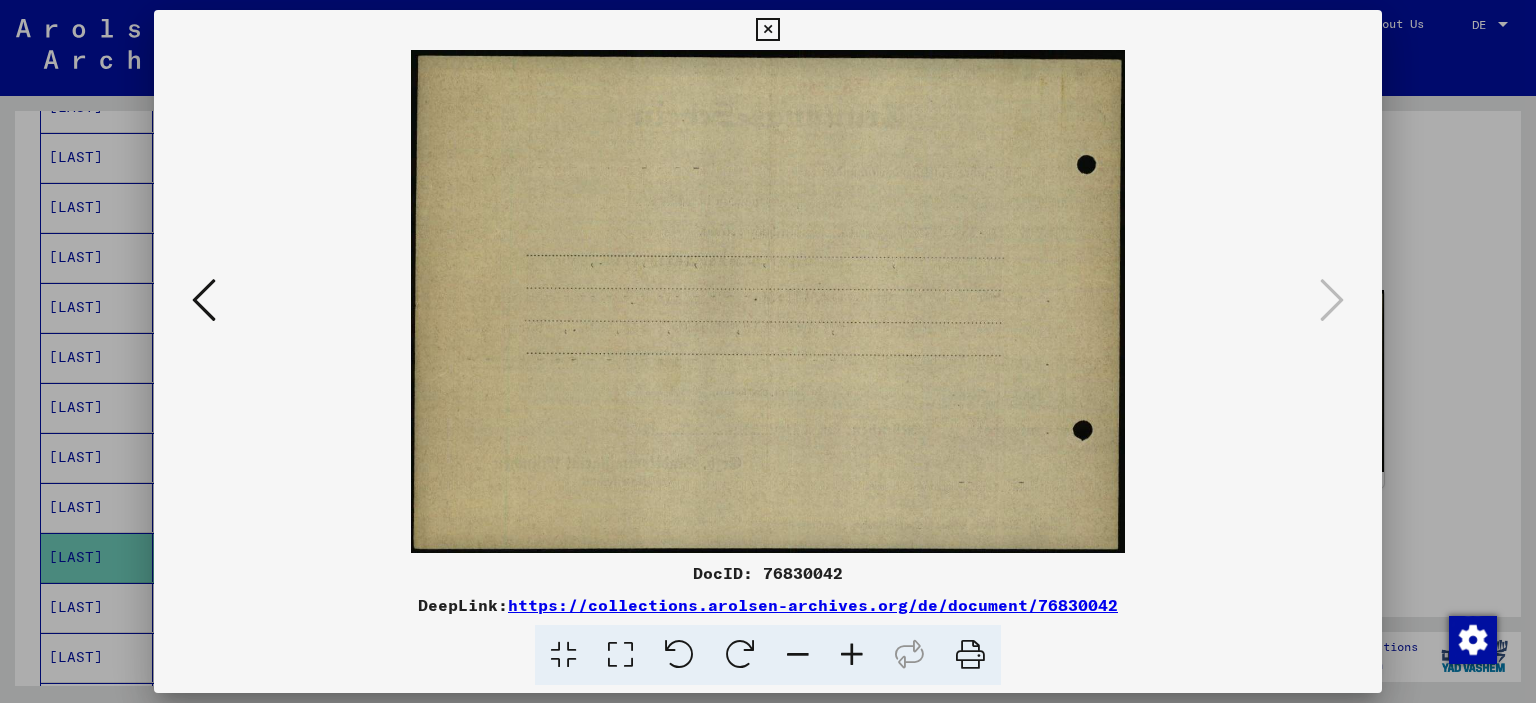 click at bounding box center [204, 300] 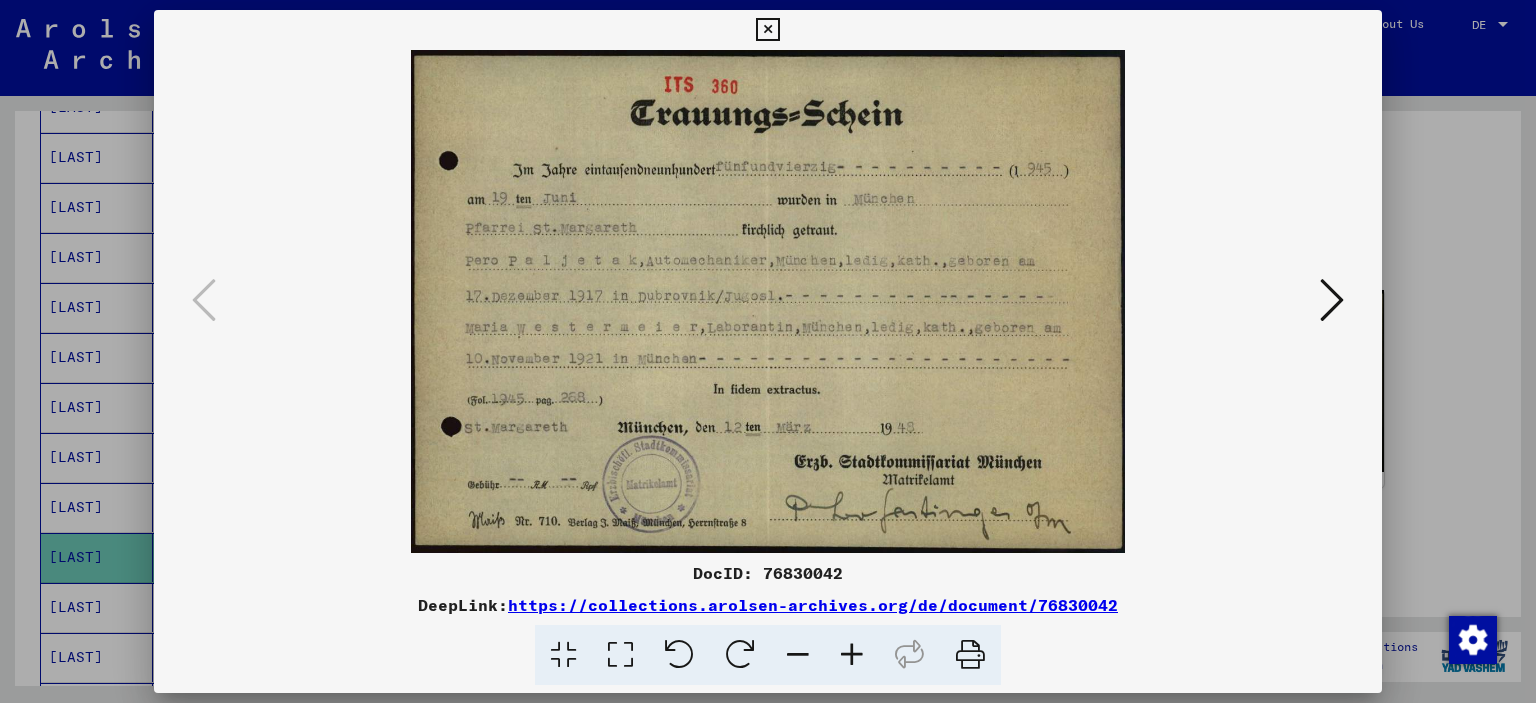click at bounding box center (767, 30) 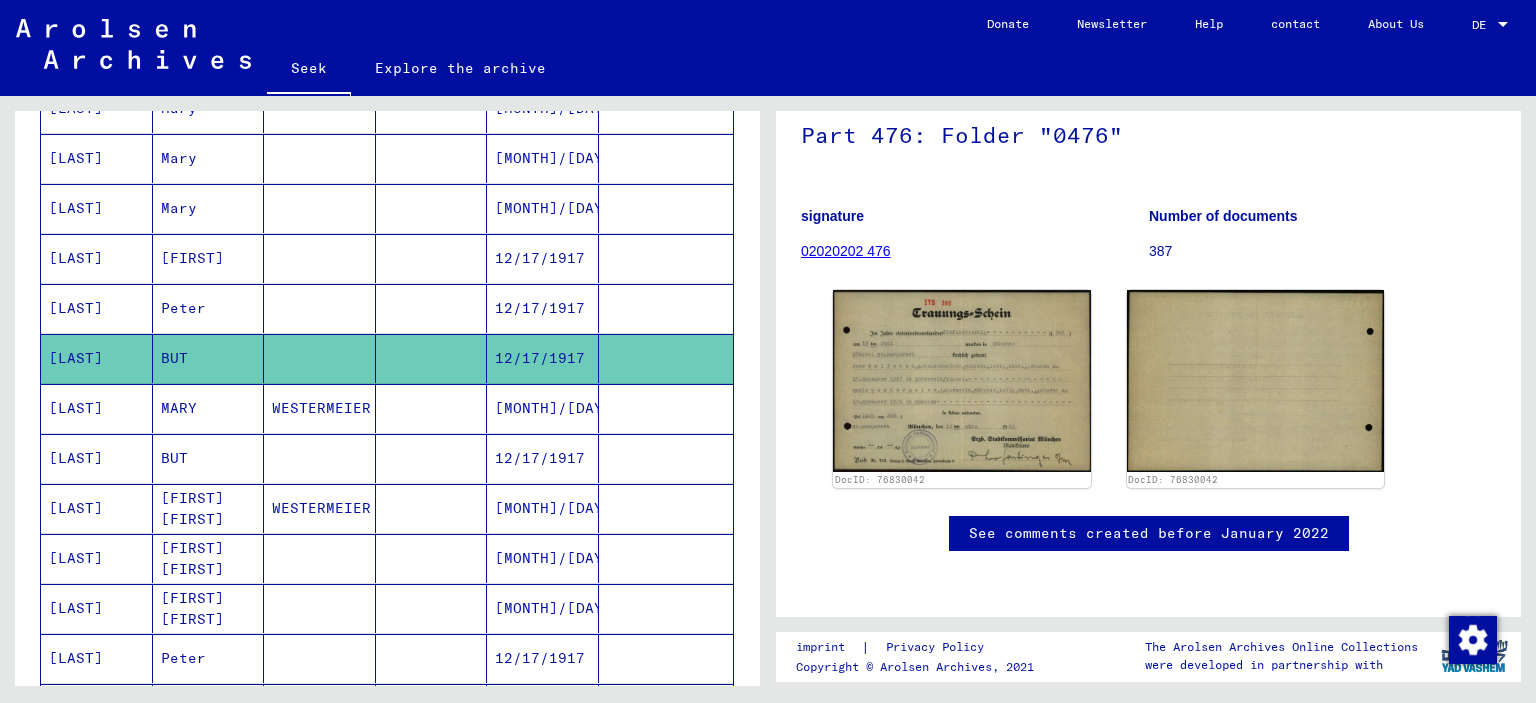 scroll, scrollTop: 872, scrollLeft: 0, axis: vertical 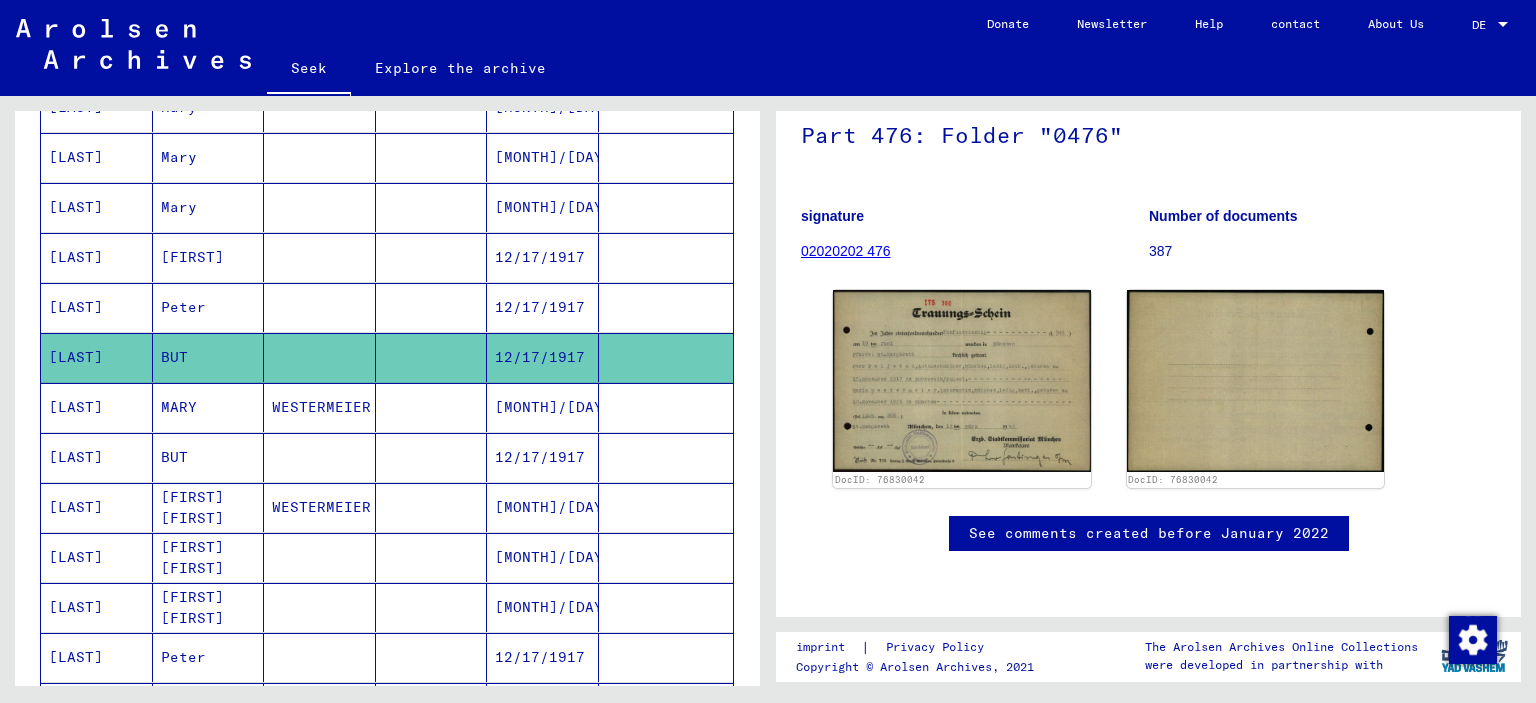 click on "BUT" at bounding box center [209, 507] 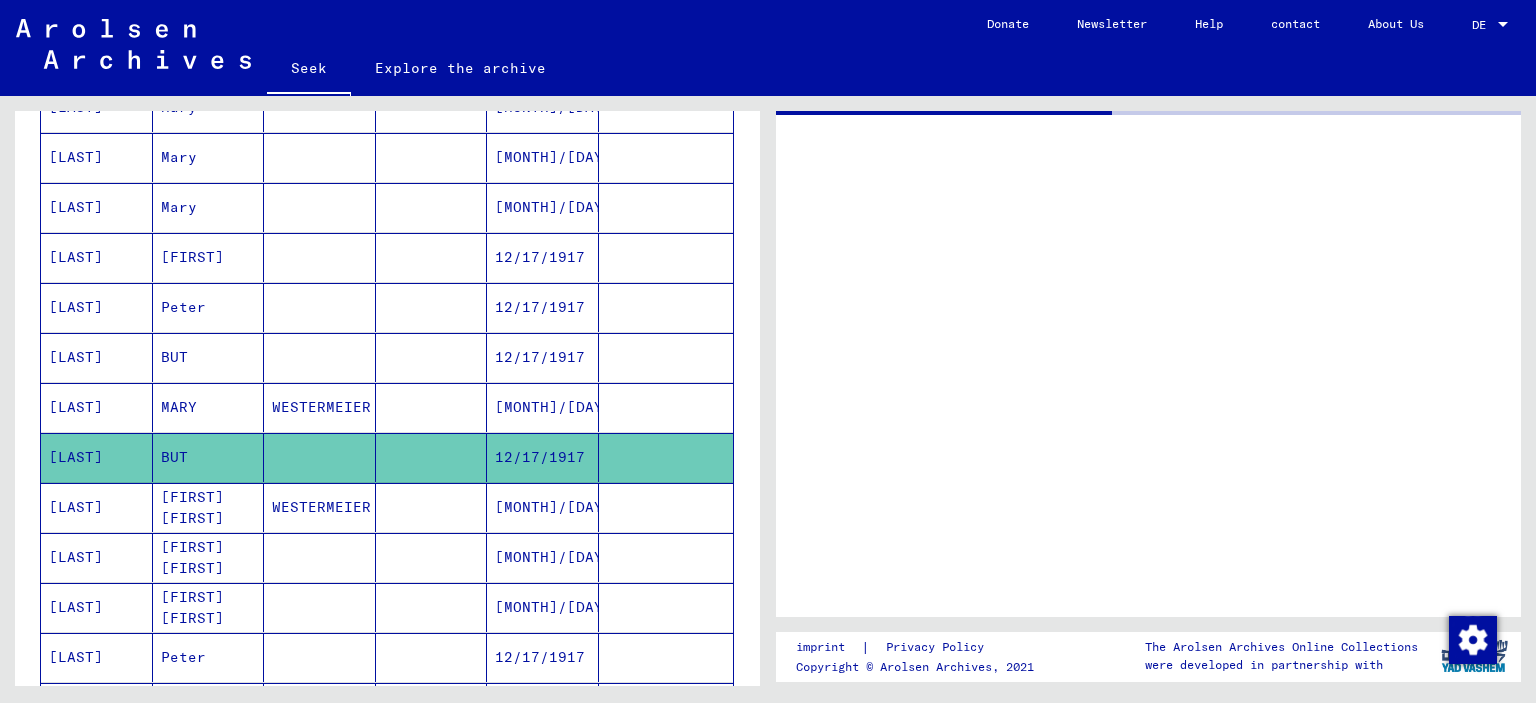 scroll, scrollTop: 0, scrollLeft: 0, axis: both 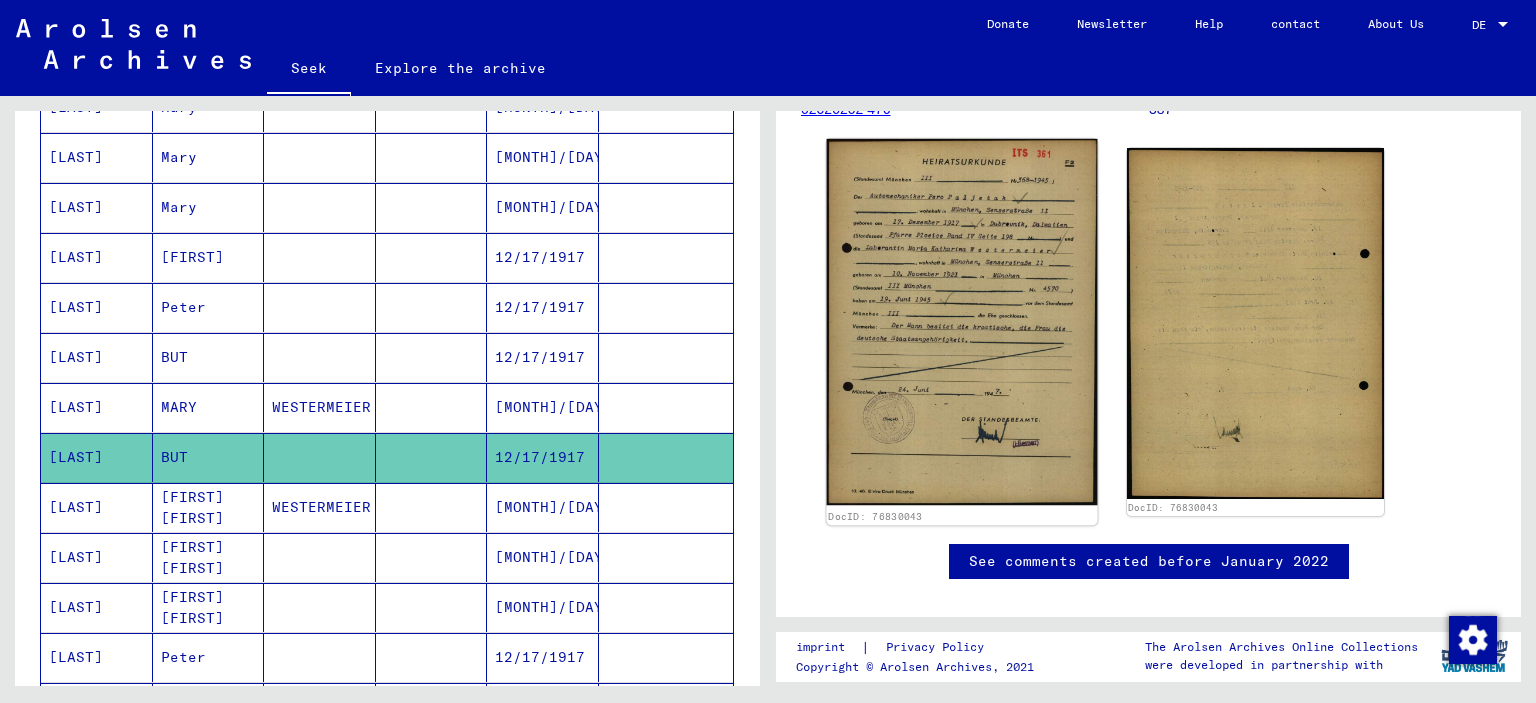 click 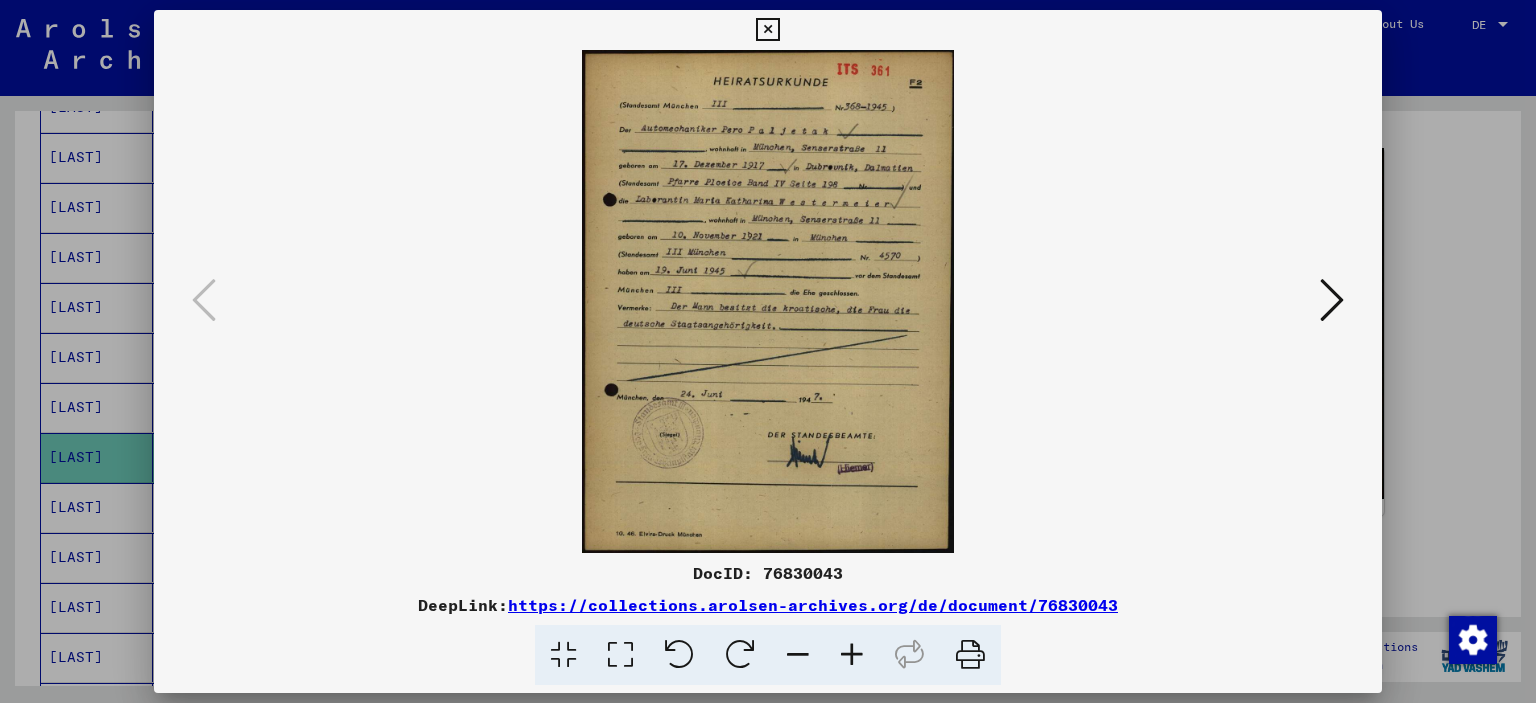 click at bounding box center (767, 30) 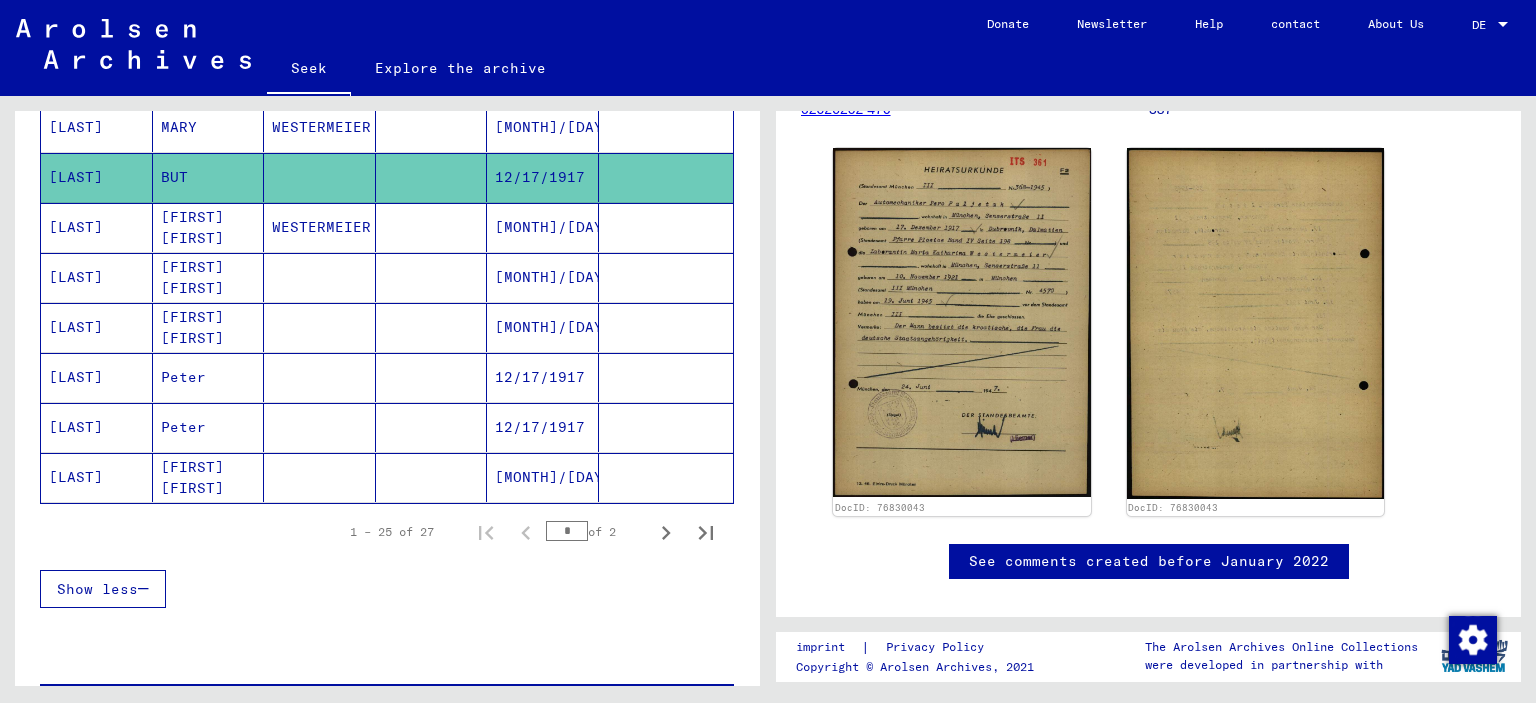 scroll, scrollTop: 1172, scrollLeft: 0, axis: vertical 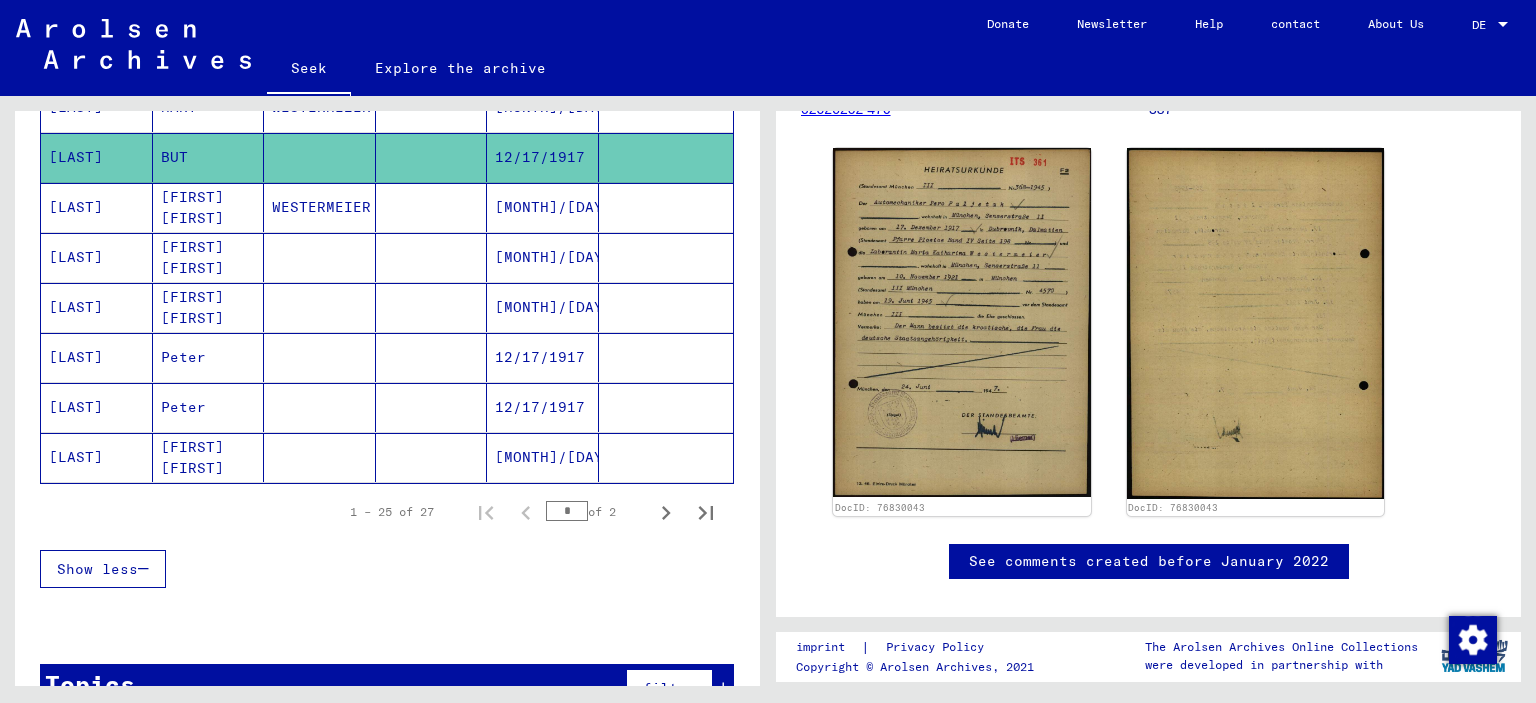 click on "[FIRST] [FIRST]" 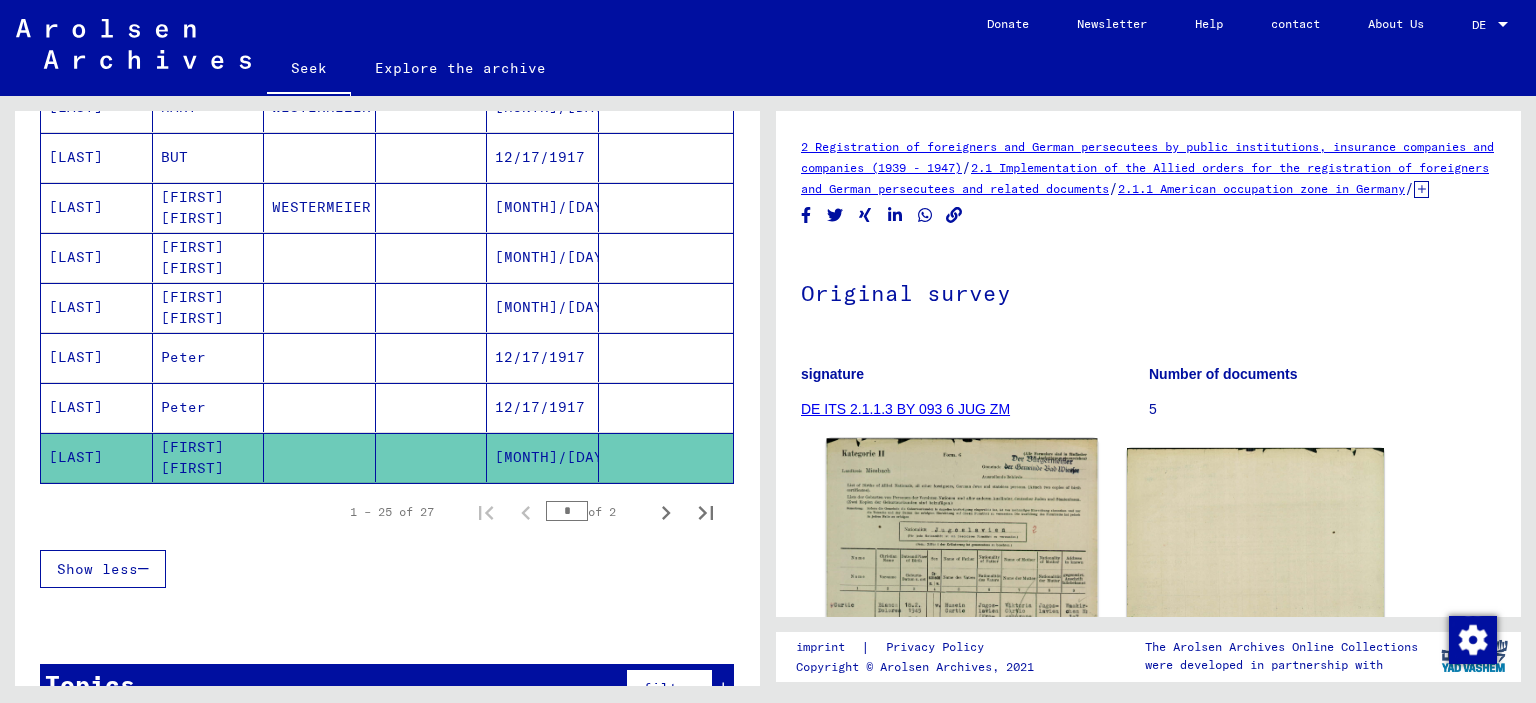 scroll, scrollTop: 0, scrollLeft: 0, axis: both 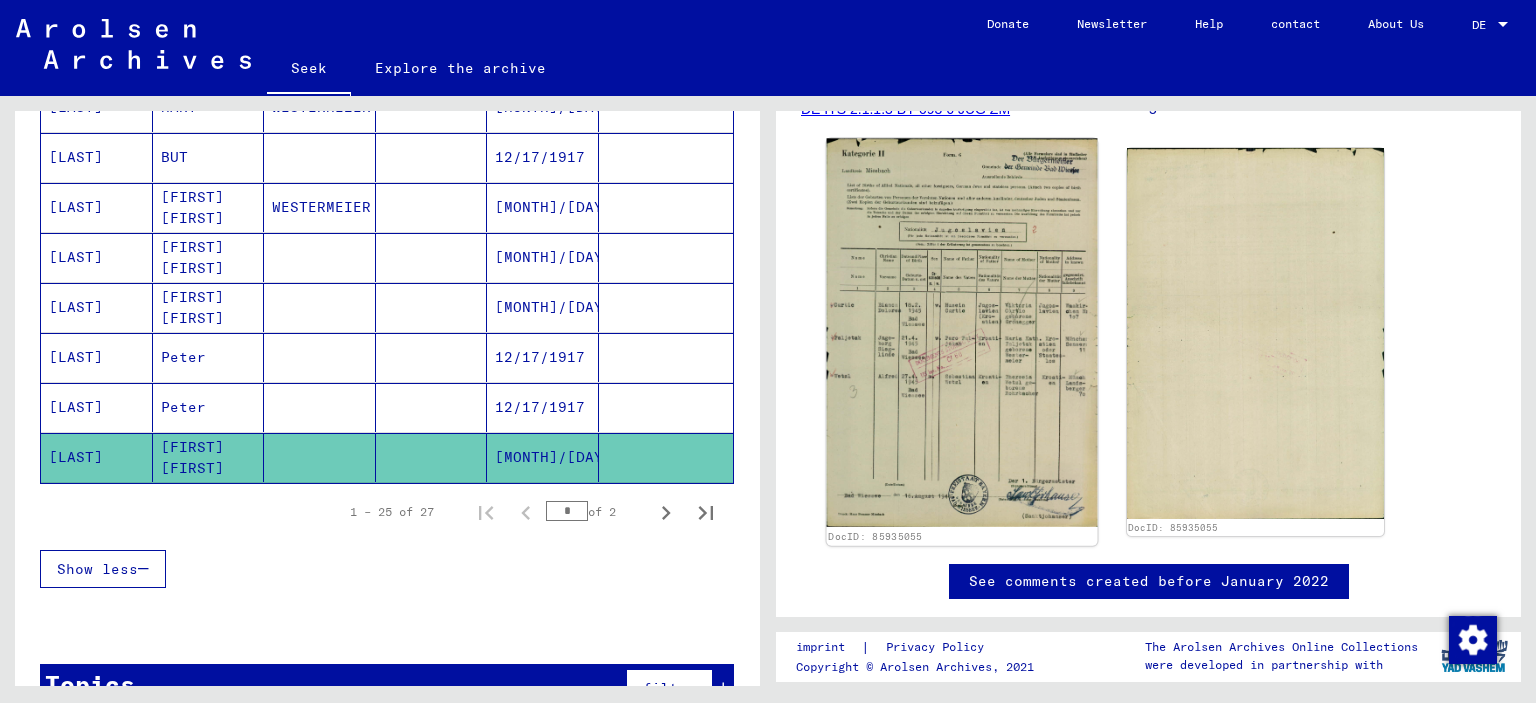 click 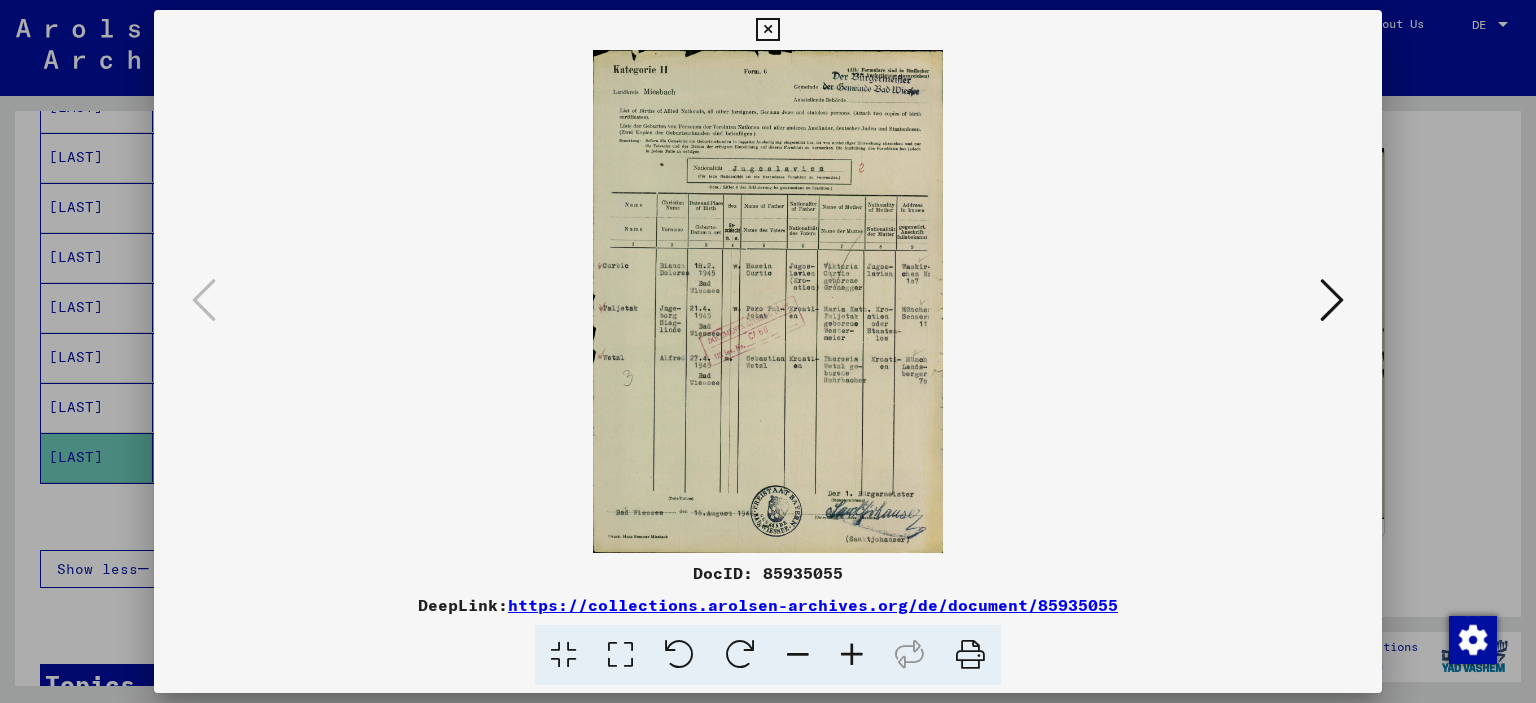 click at bounding box center [767, 30] 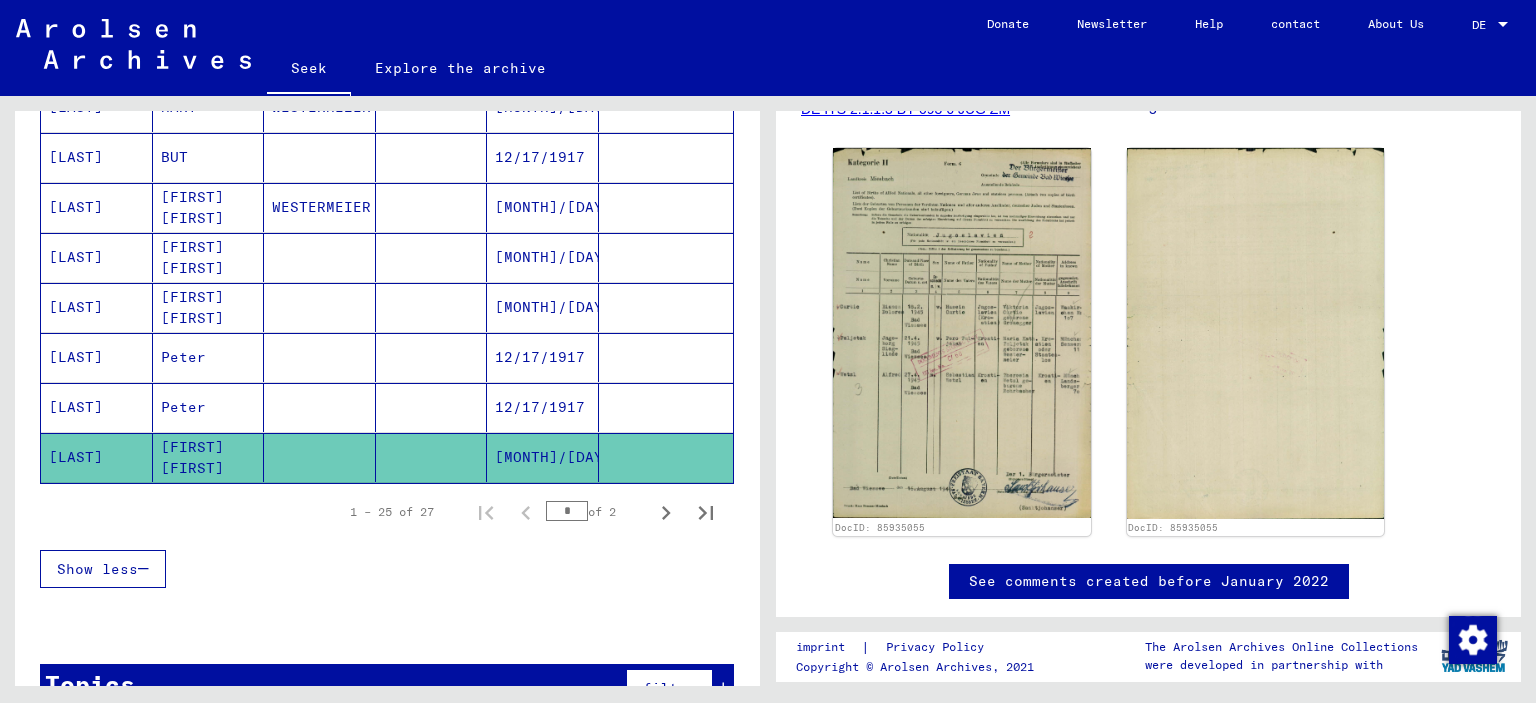 scroll, scrollTop: 1208, scrollLeft: 0, axis: vertical 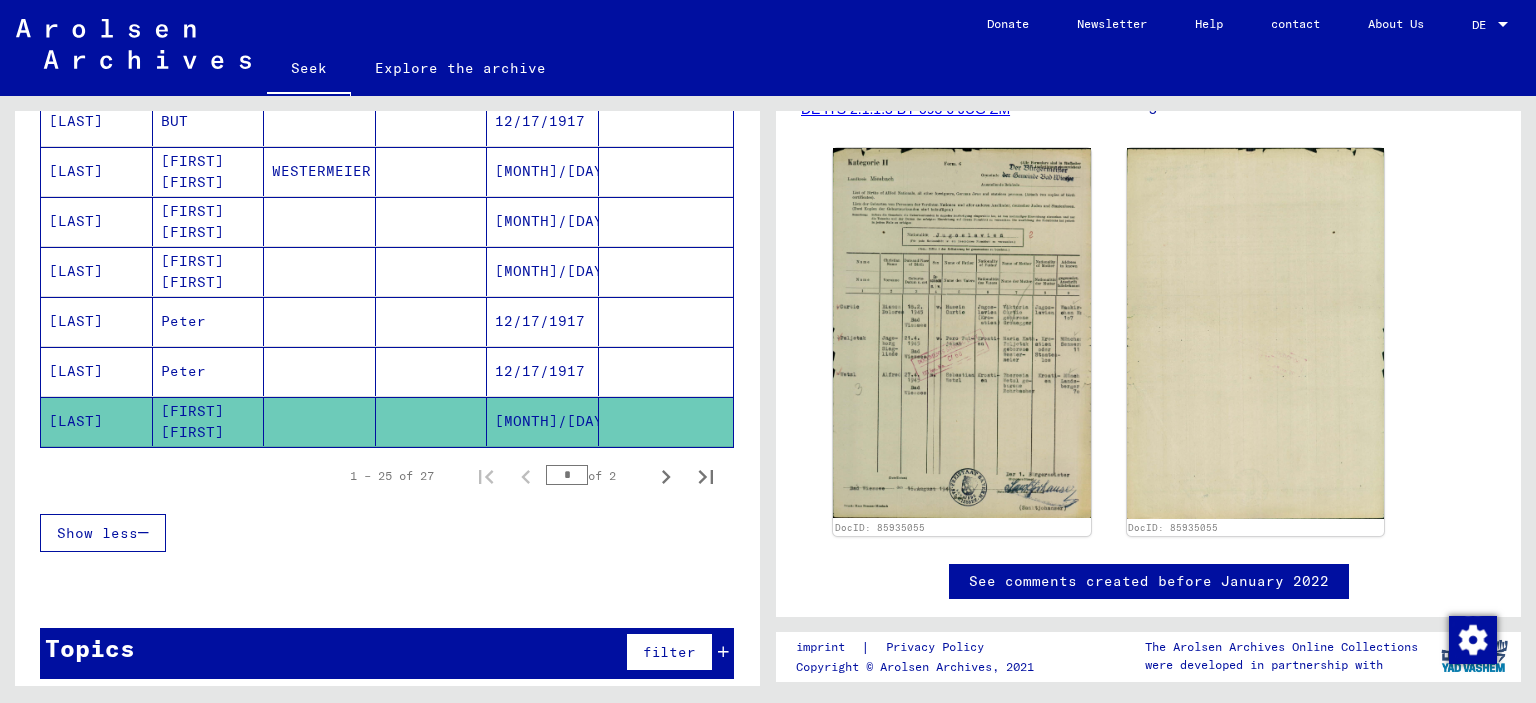 click on "Peter" at bounding box center [192, 421] 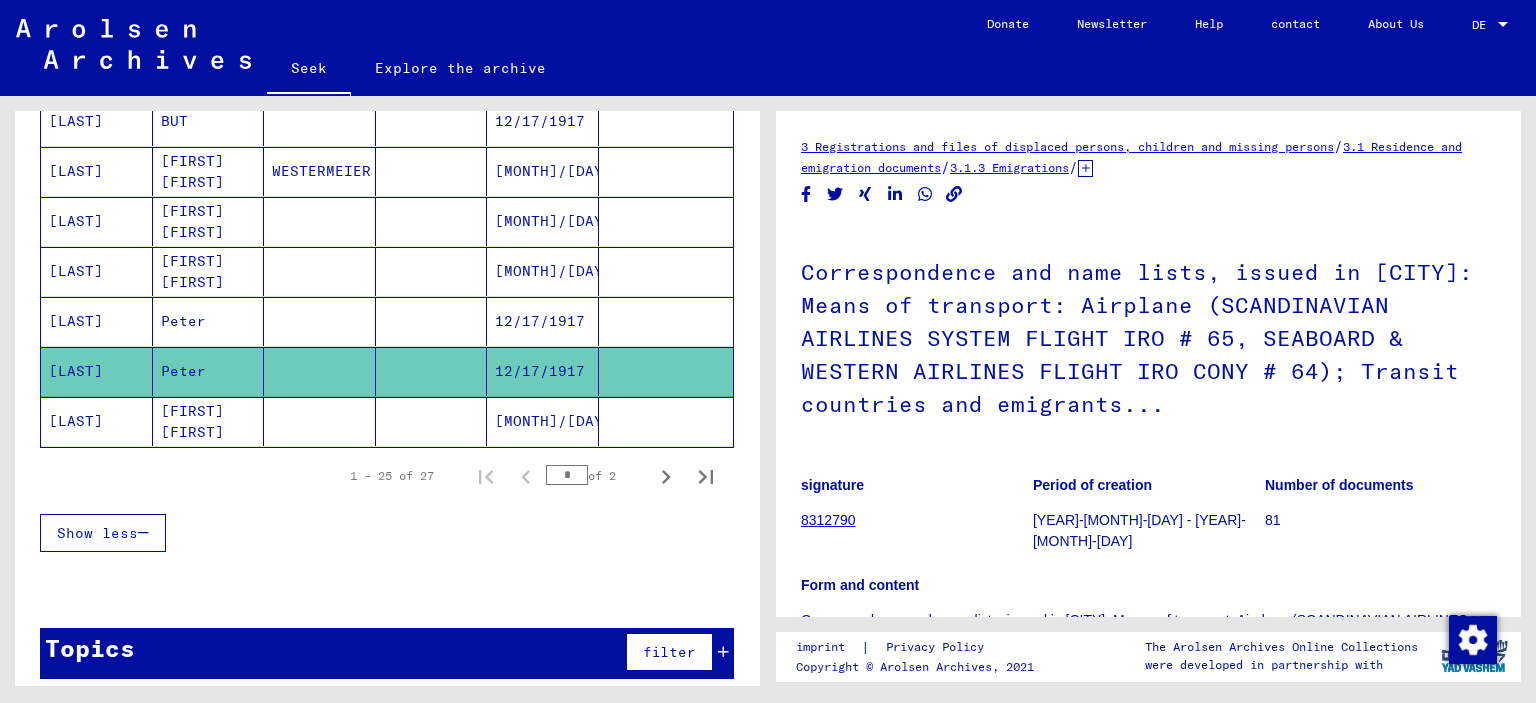 scroll, scrollTop: 0, scrollLeft: 0, axis: both 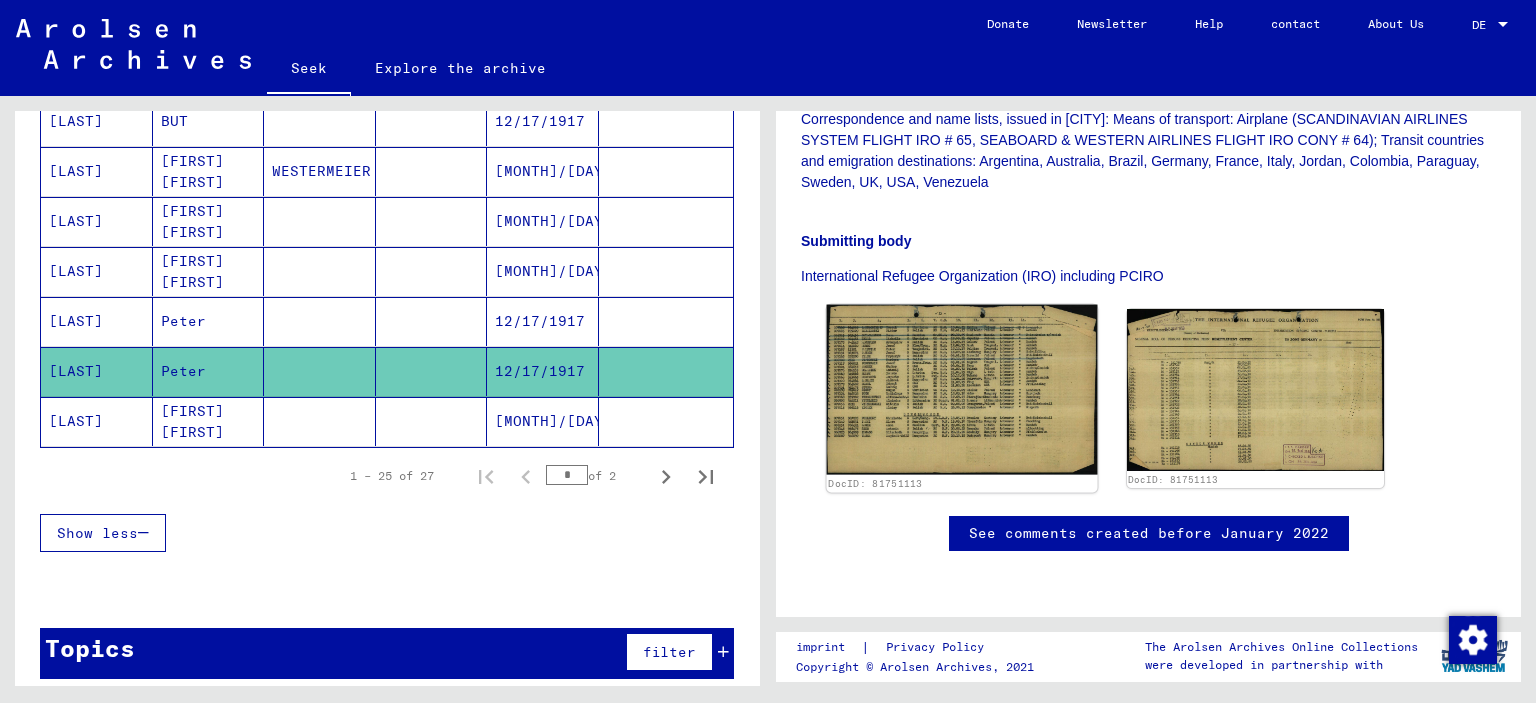 click 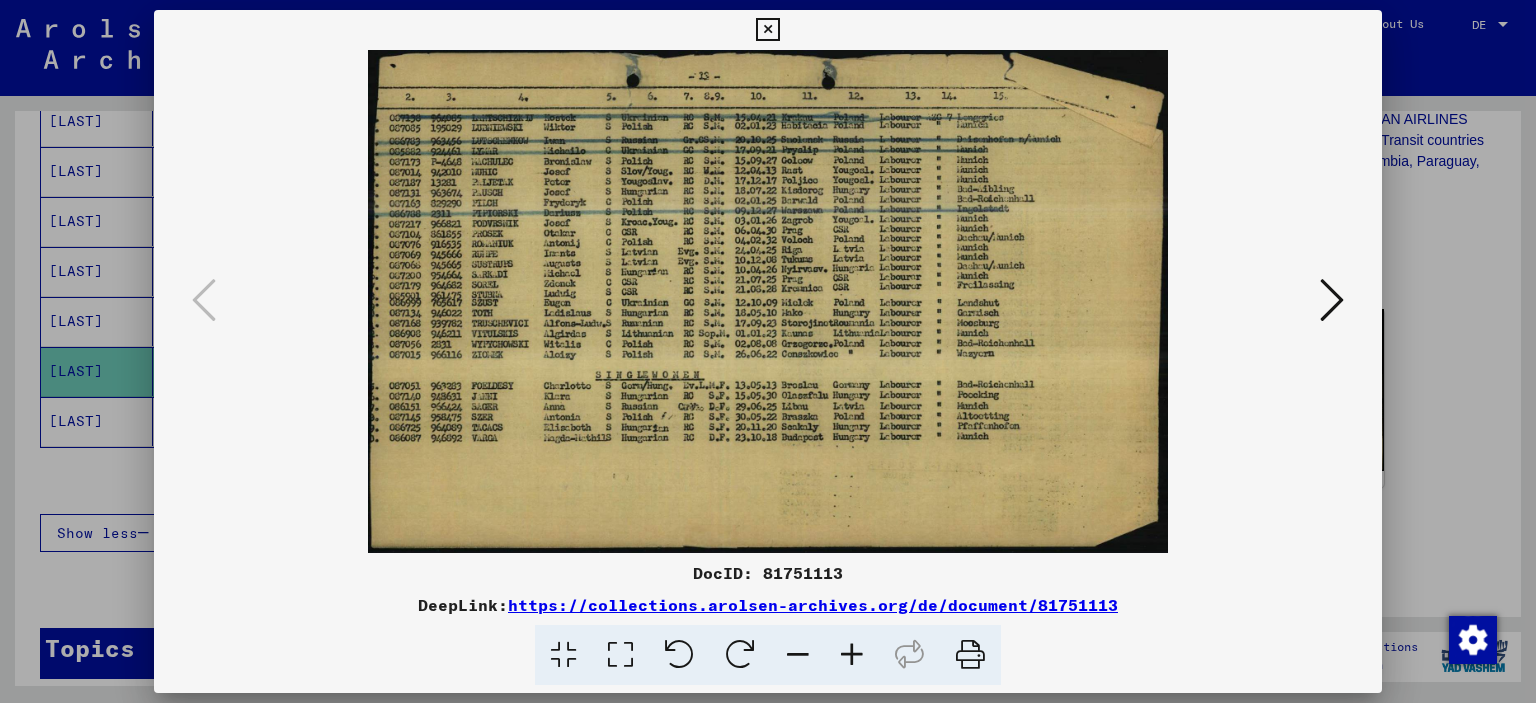 click at bounding box center (767, 30) 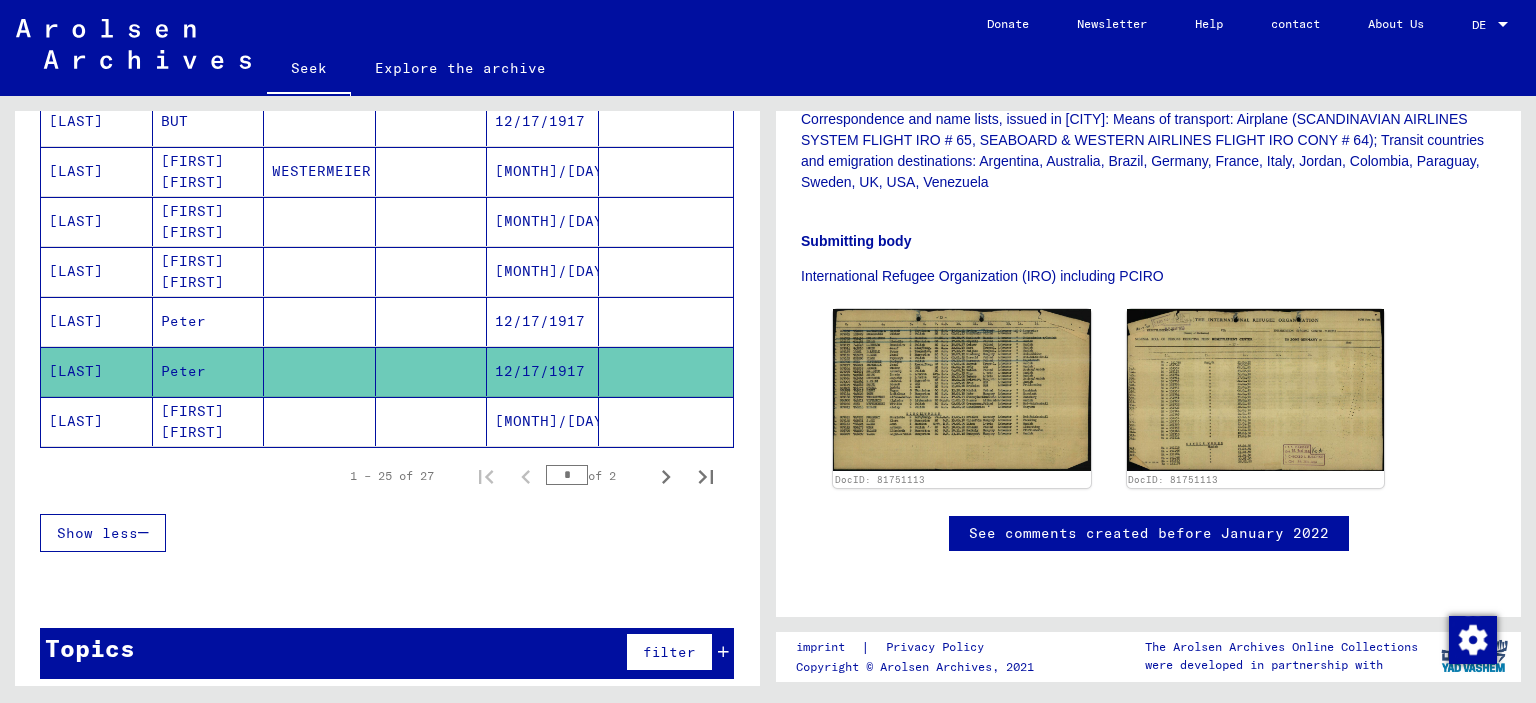 click on "Peter" at bounding box center [209, 371] 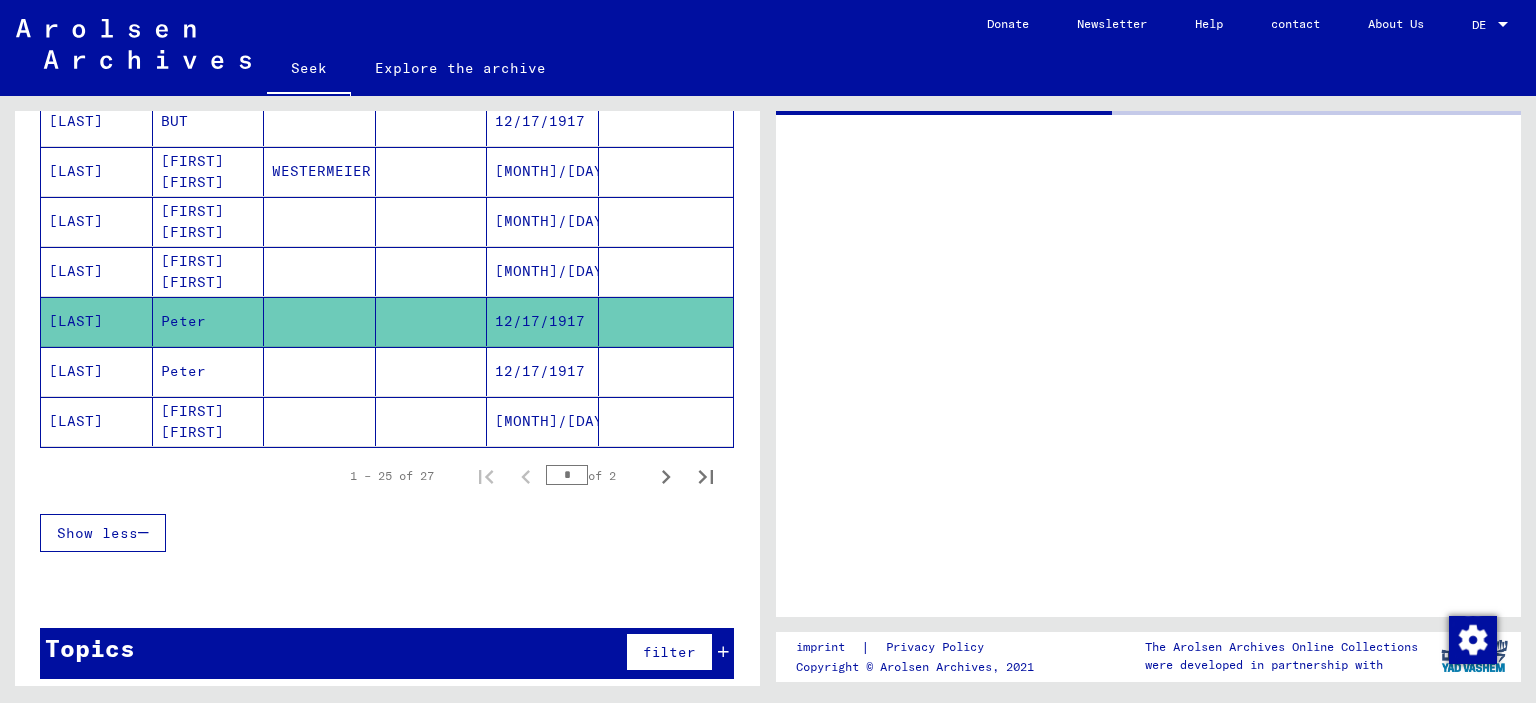 scroll, scrollTop: 0, scrollLeft: 0, axis: both 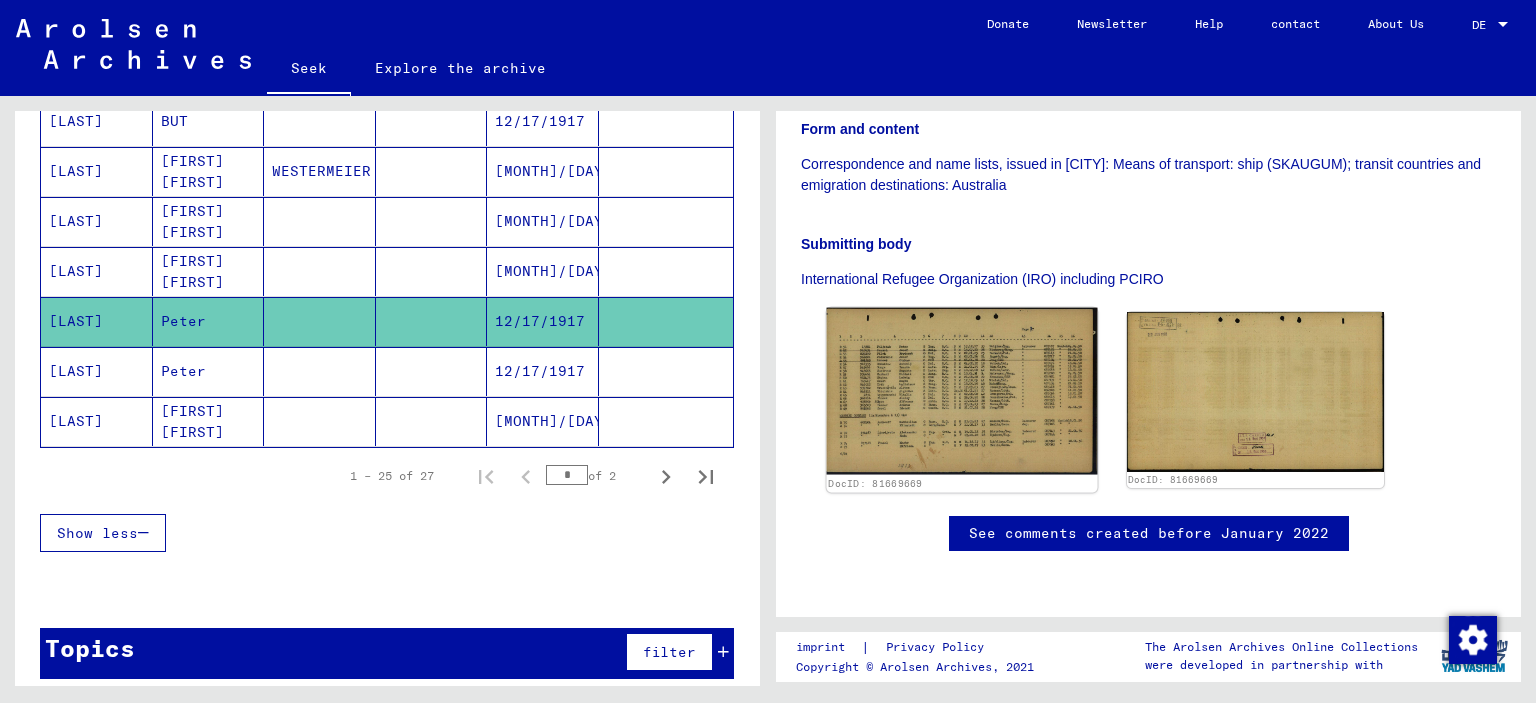 click 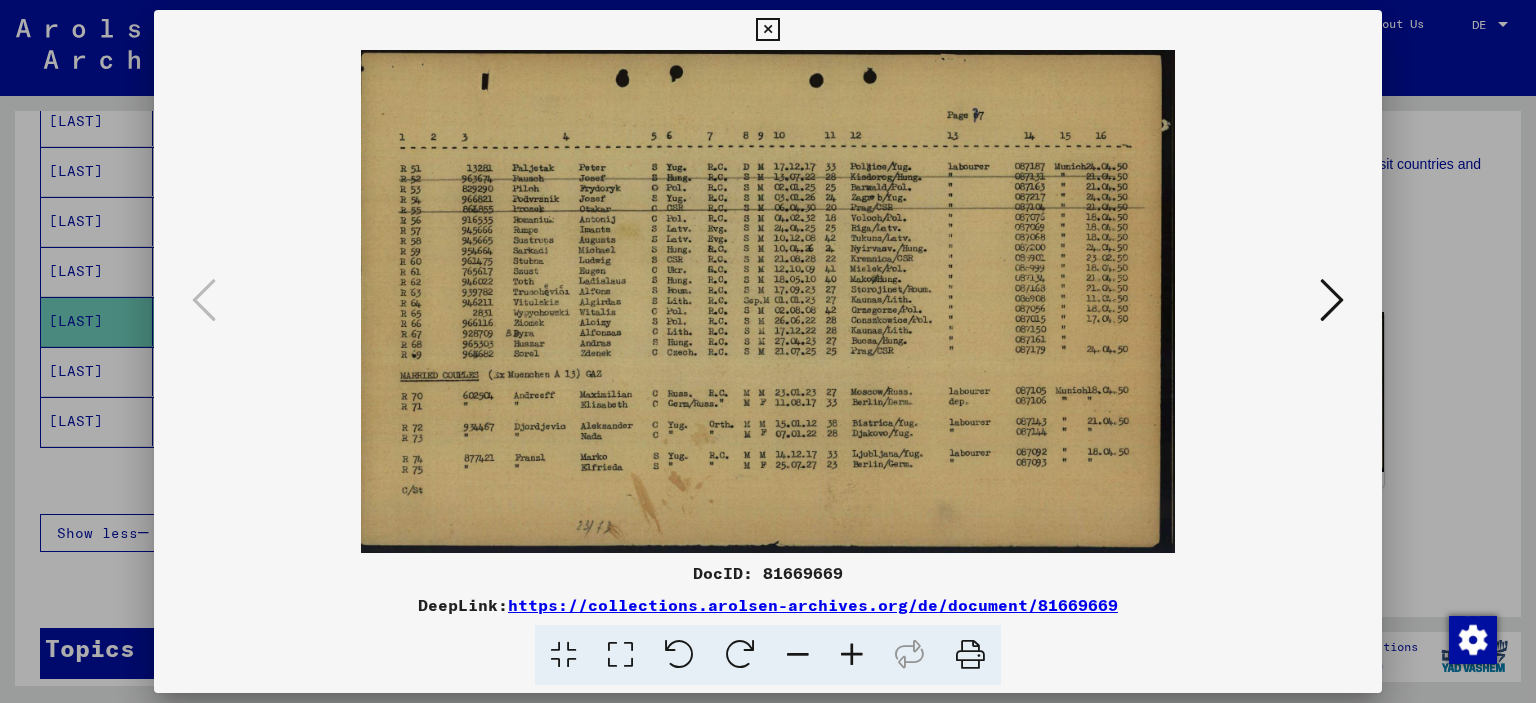 click at bounding box center [767, 30] 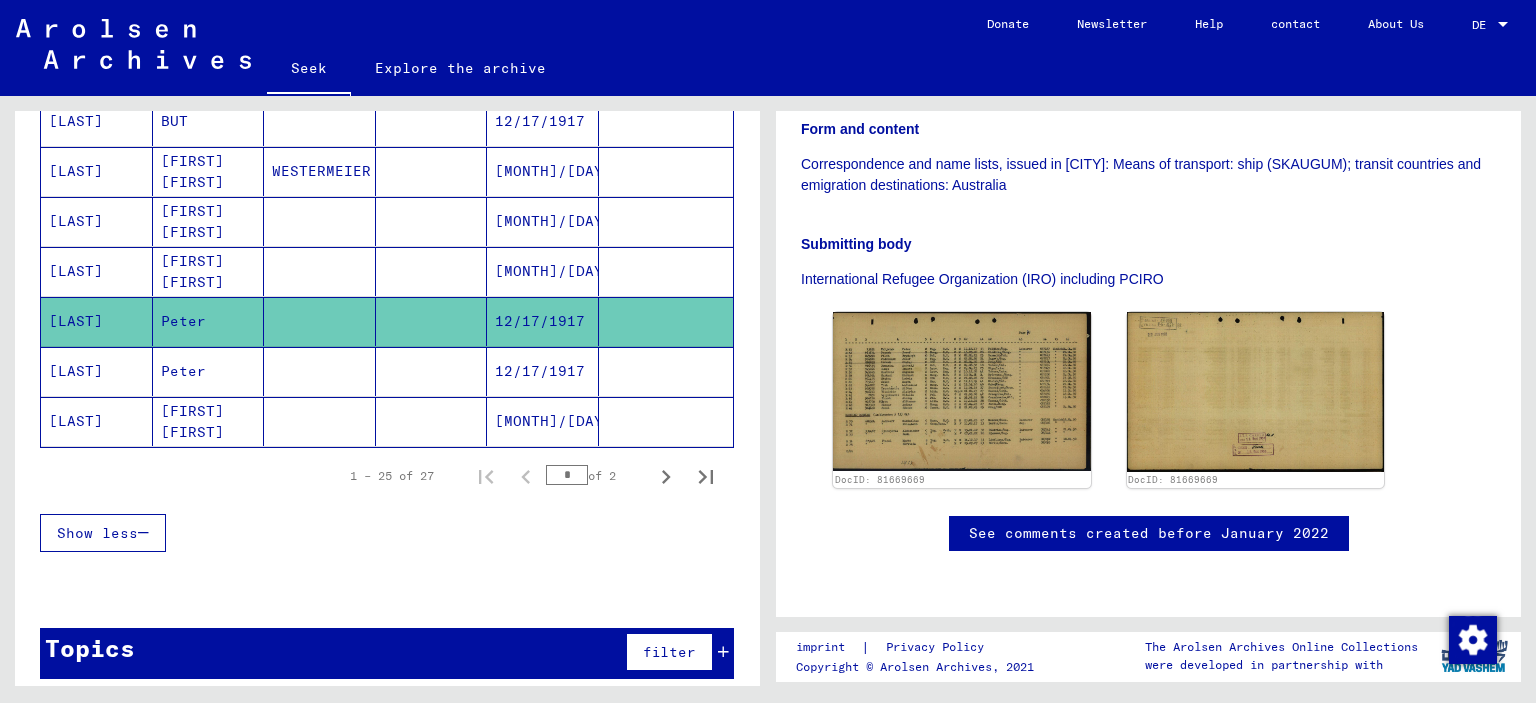 click on "[FIRST] [FIRST]" at bounding box center (192, 221) 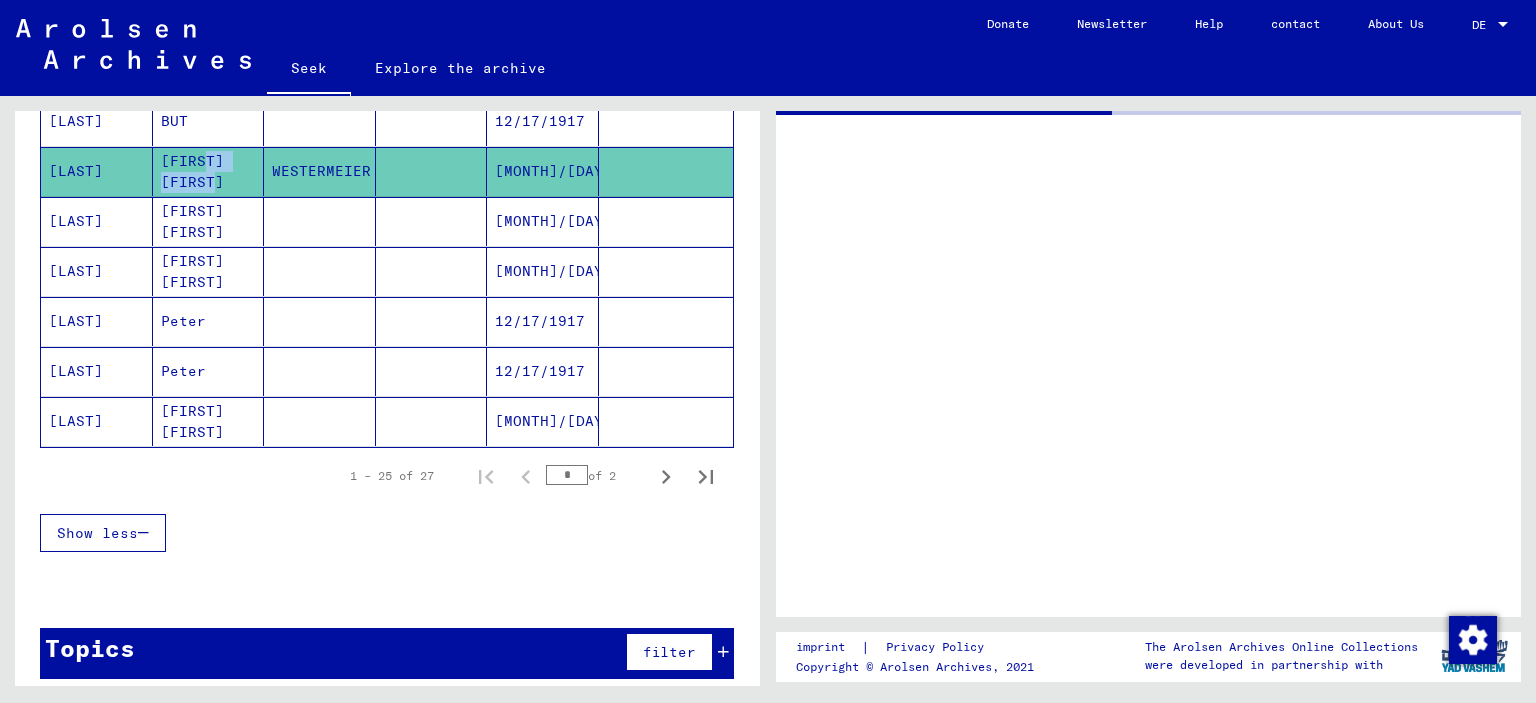 click on "[FIRST] [FIRST]" 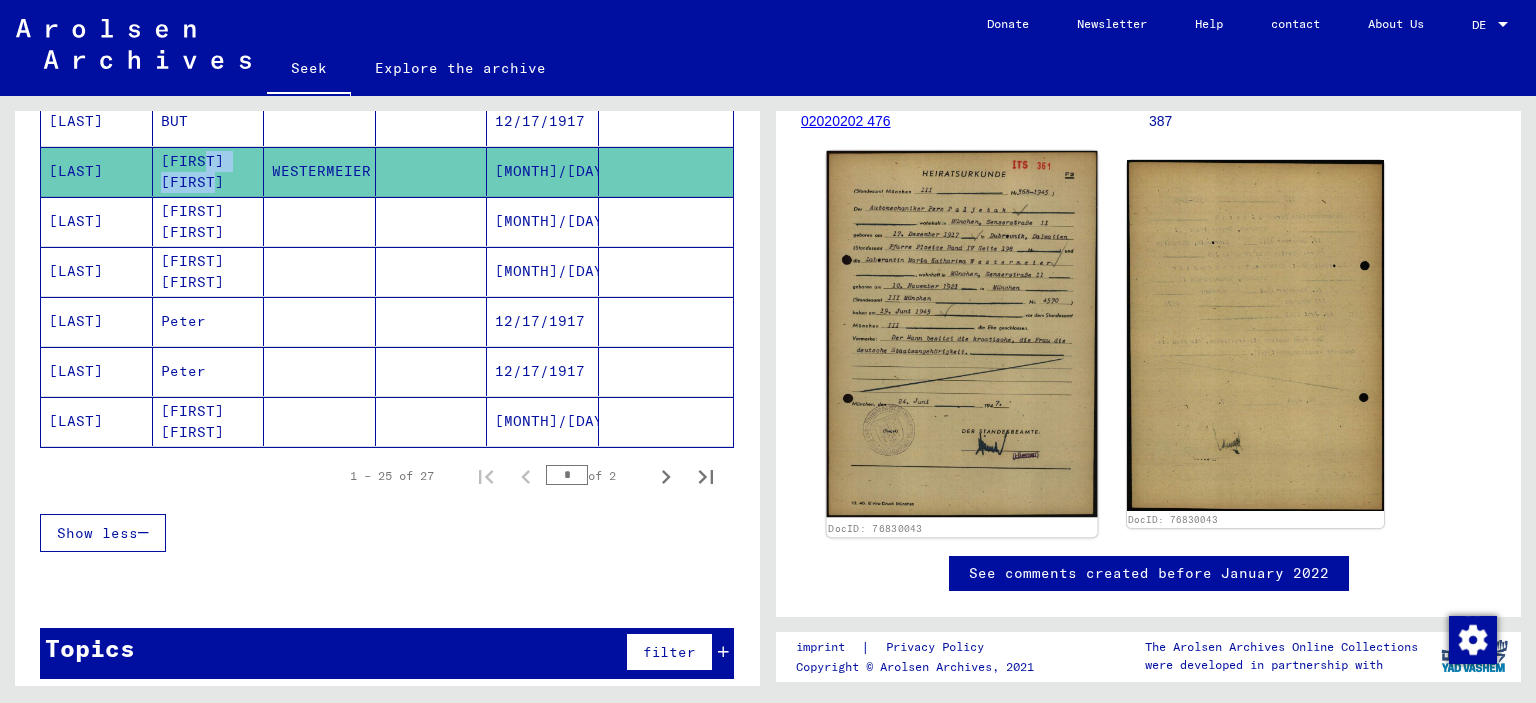 scroll, scrollTop: 400, scrollLeft: 0, axis: vertical 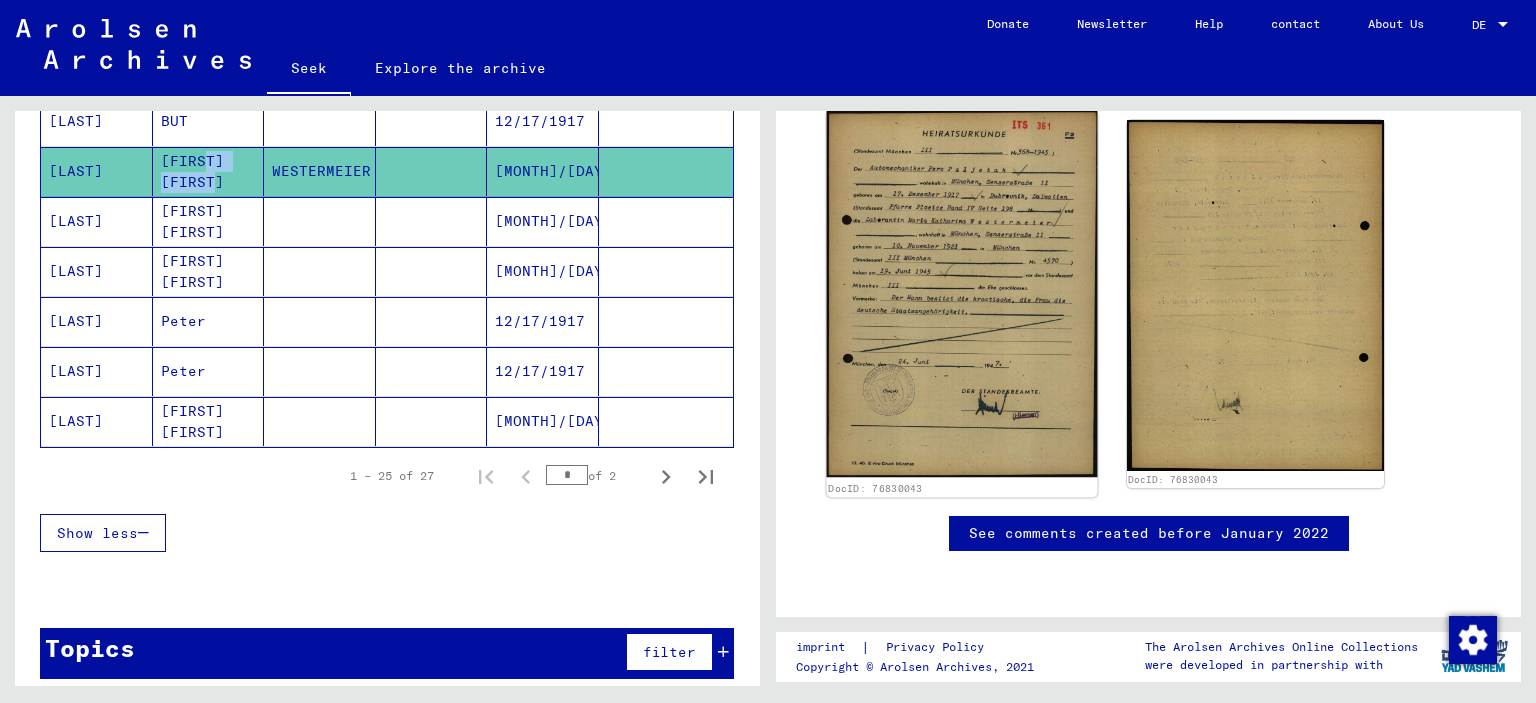 click 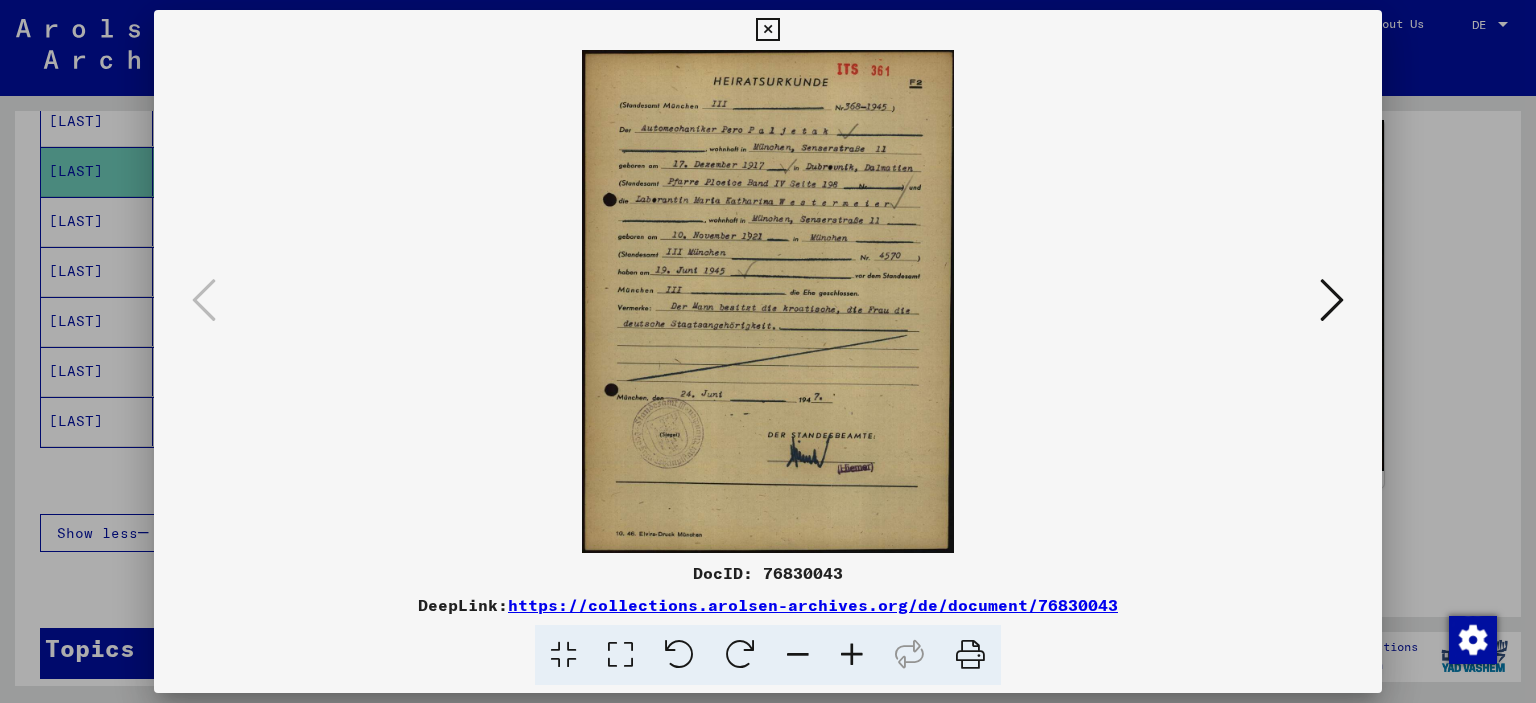 click at bounding box center [767, 30] 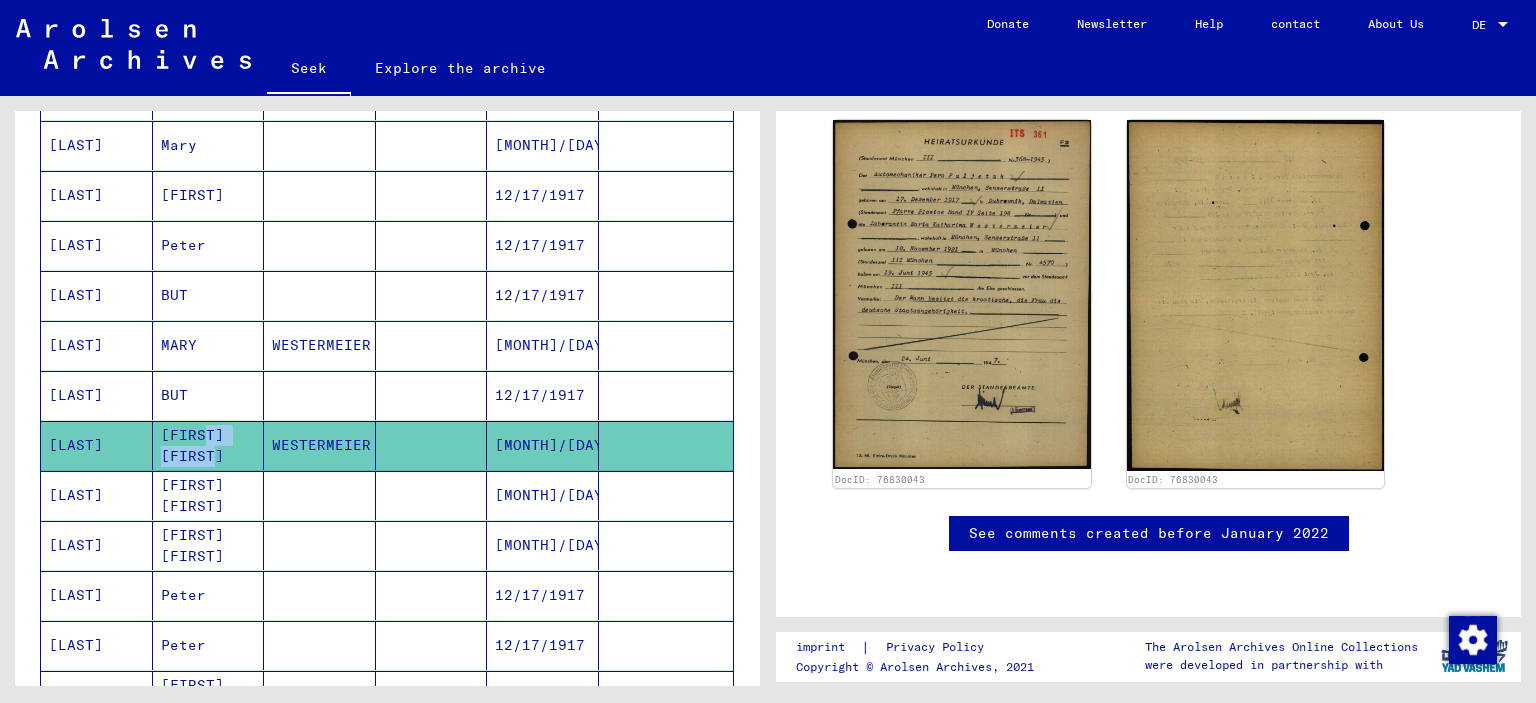 scroll, scrollTop: 908, scrollLeft: 0, axis: vertical 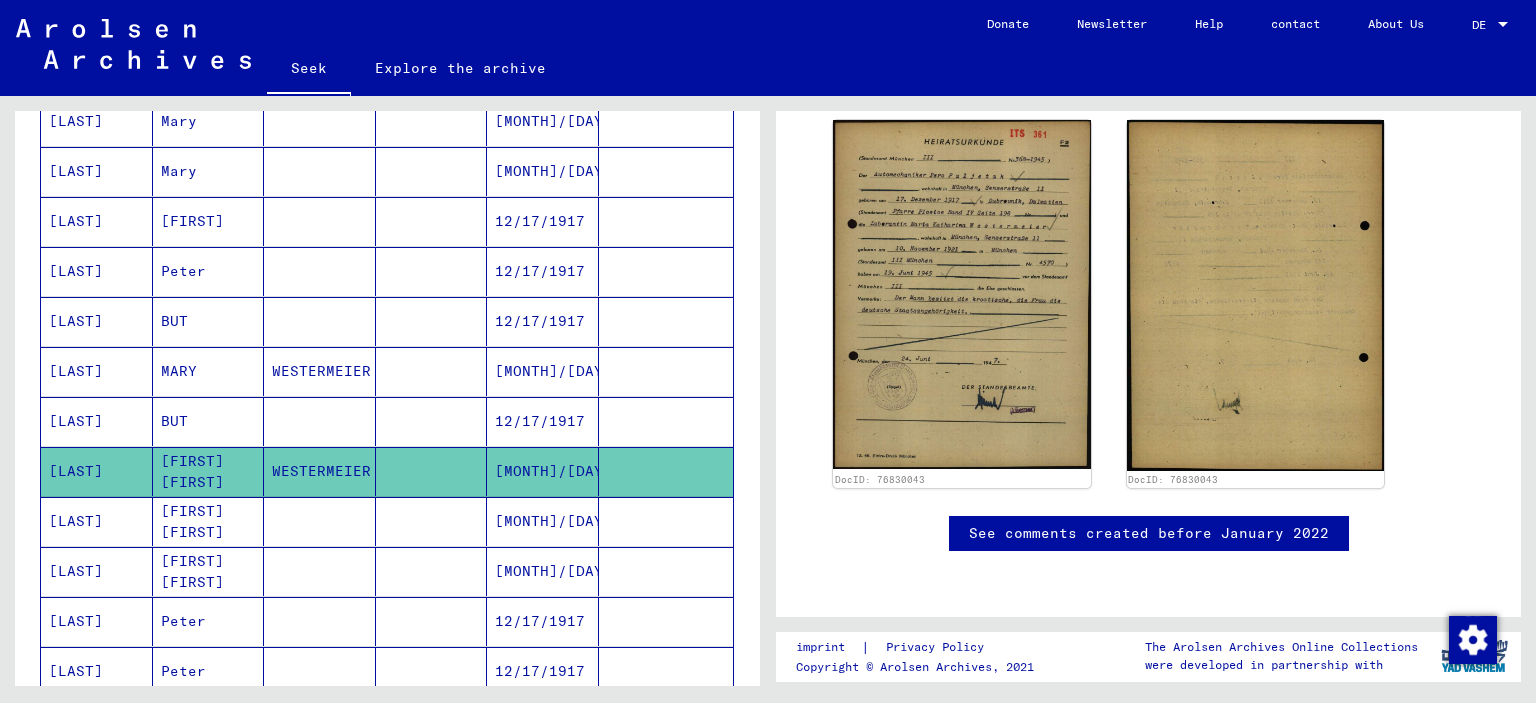 click on "BUT" at bounding box center (209, 371) 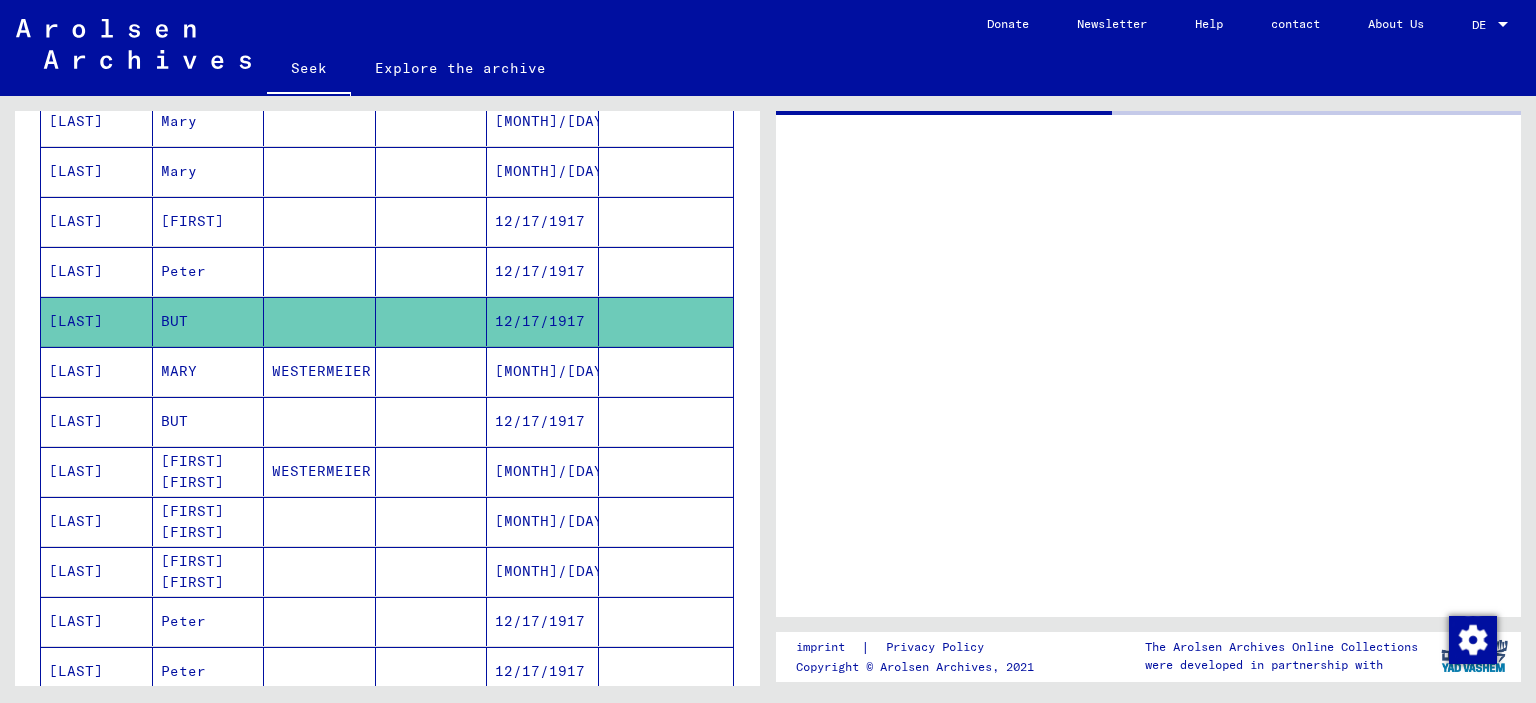scroll, scrollTop: 0, scrollLeft: 0, axis: both 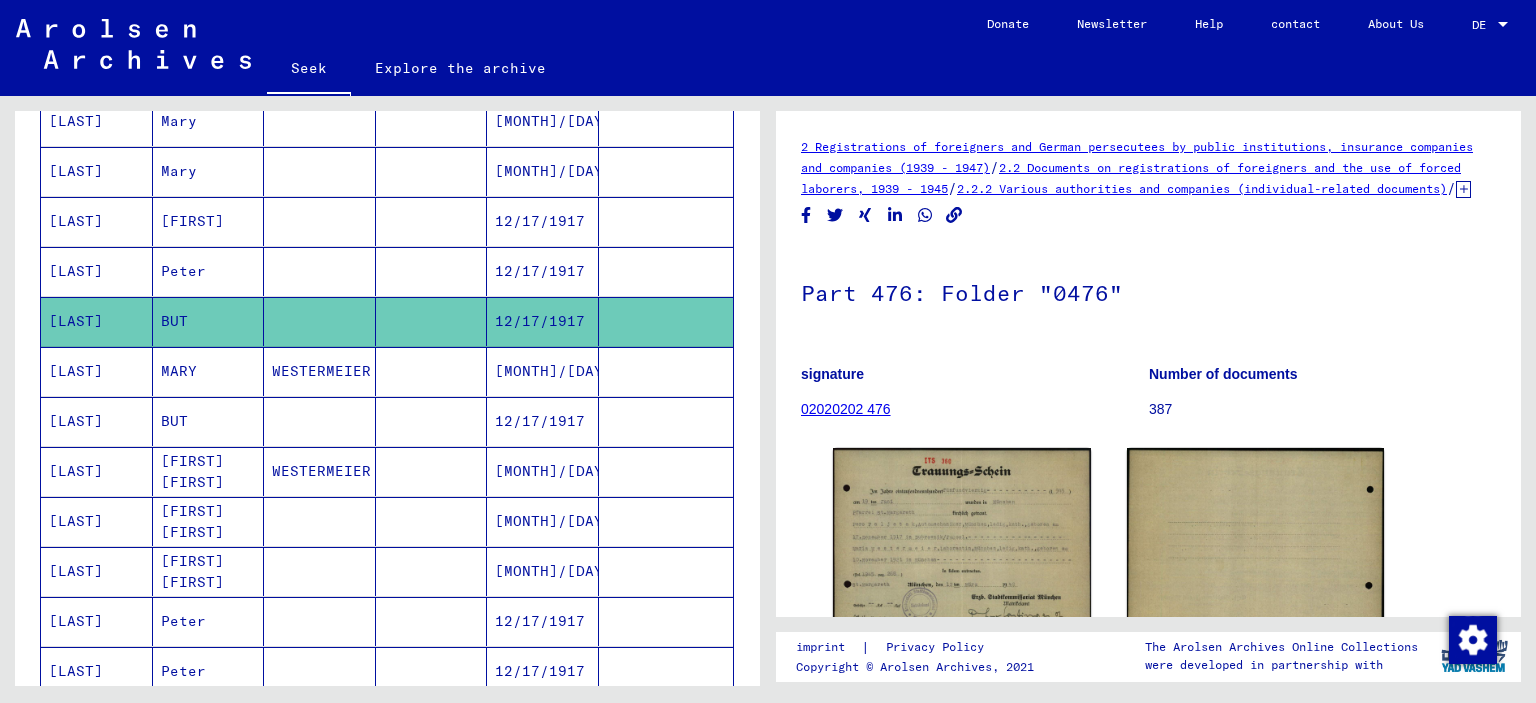 click on "WESTERMEIER" at bounding box center [320, 421] 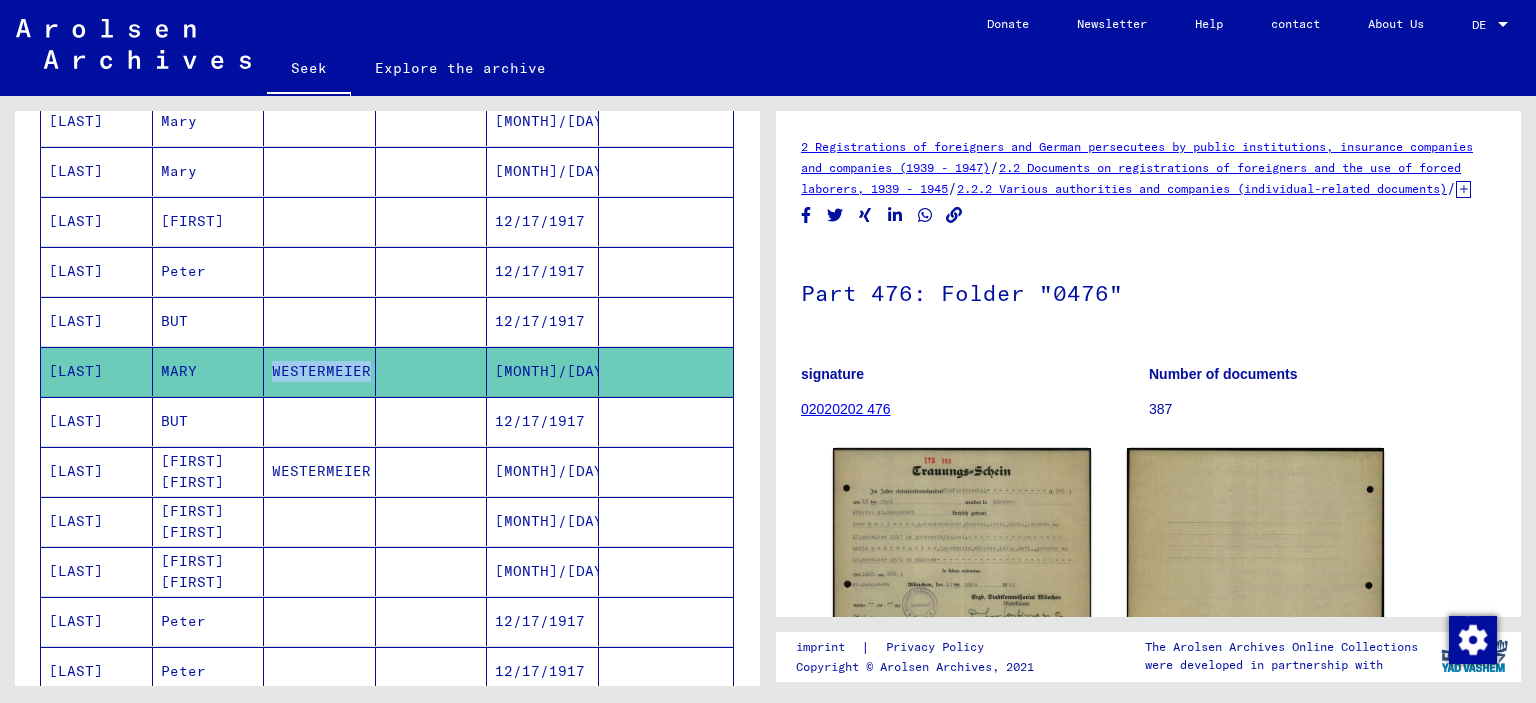 click on "WESTERMEIER" 